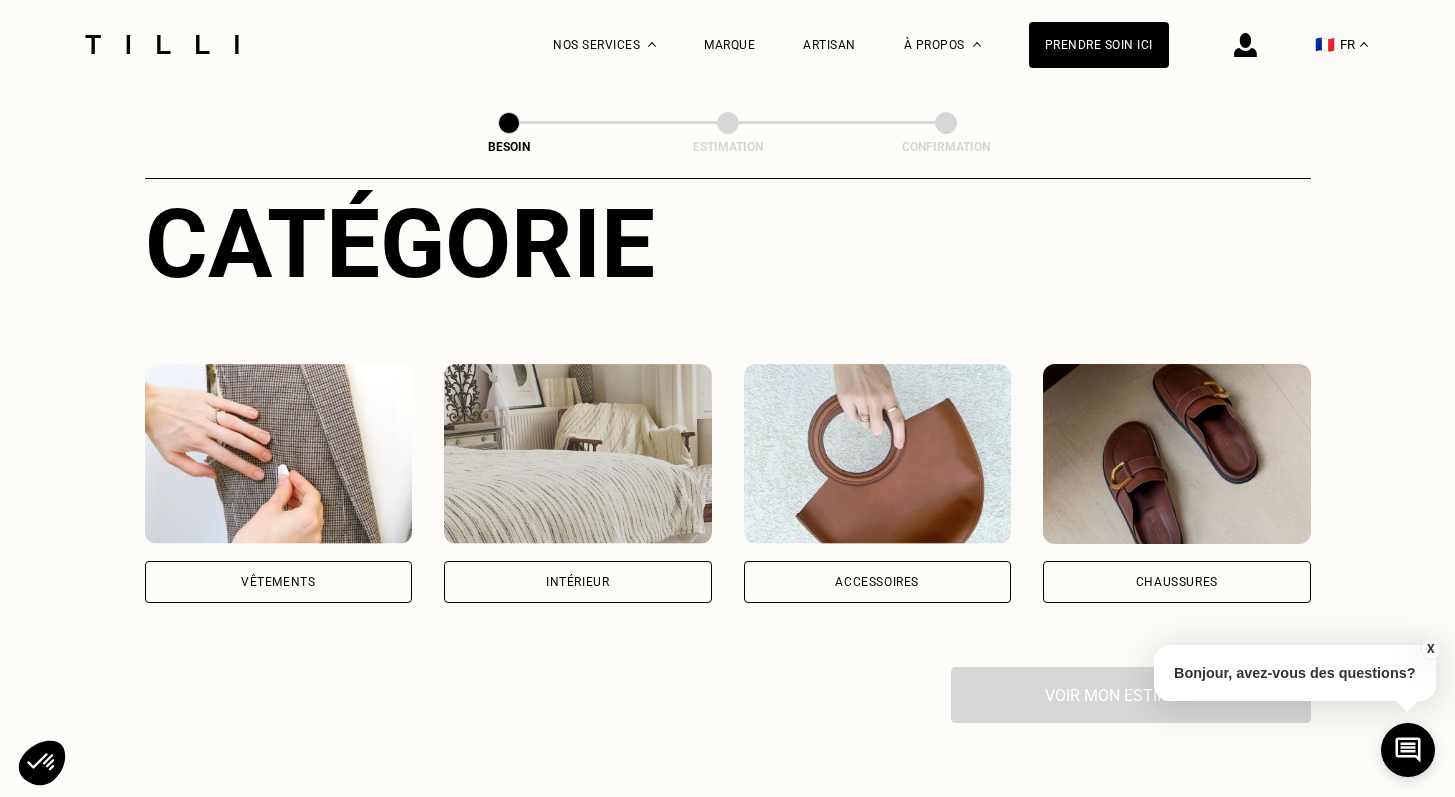 scroll, scrollTop: 207, scrollLeft: 0, axis: vertical 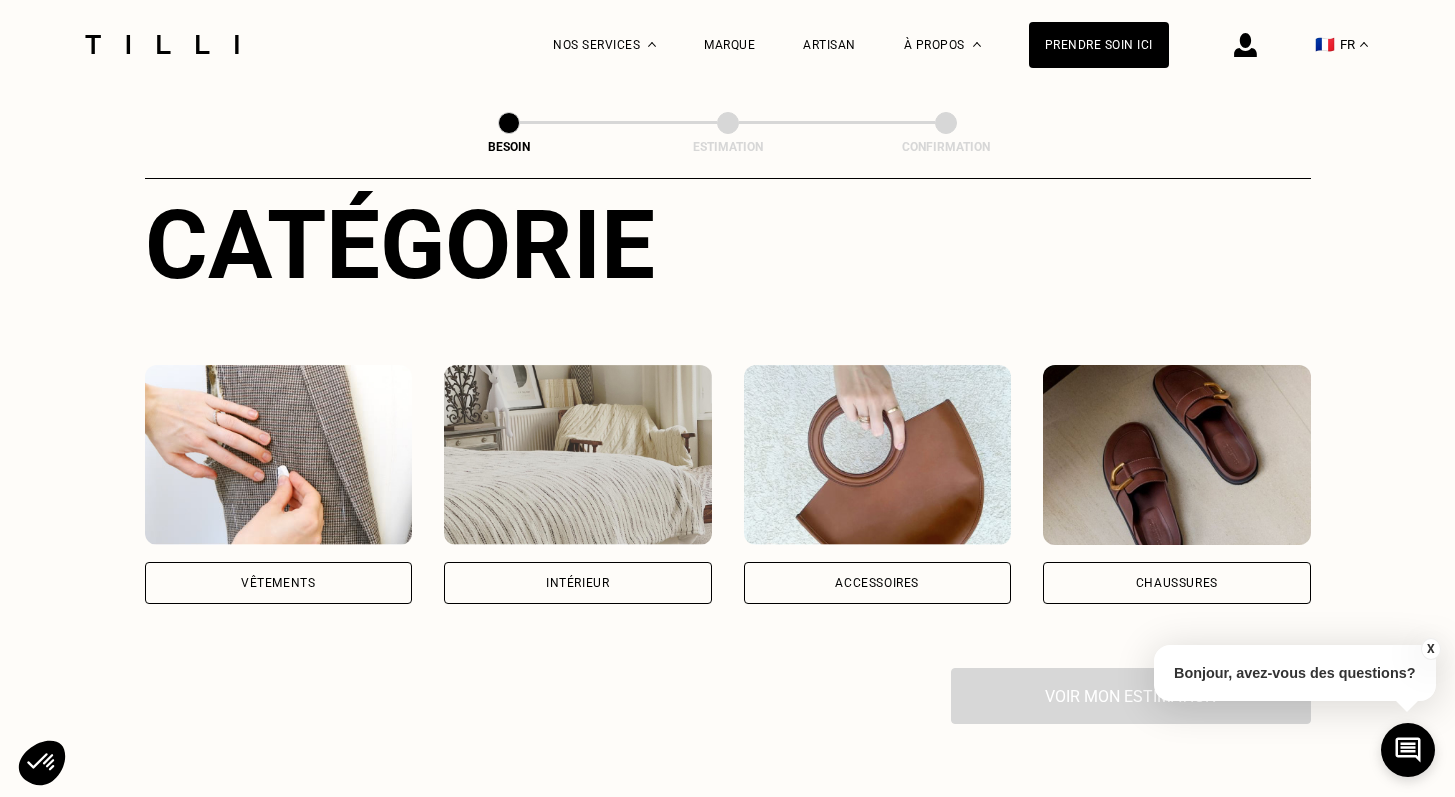 click on "Vêtements" at bounding box center [279, 583] 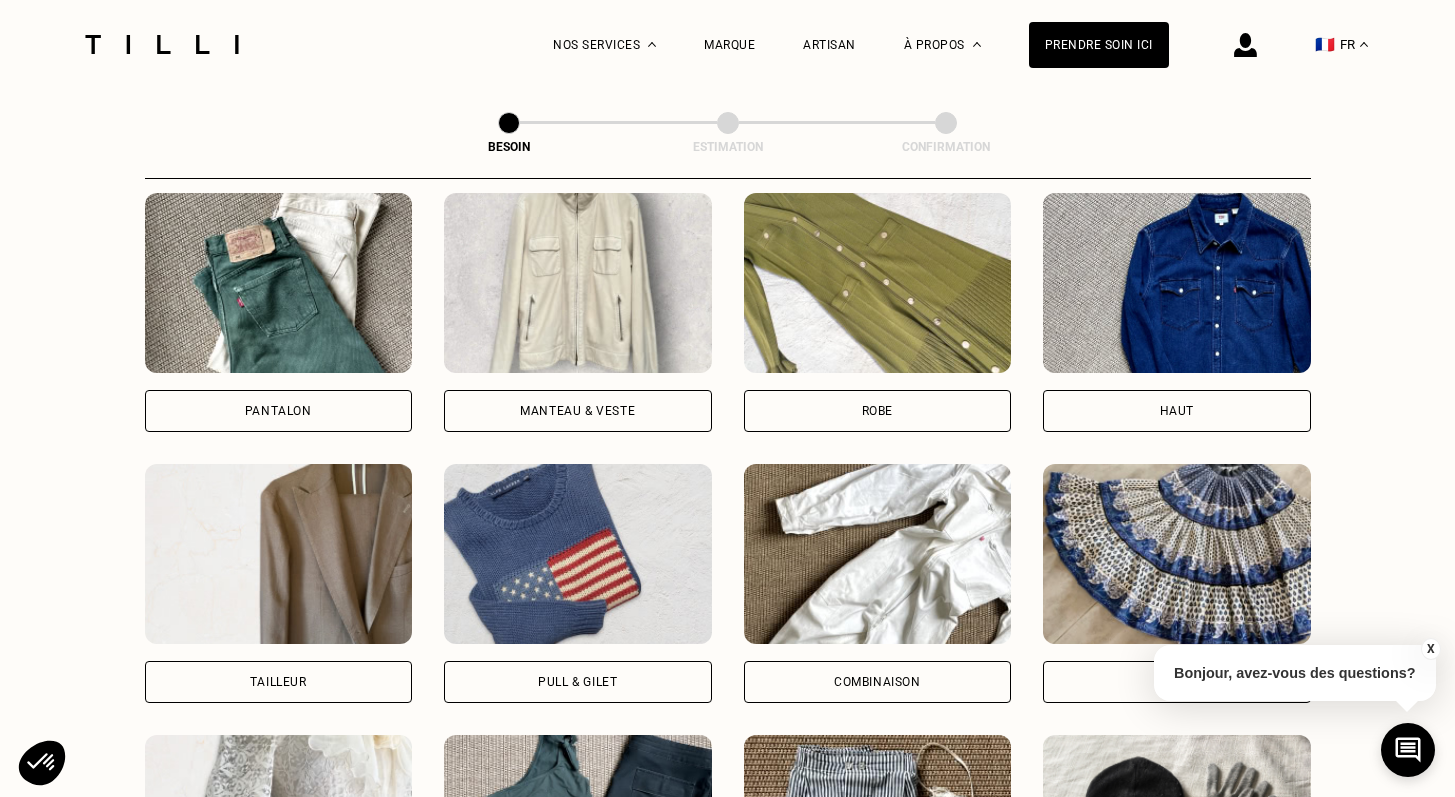 scroll, scrollTop: 898, scrollLeft: 0, axis: vertical 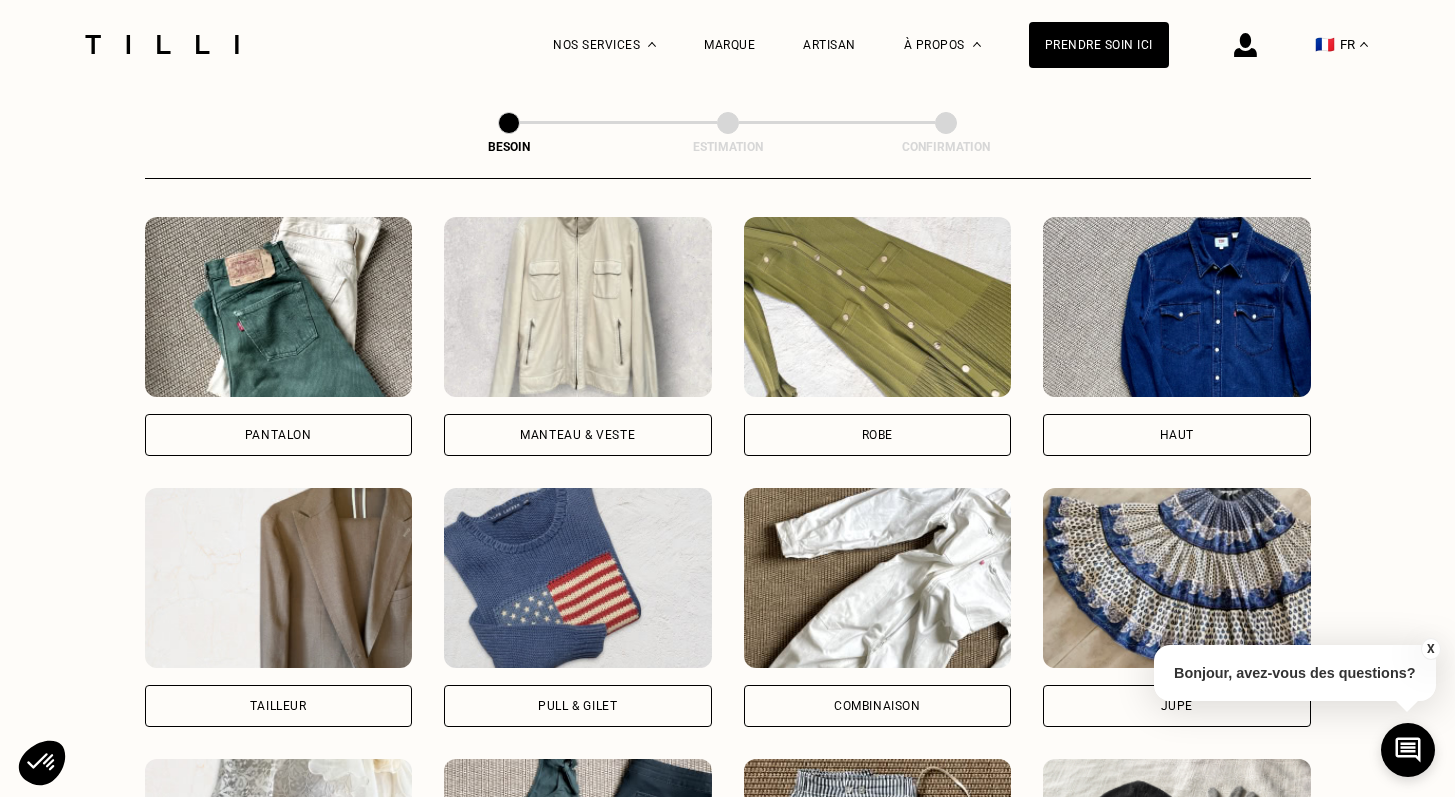 click on "Manteau & Veste" at bounding box center (578, 435) 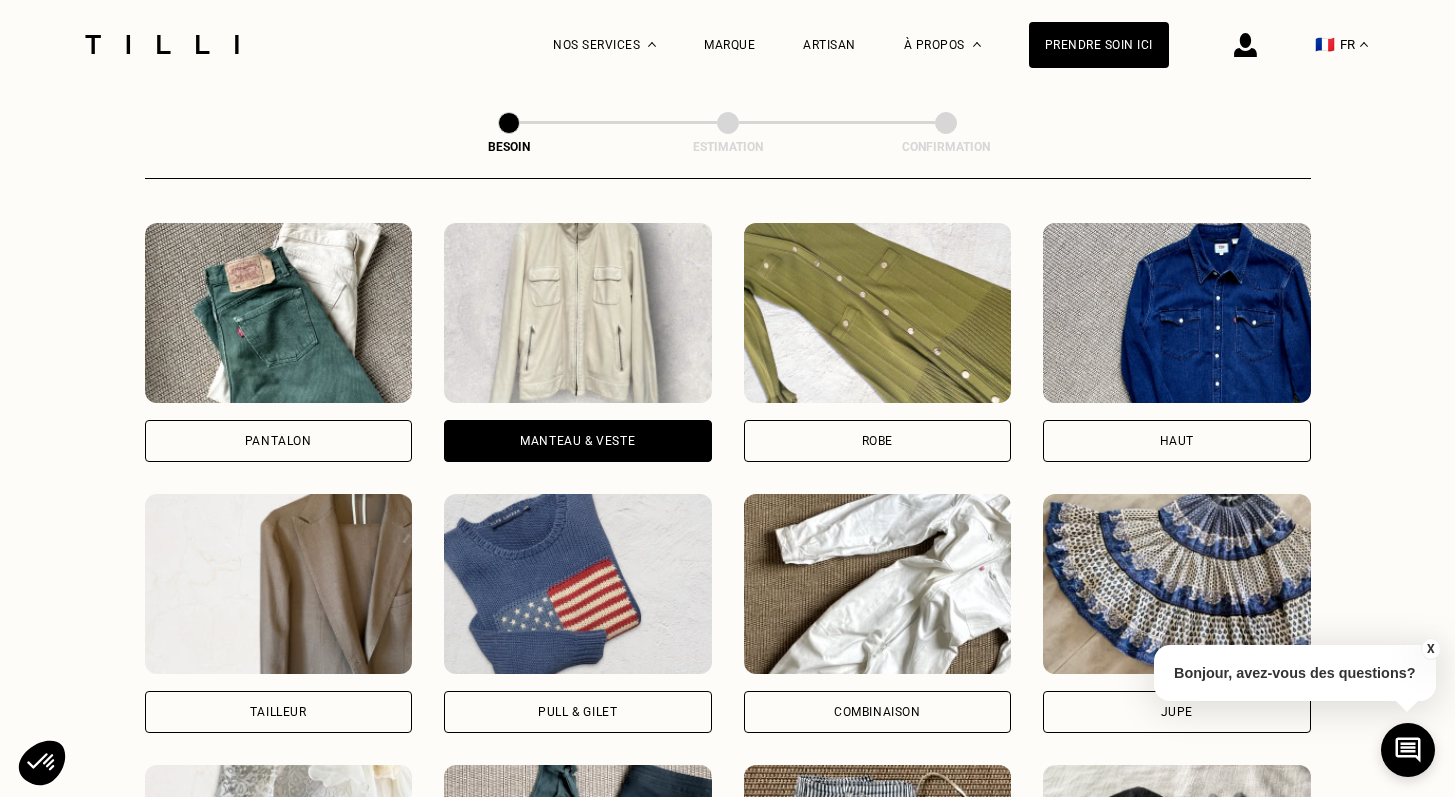 scroll, scrollTop: 899, scrollLeft: 0, axis: vertical 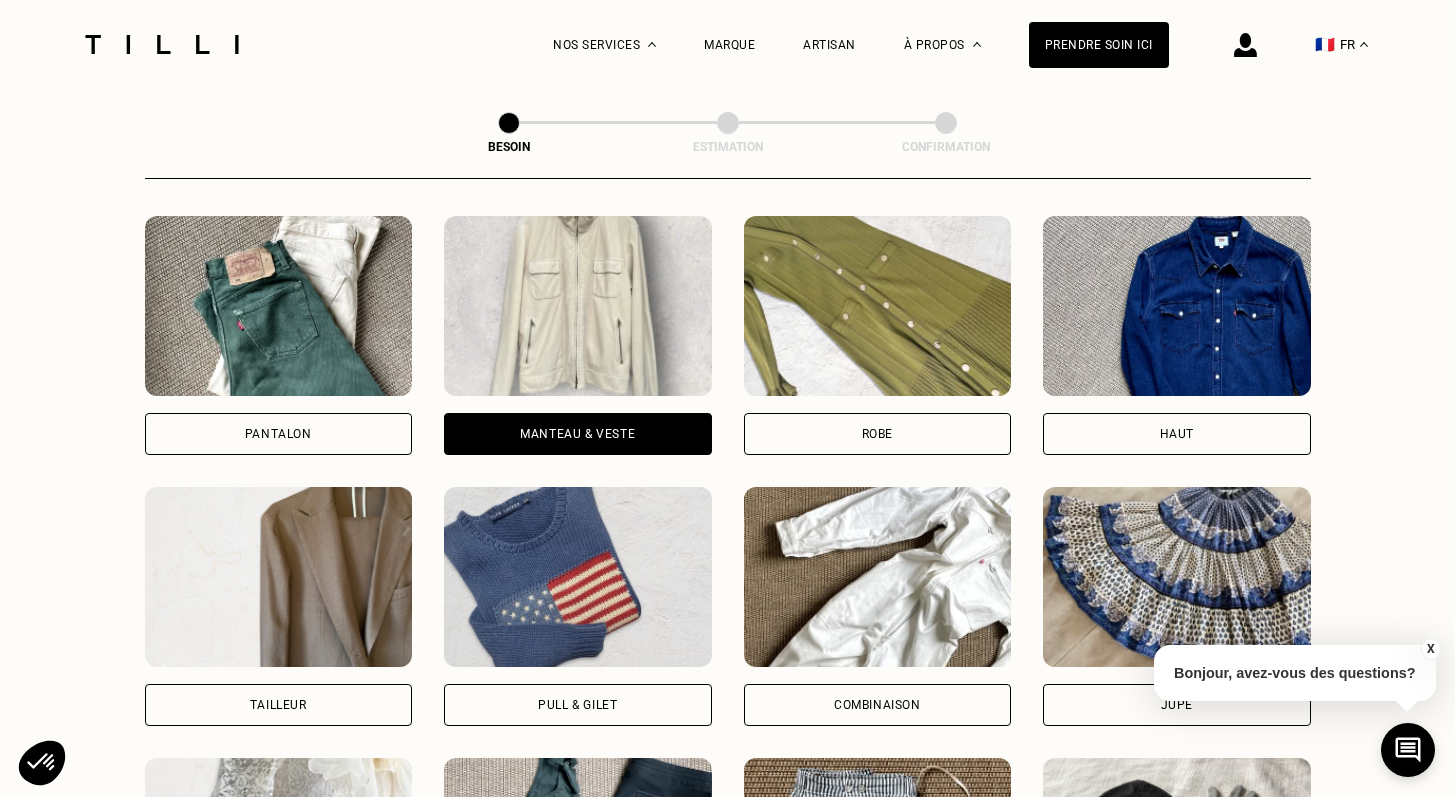click on "Tailleur" at bounding box center [279, 705] 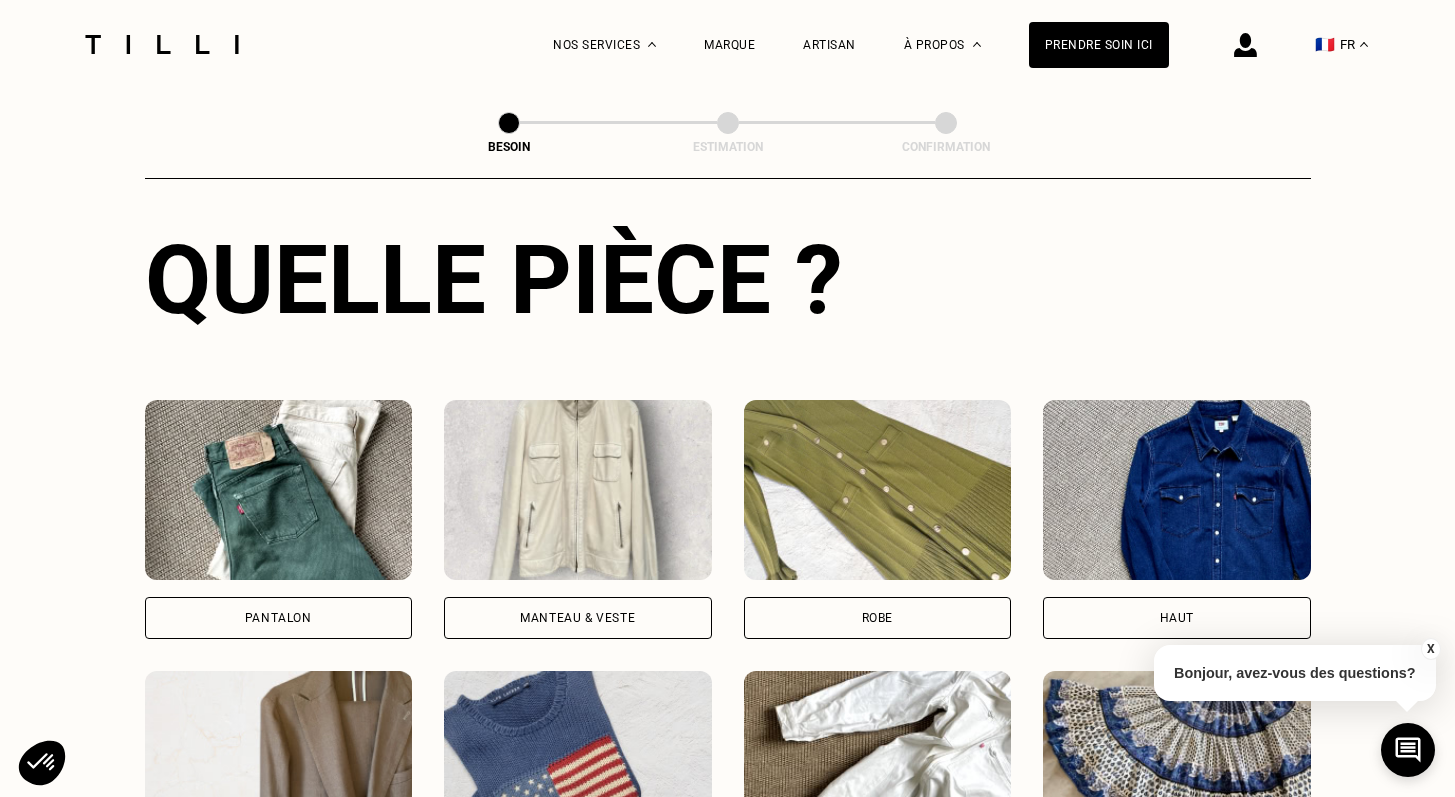 scroll, scrollTop: 751, scrollLeft: 0, axis: vertical 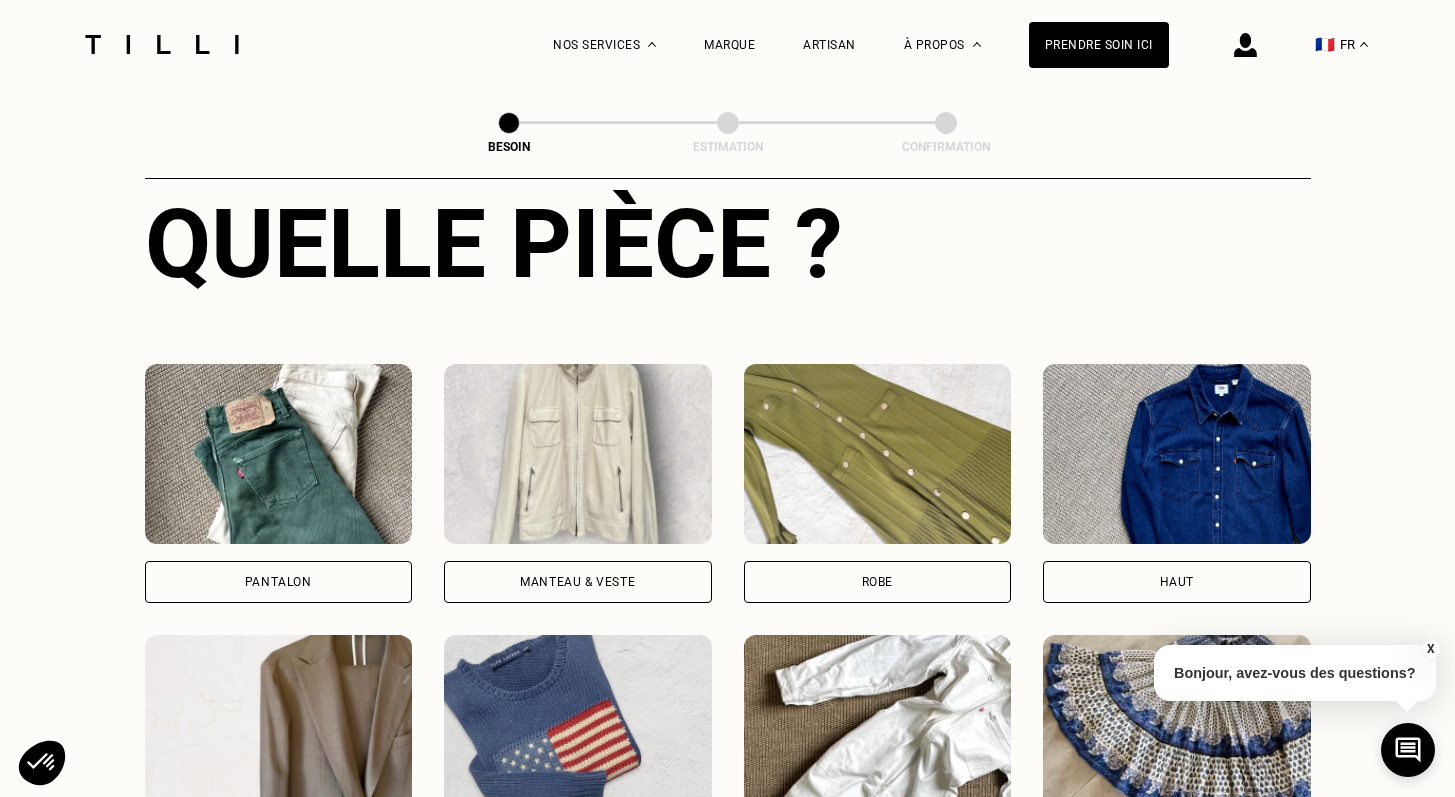 click on "Manteau & Veste" at bounding box center (578, 582) 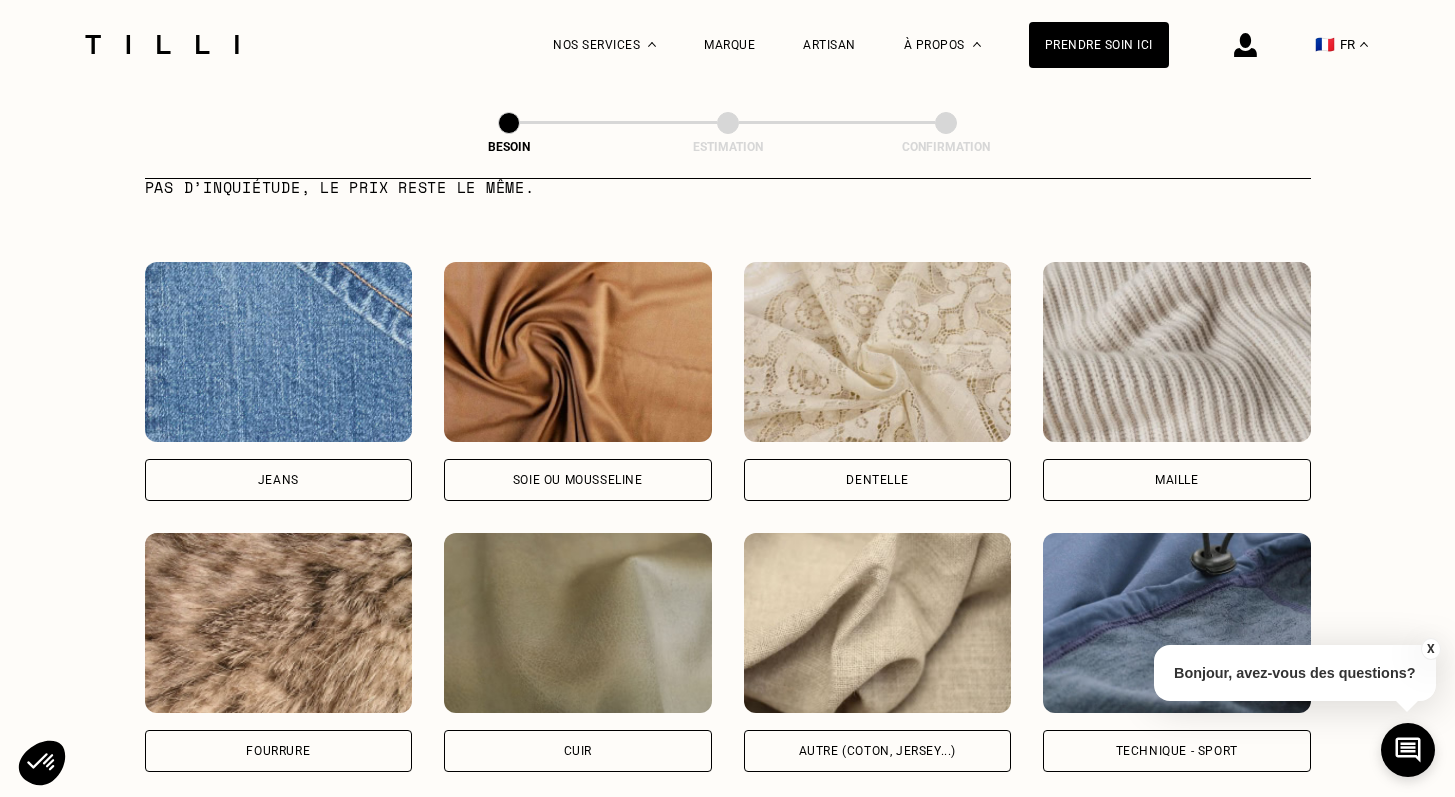 scroll, scrollTop: 2057, scrollLeft: 0, axis: vertical 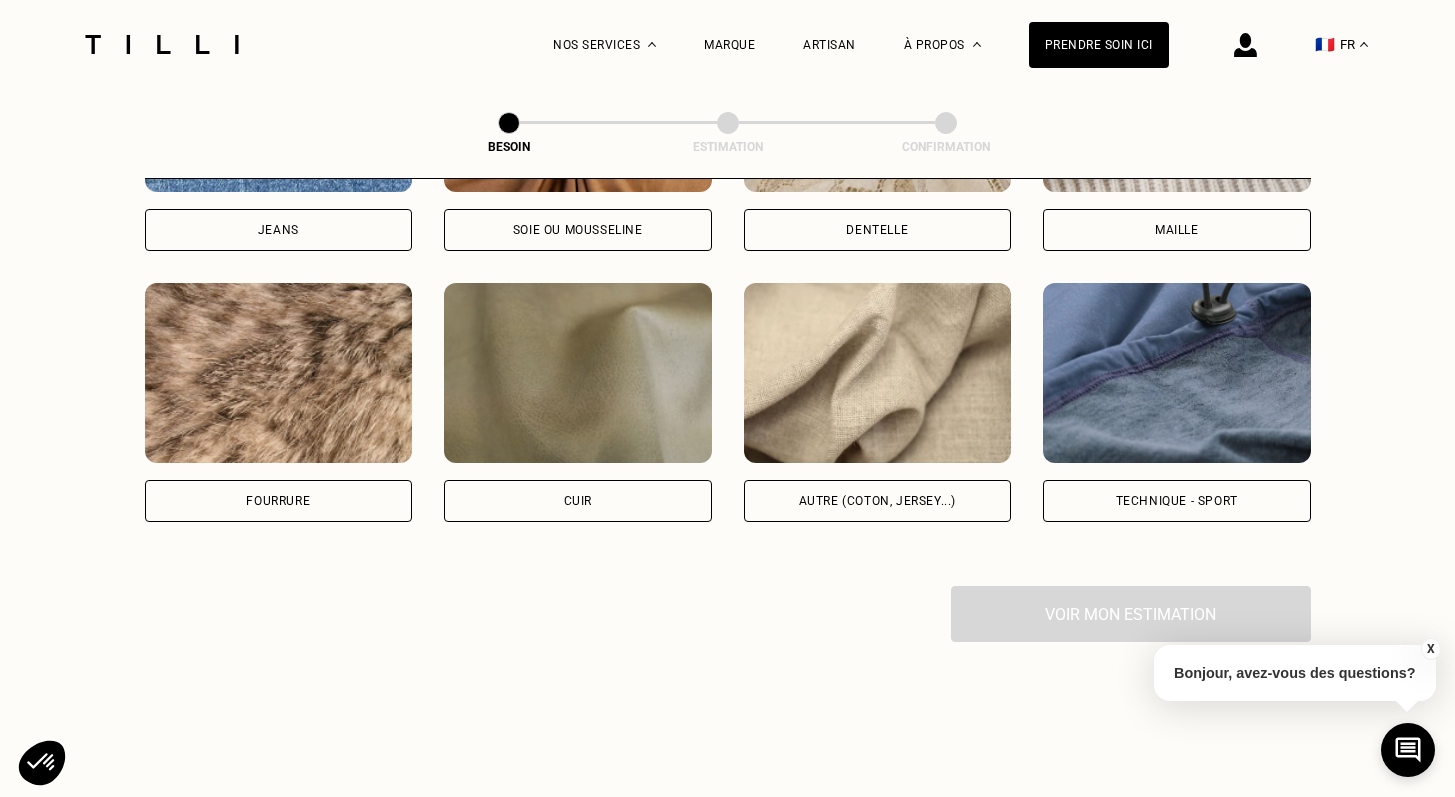 click on "Autre (coton, jersey...)" at bounding box center [878, 501] 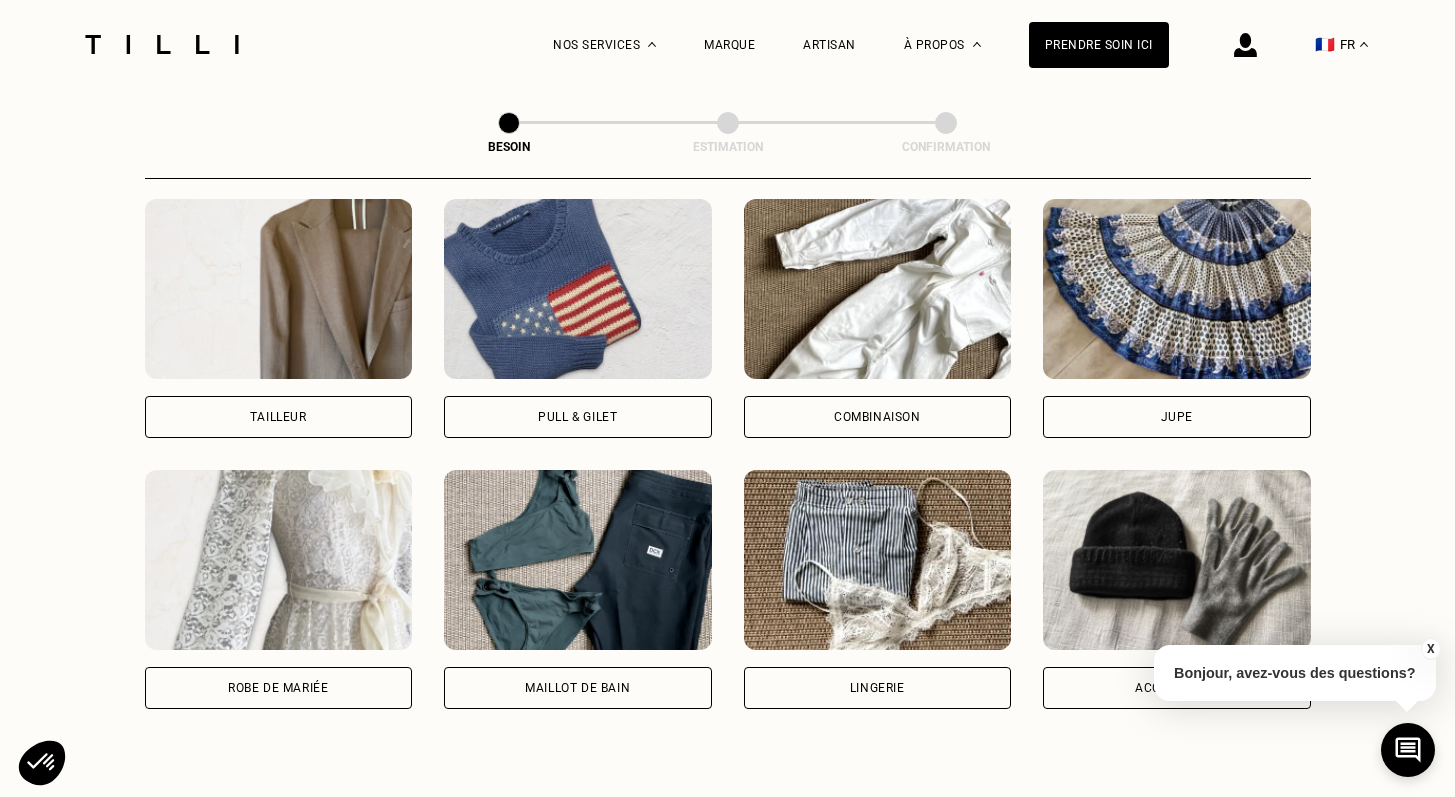 scroll, scrollTop: 1189, scrollLeft: 0, axis: vertical 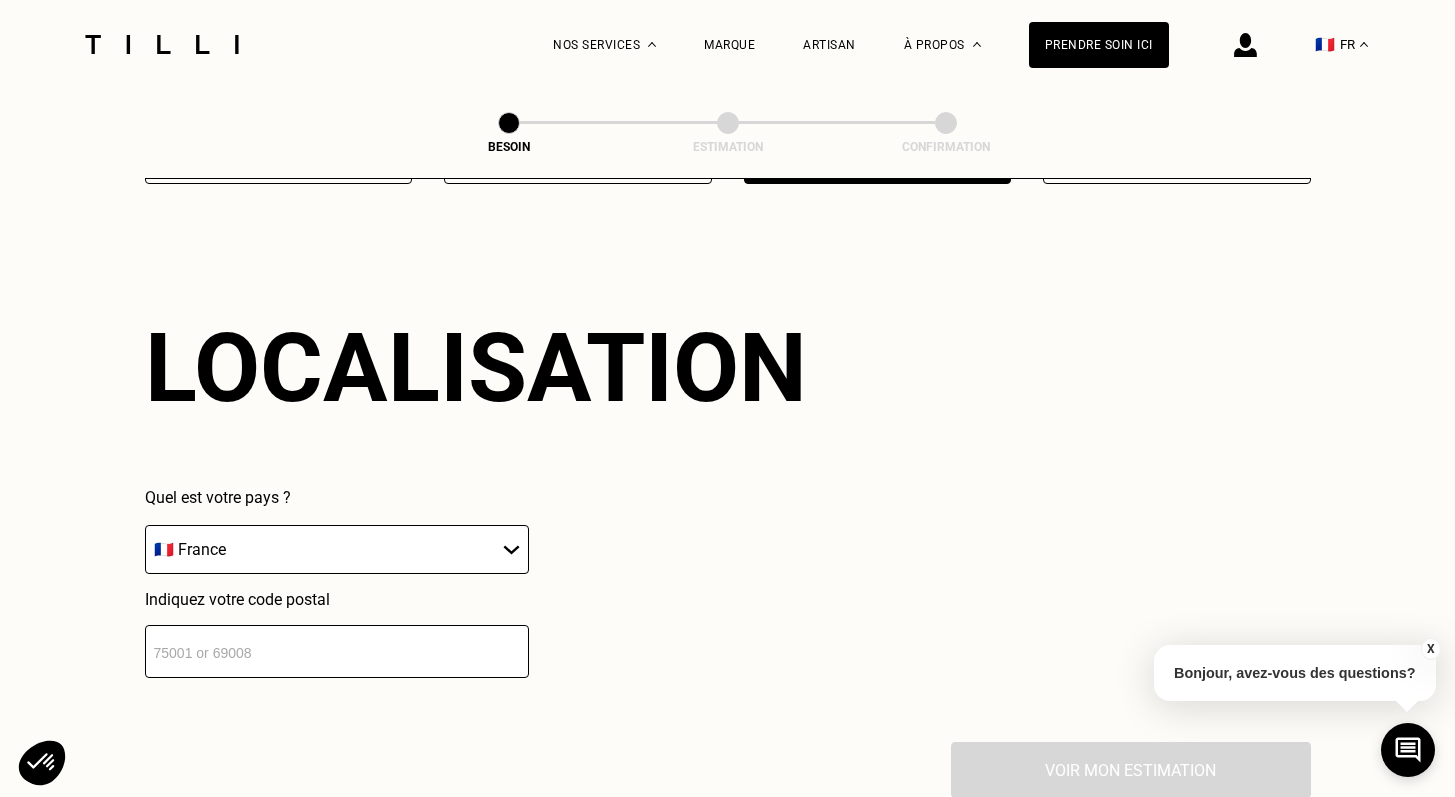 click at bounding box center [337, 651] 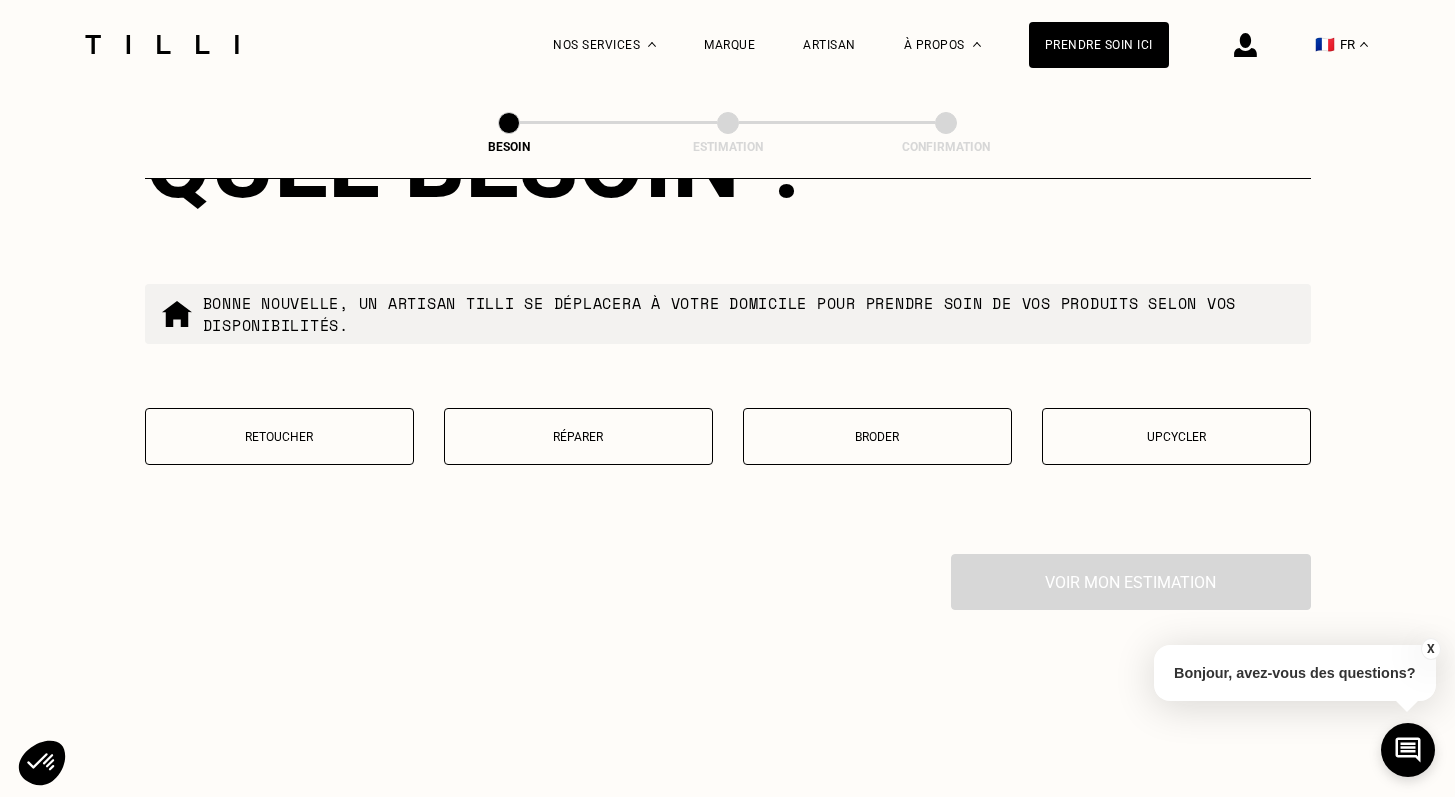 scroll, scrollTop: 3391, scrollLeft: 0, axis: vertical 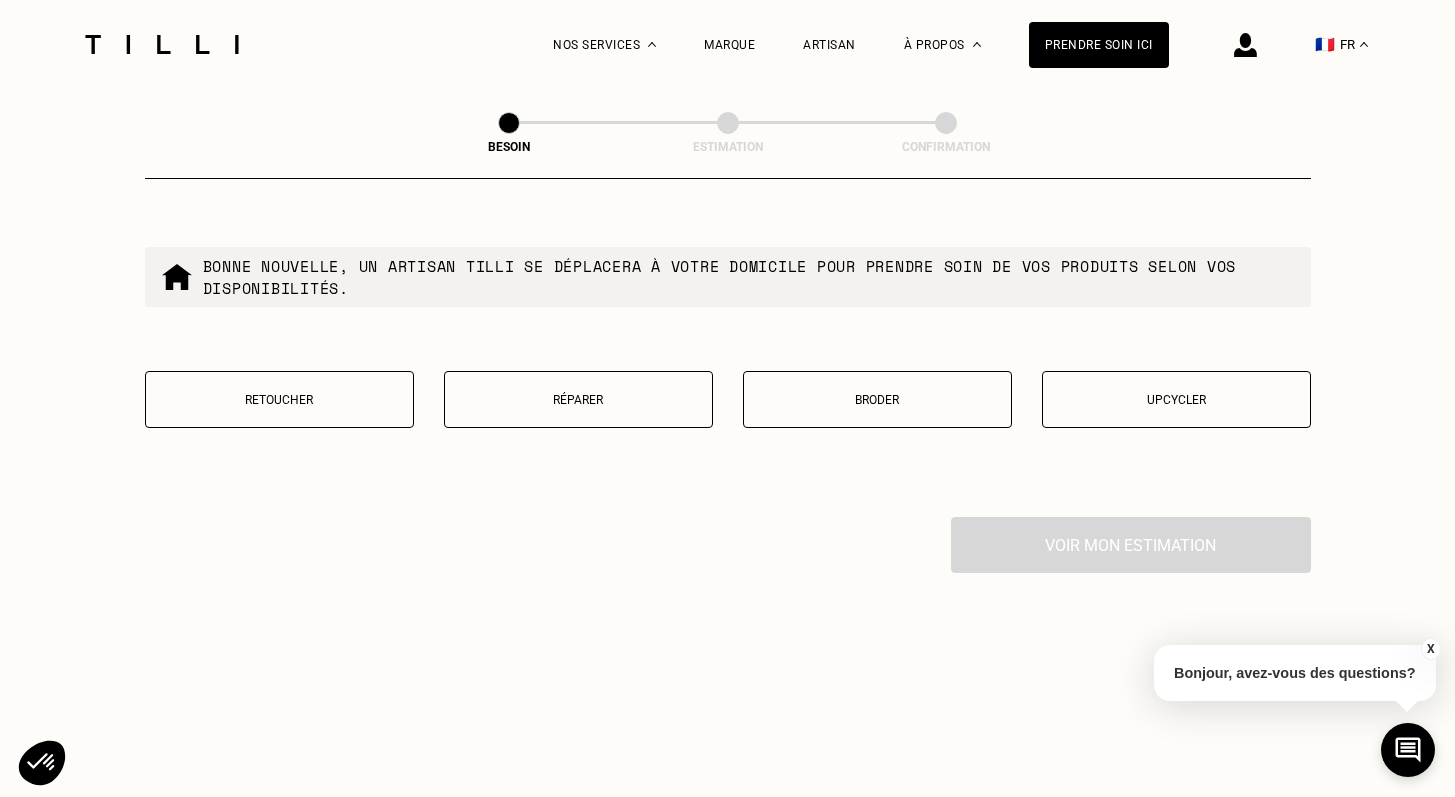 type on "[POSTAL_CODE]" 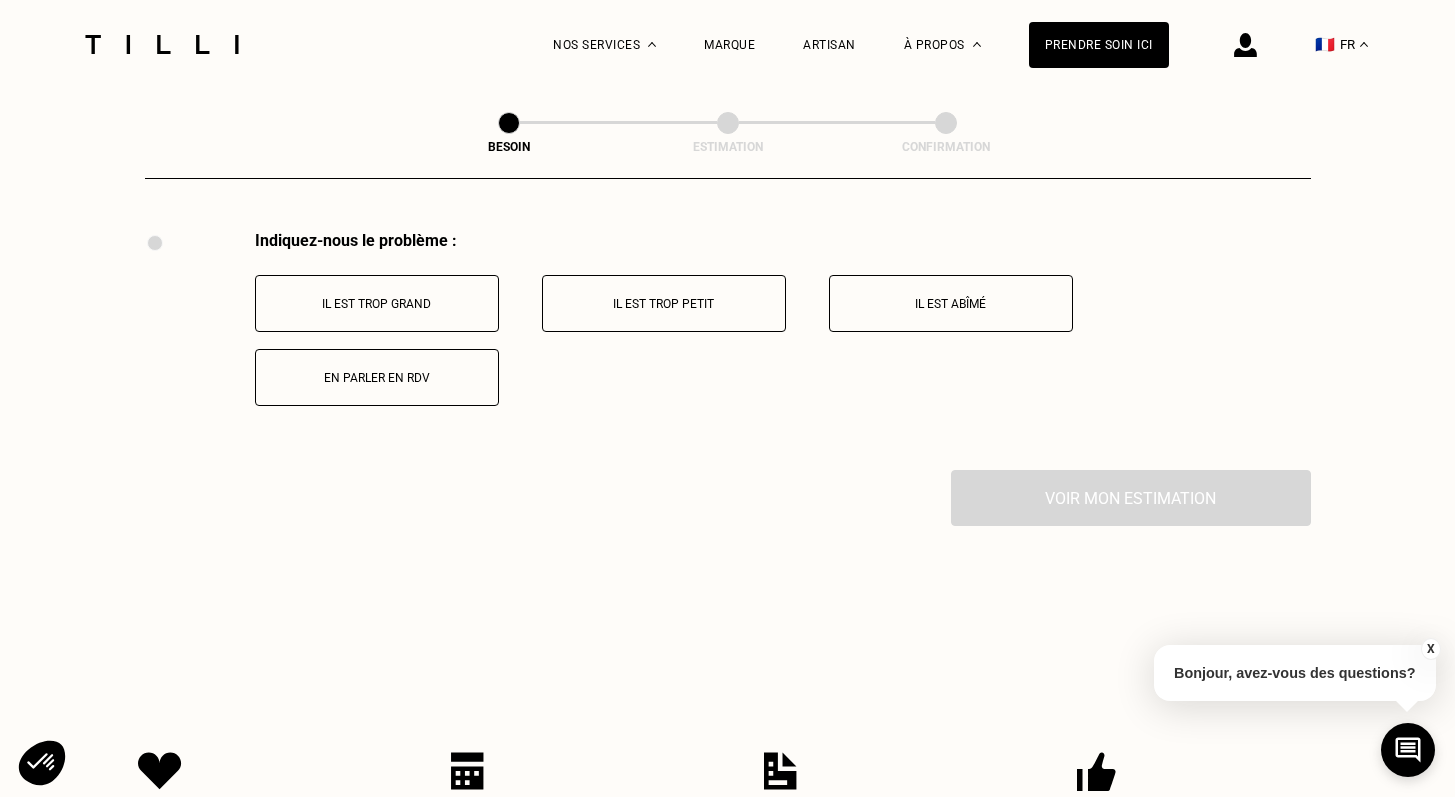 scroll, scrollTop: 3688, scrollLeft: 0, axis: vertical 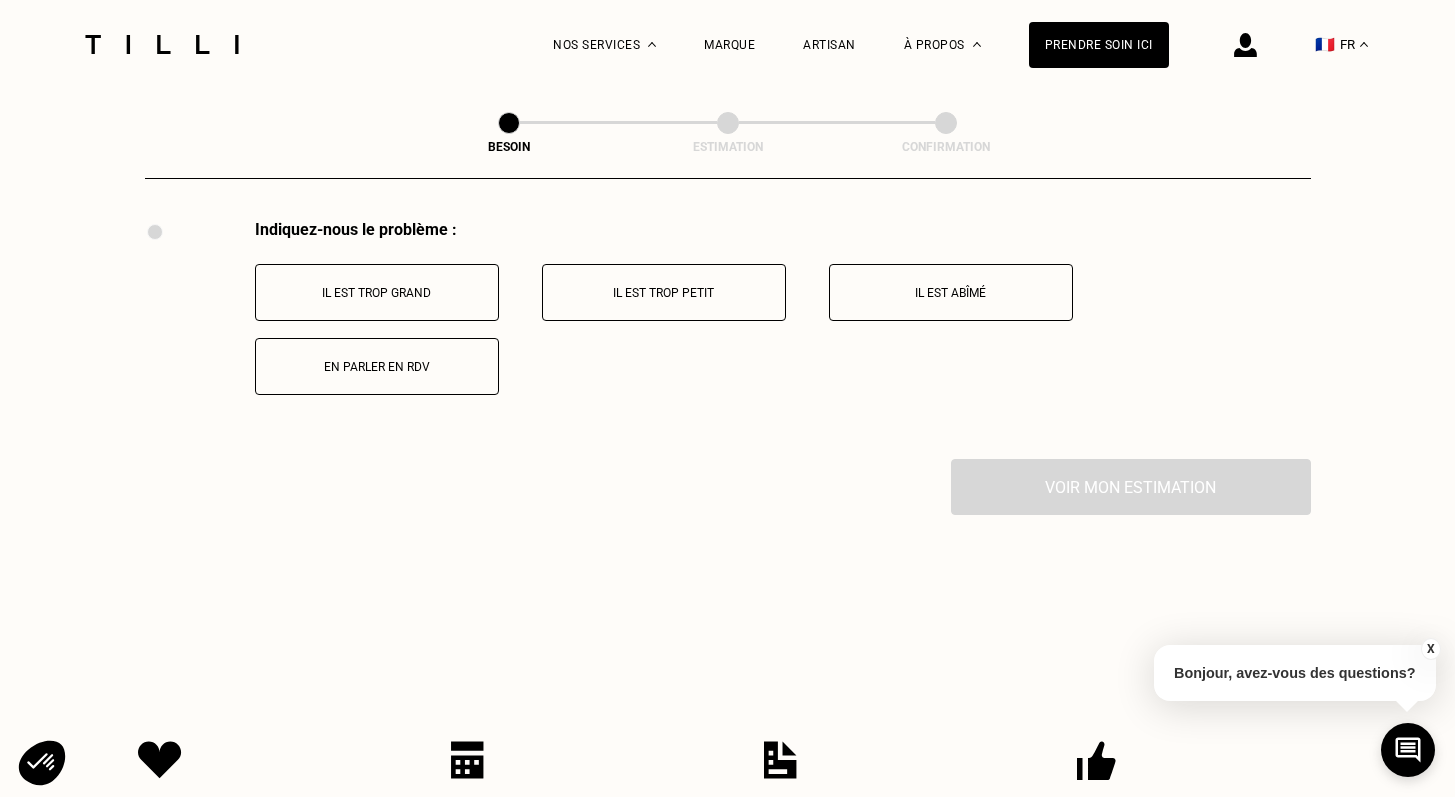 click on "Il est trop grand" at bounding box center [377, 292] 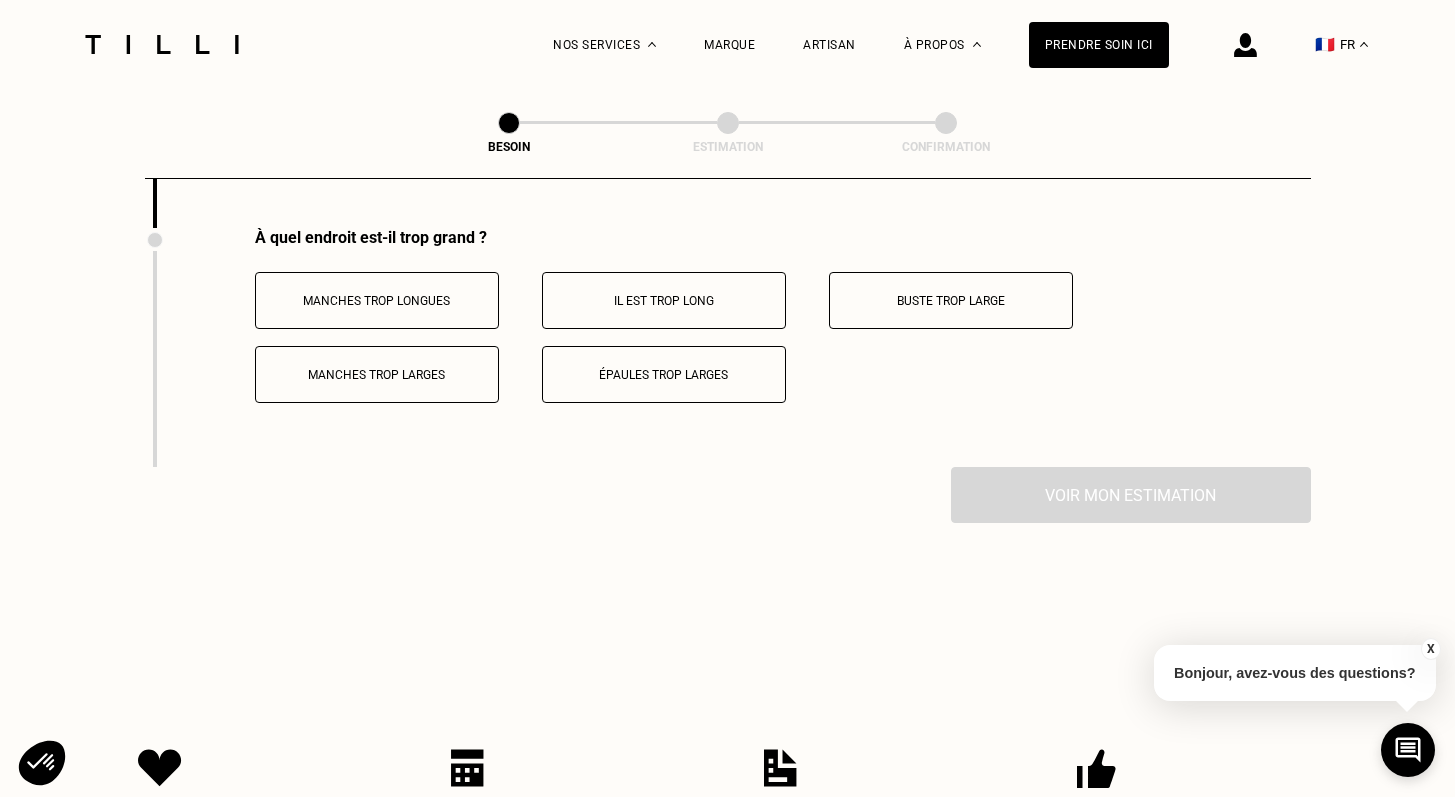 scroll, scrollTop: 3927, scrollLeft: 0, axis: vertical 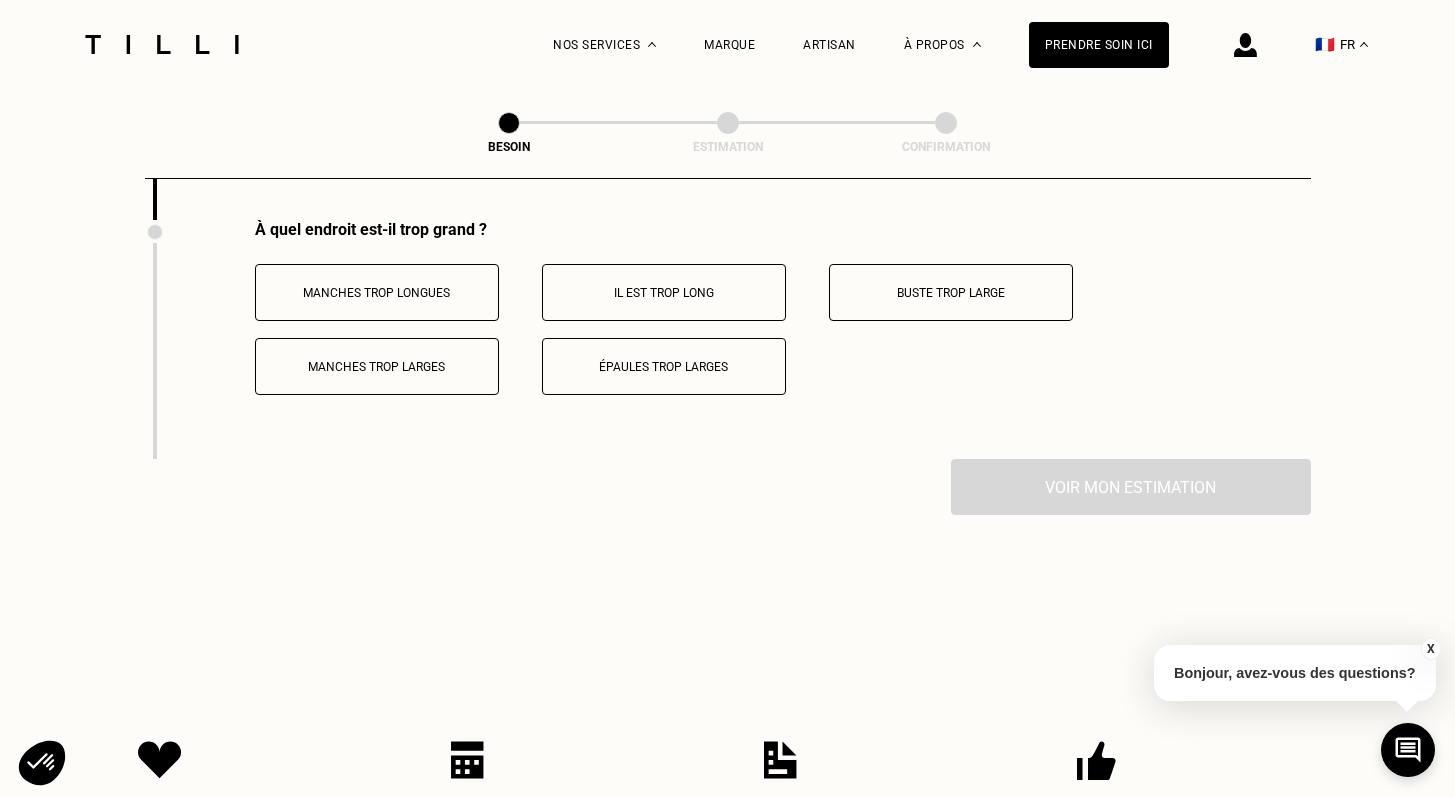 click on "Manches trop longues" at bounding box center (377, 293) 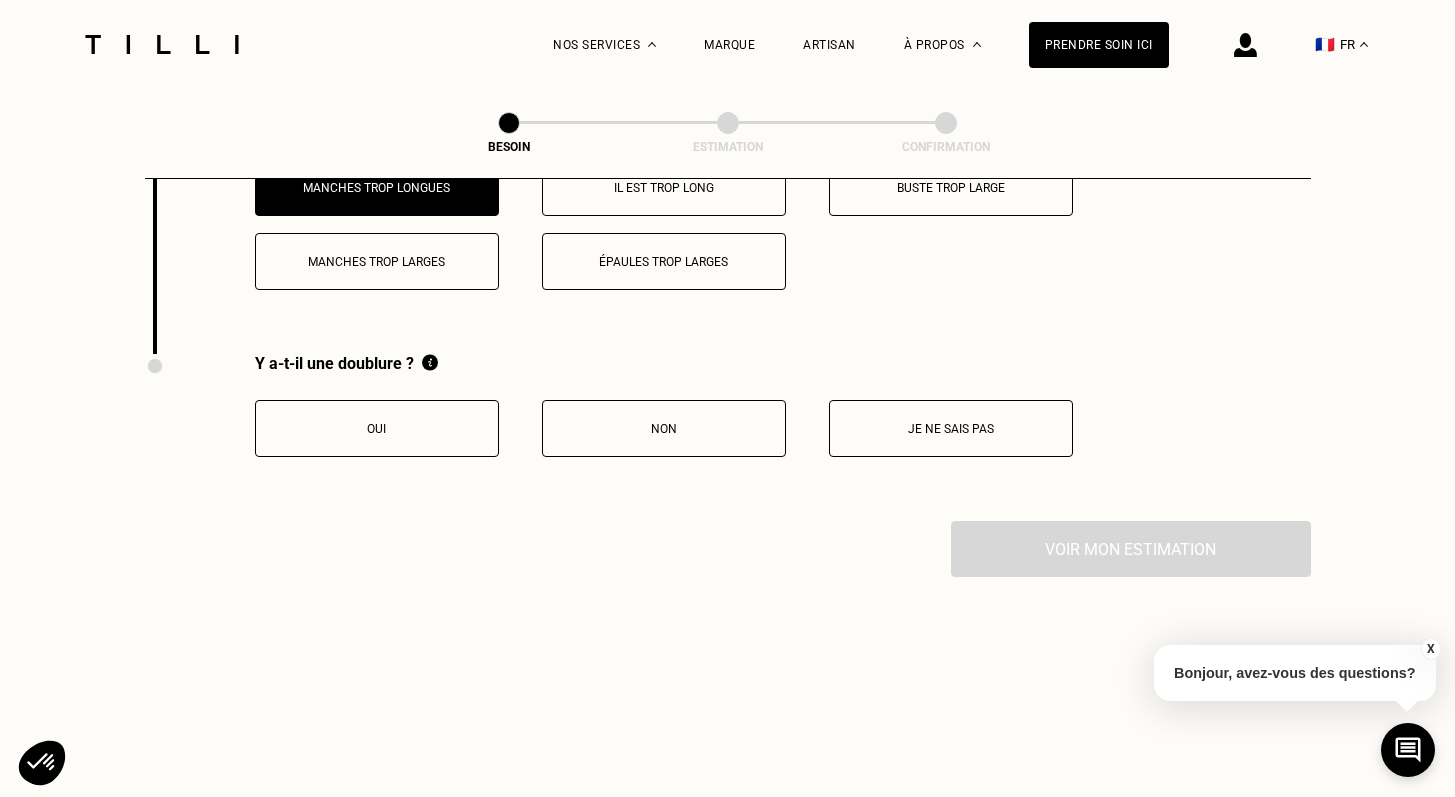 scroll, scrollTop: 4047, scrollLeft: 0, axis: vertical 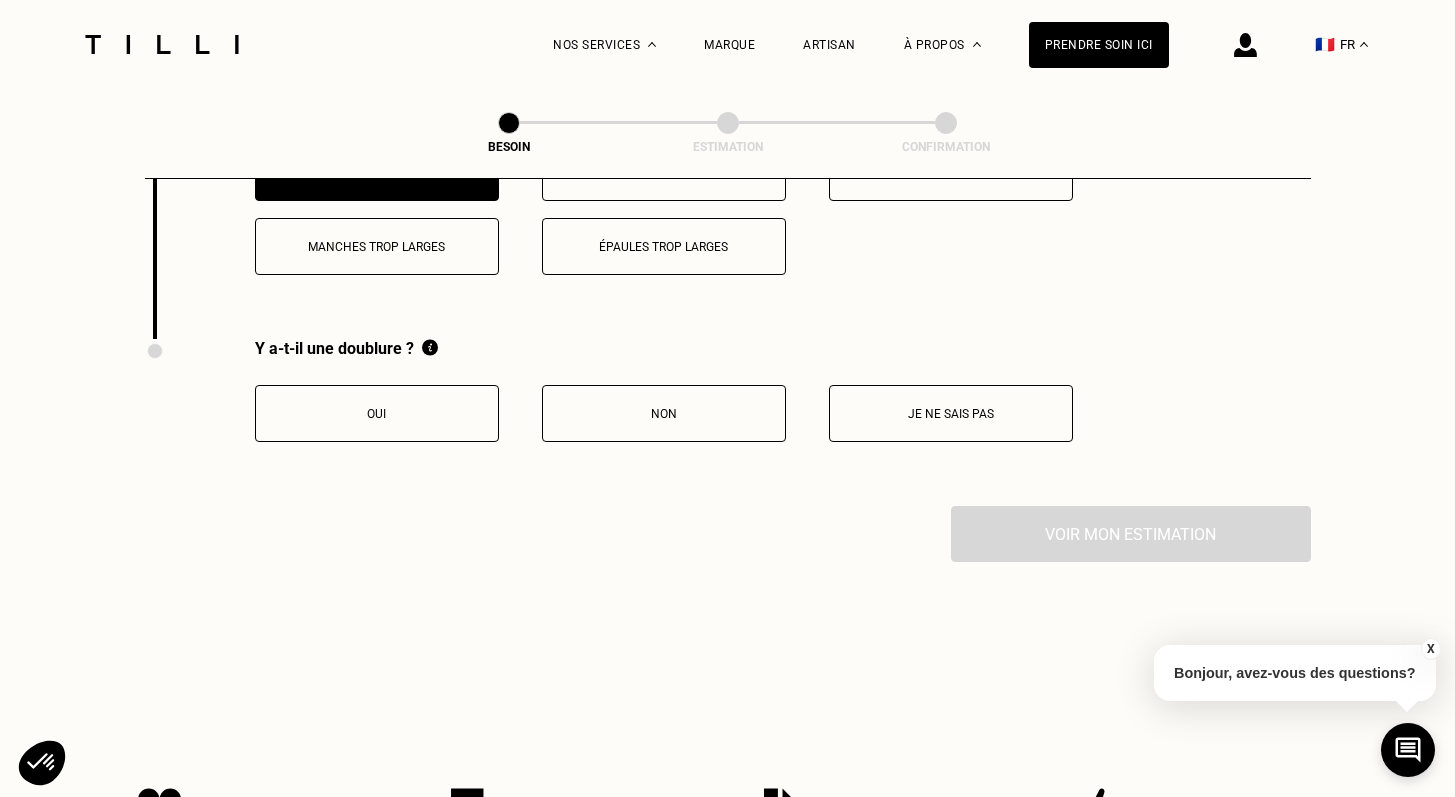 click at bounding box center [430, 347] 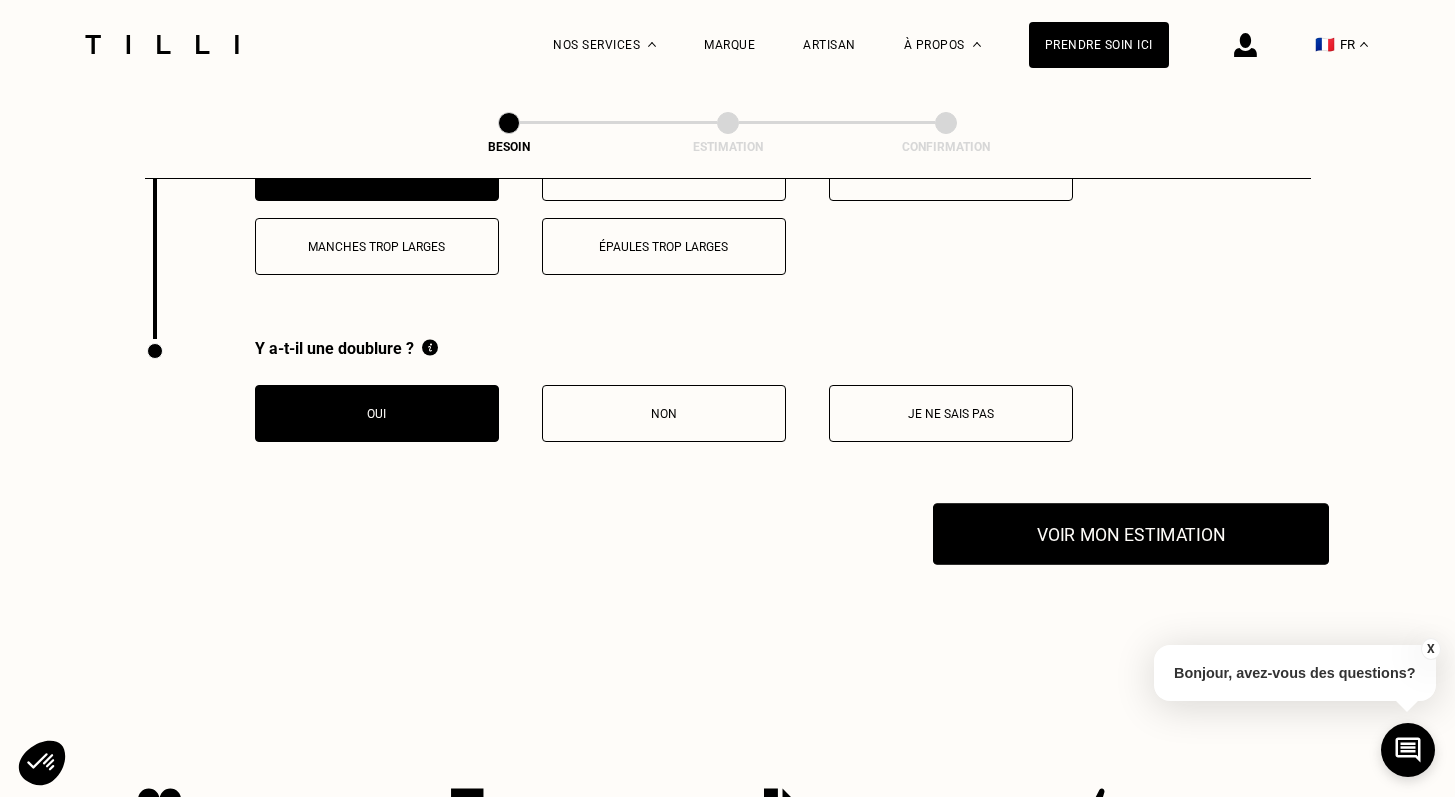 click on "Voir mon estimation" at bounding box center [1131, 534] 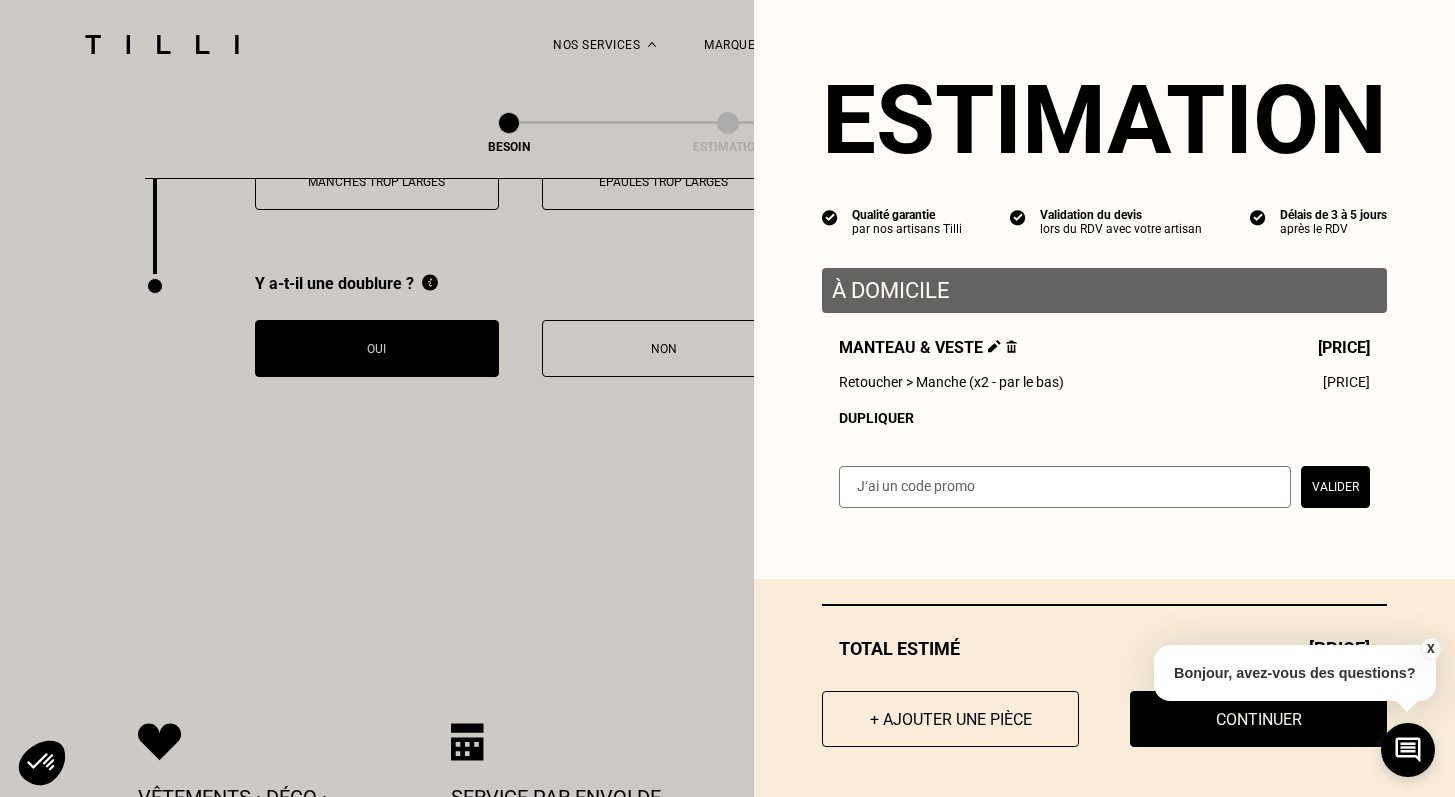 scroll, scrollTop: 4104, scrollLeft: 0, axis: vertical 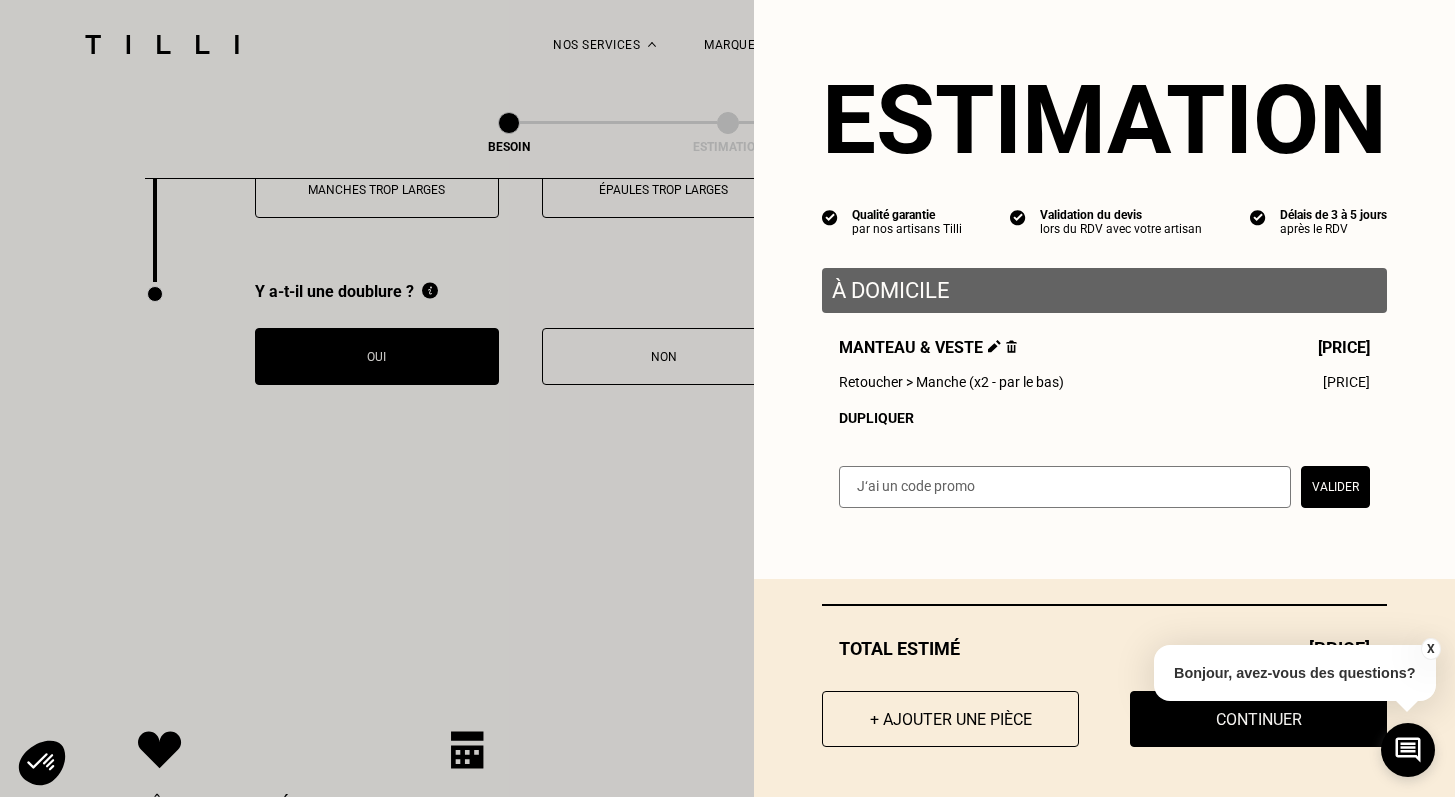 click on "X" at bounding box center (1430, 649) 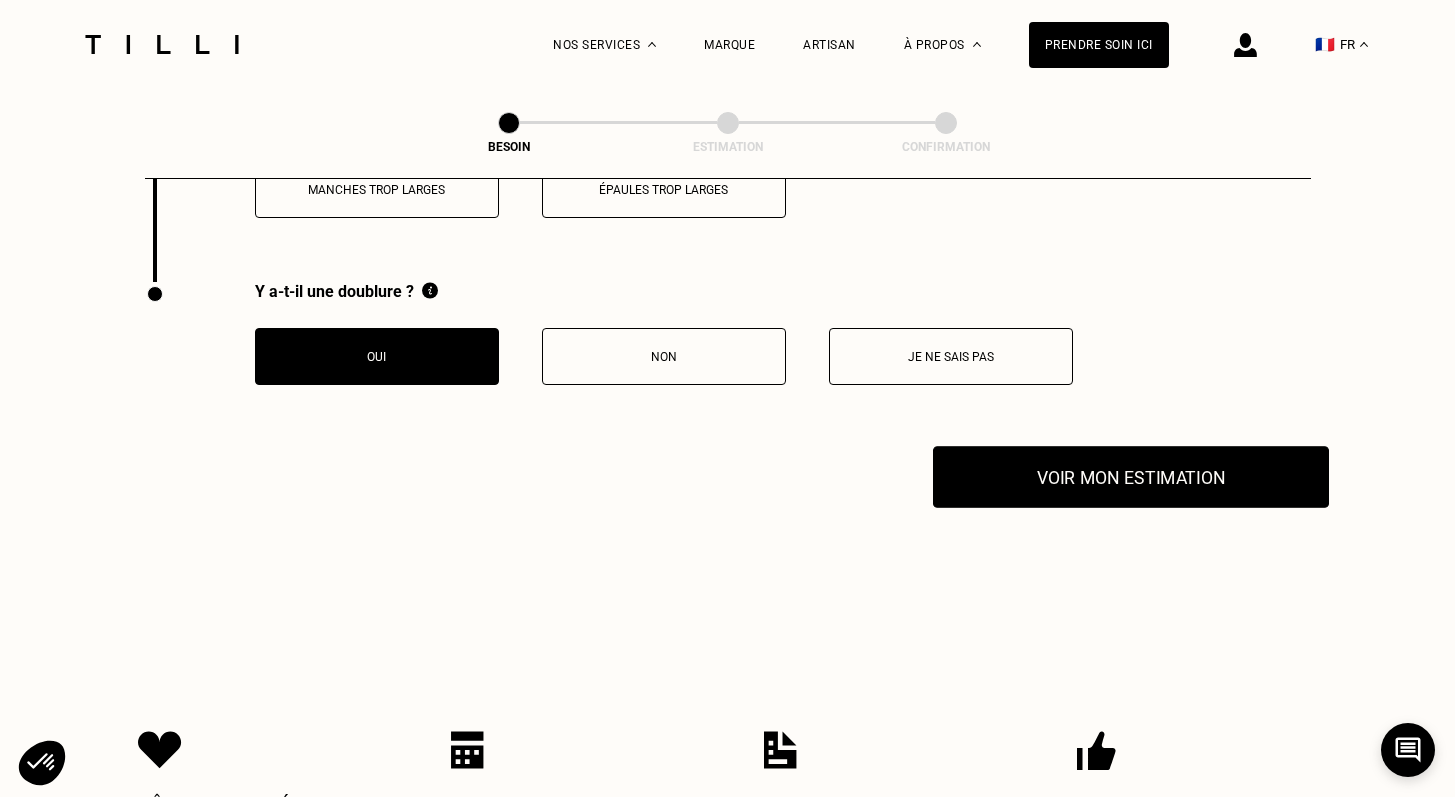 click on "Voir mon estimation" at bounding box center [1131, 477] 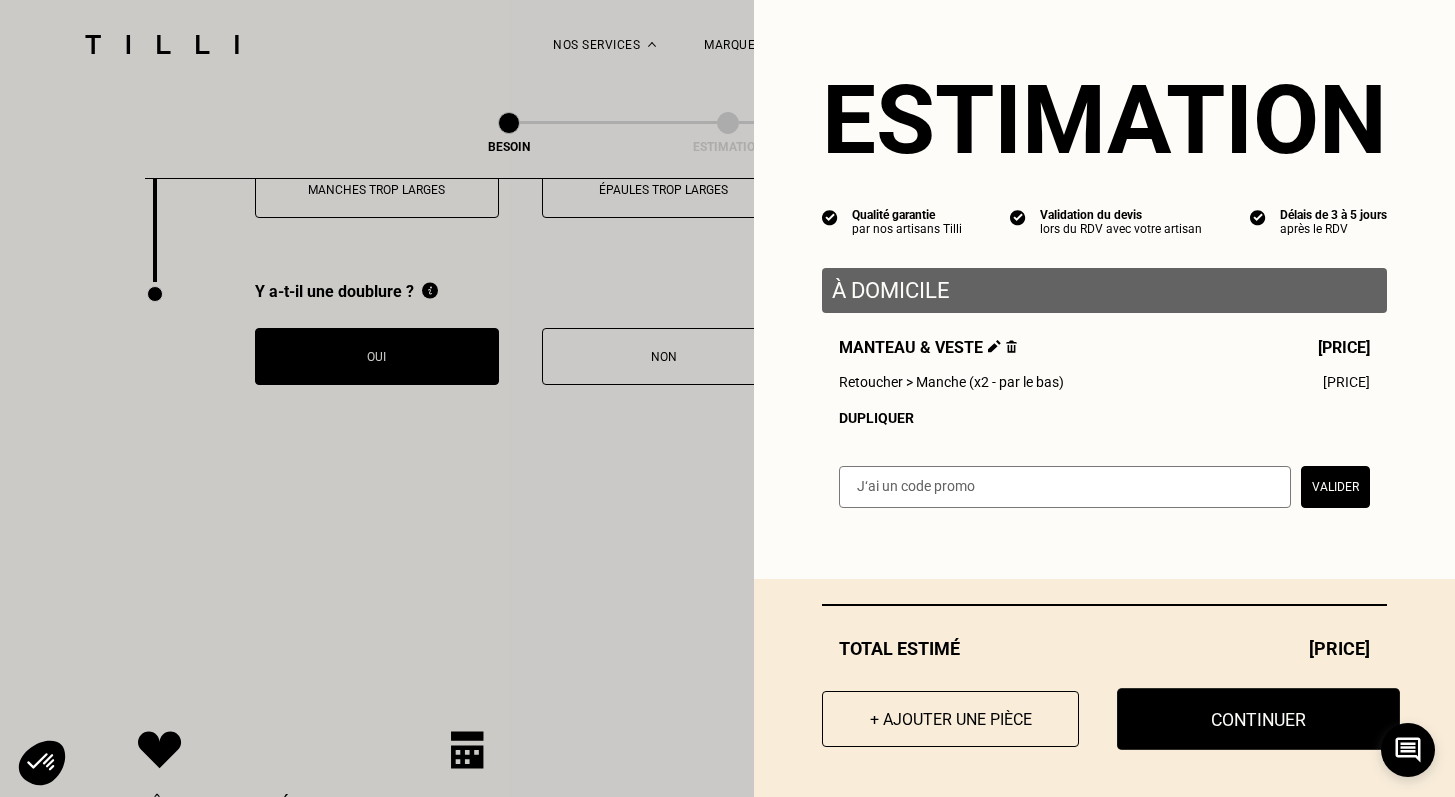click on "Continuer" at bounding box center [1258, 719] 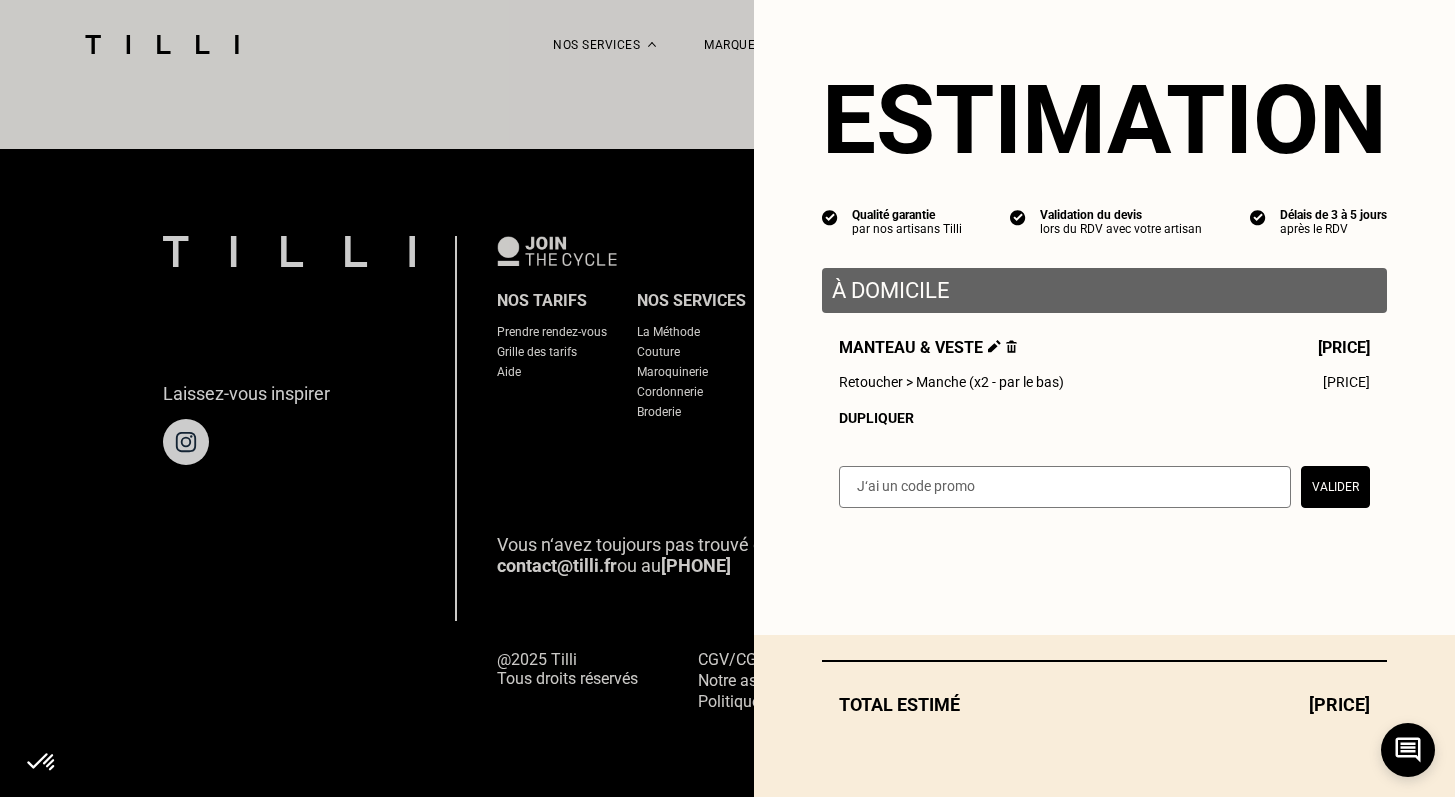 scroll, scrollTop: 0, scrollLeft: 0, axis: both 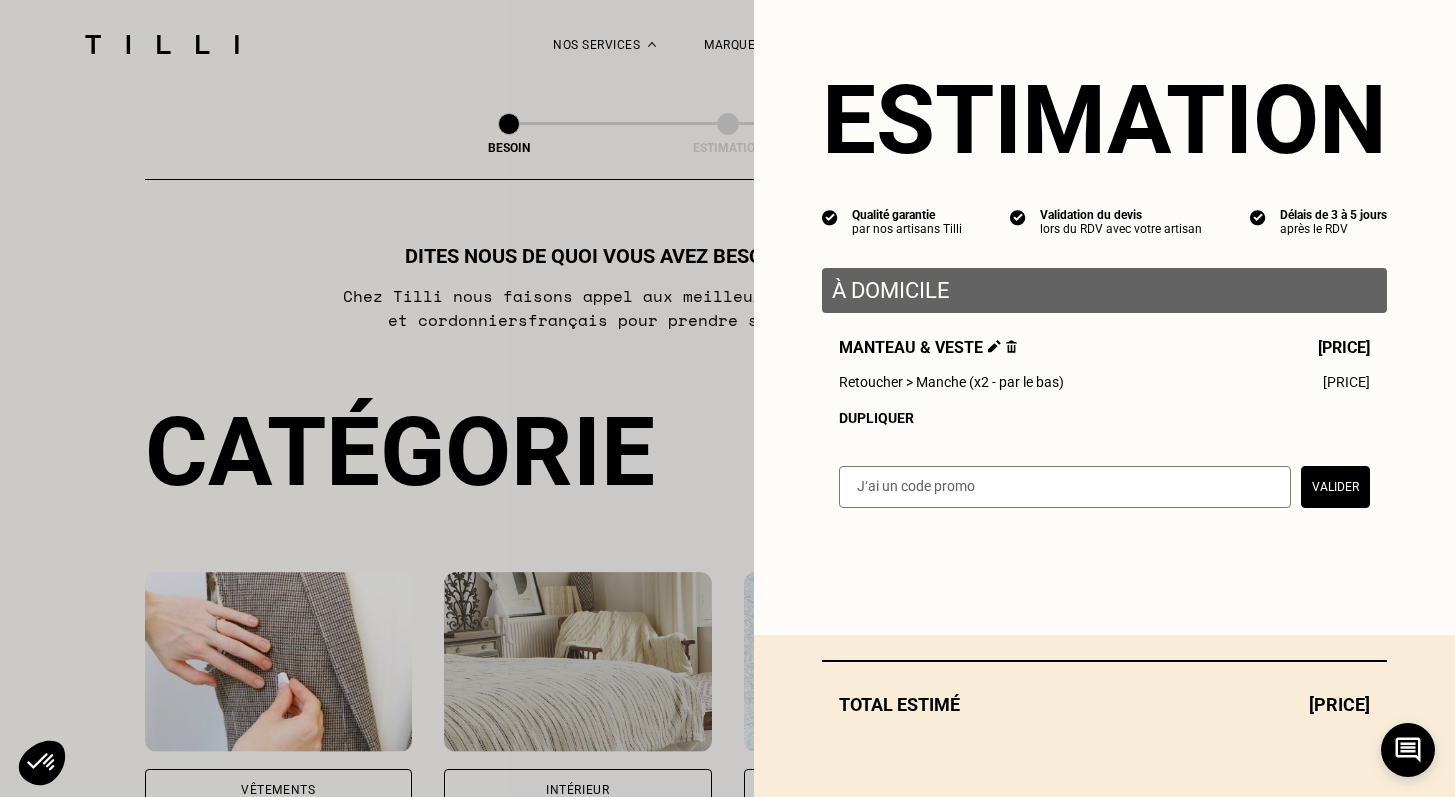 select on "FR" 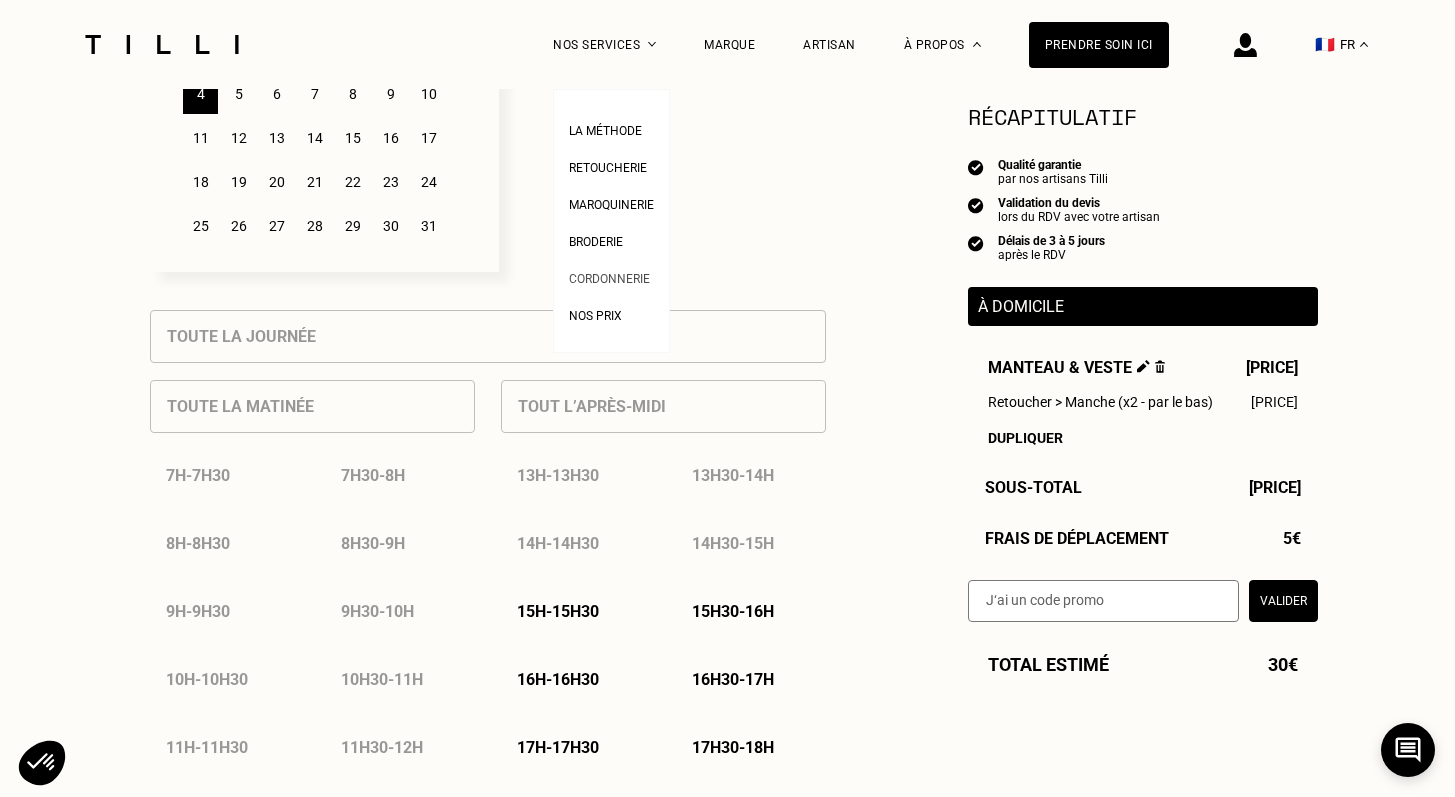 scroll, scrollTop: 731, scrollLeft: 0, axis: vertical 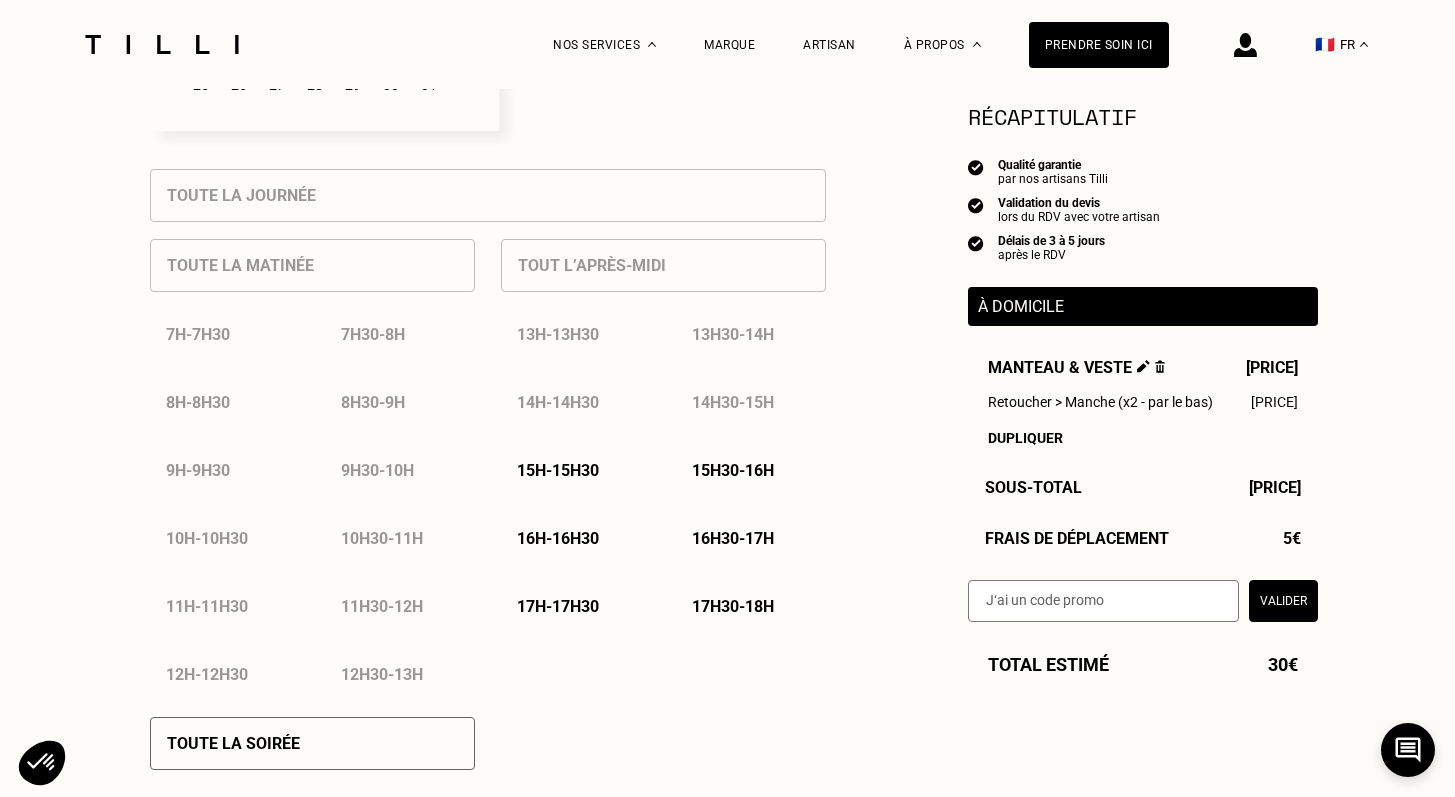 click on "15h30  -  16h" at bounding box center [733, 470] 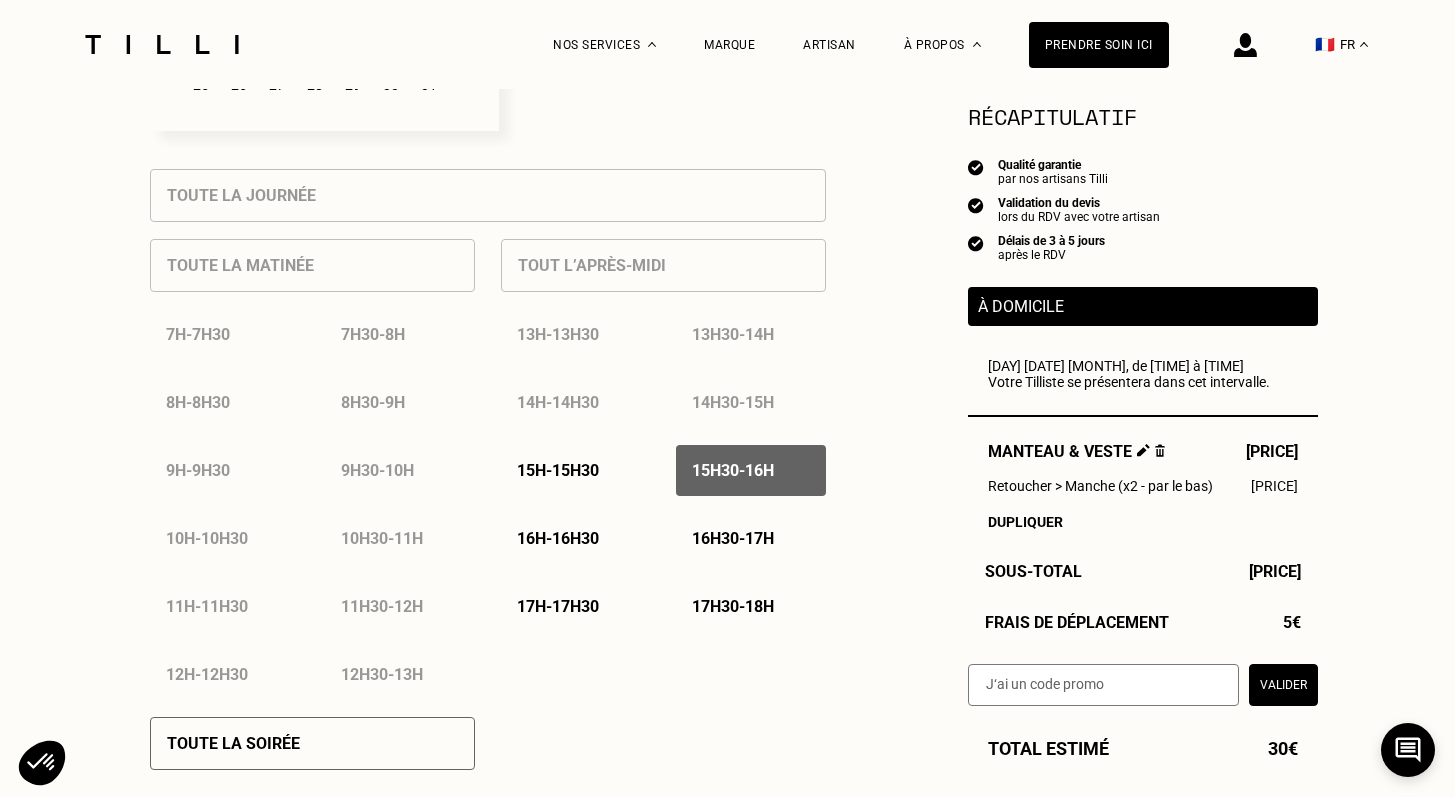 click on "16h  -  16h30" at bounding box center [558, 538] 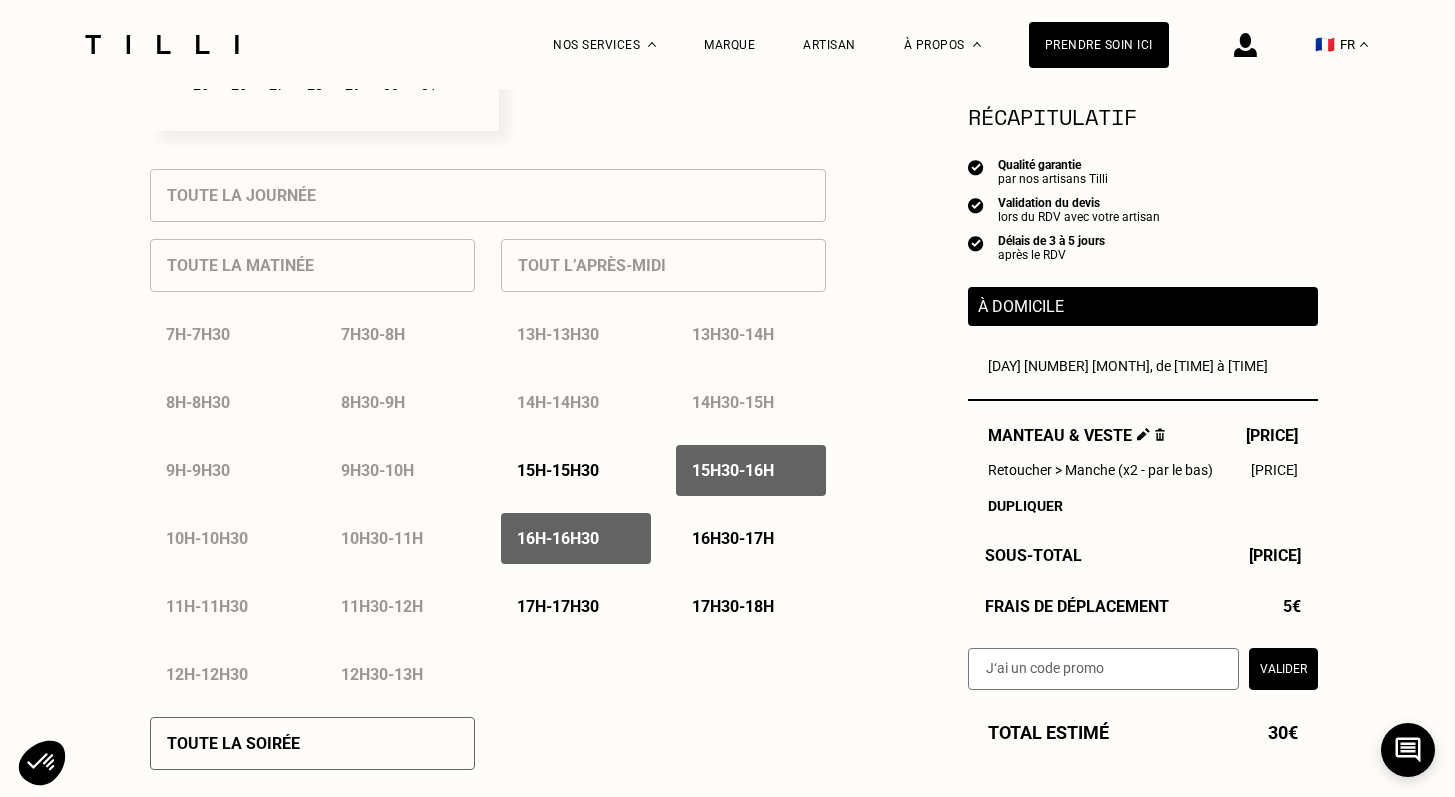click on "16h30  -  17h" at bounding box center (733, 538) 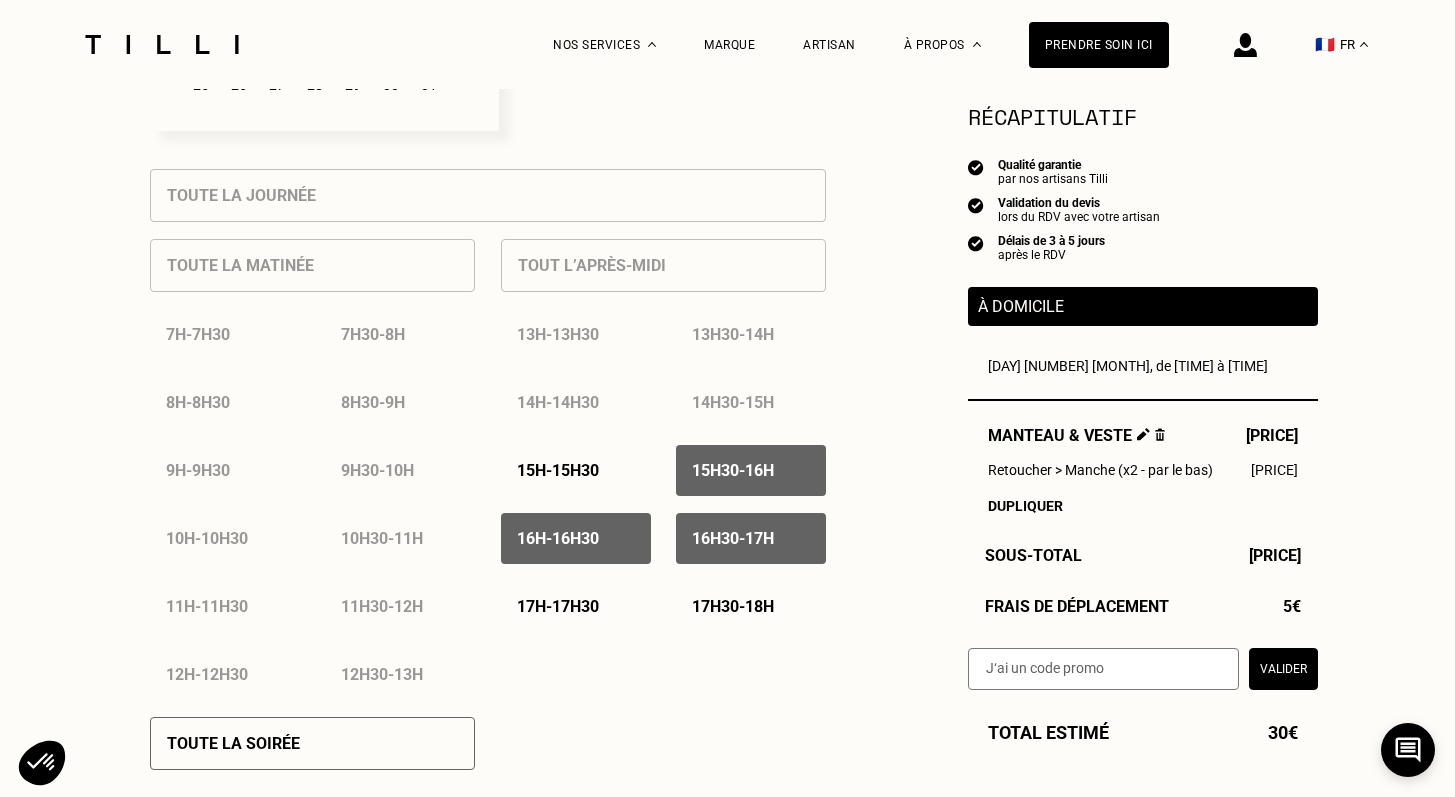 click on "[TIME] - [TIME]" at bounding box center [558, 606] 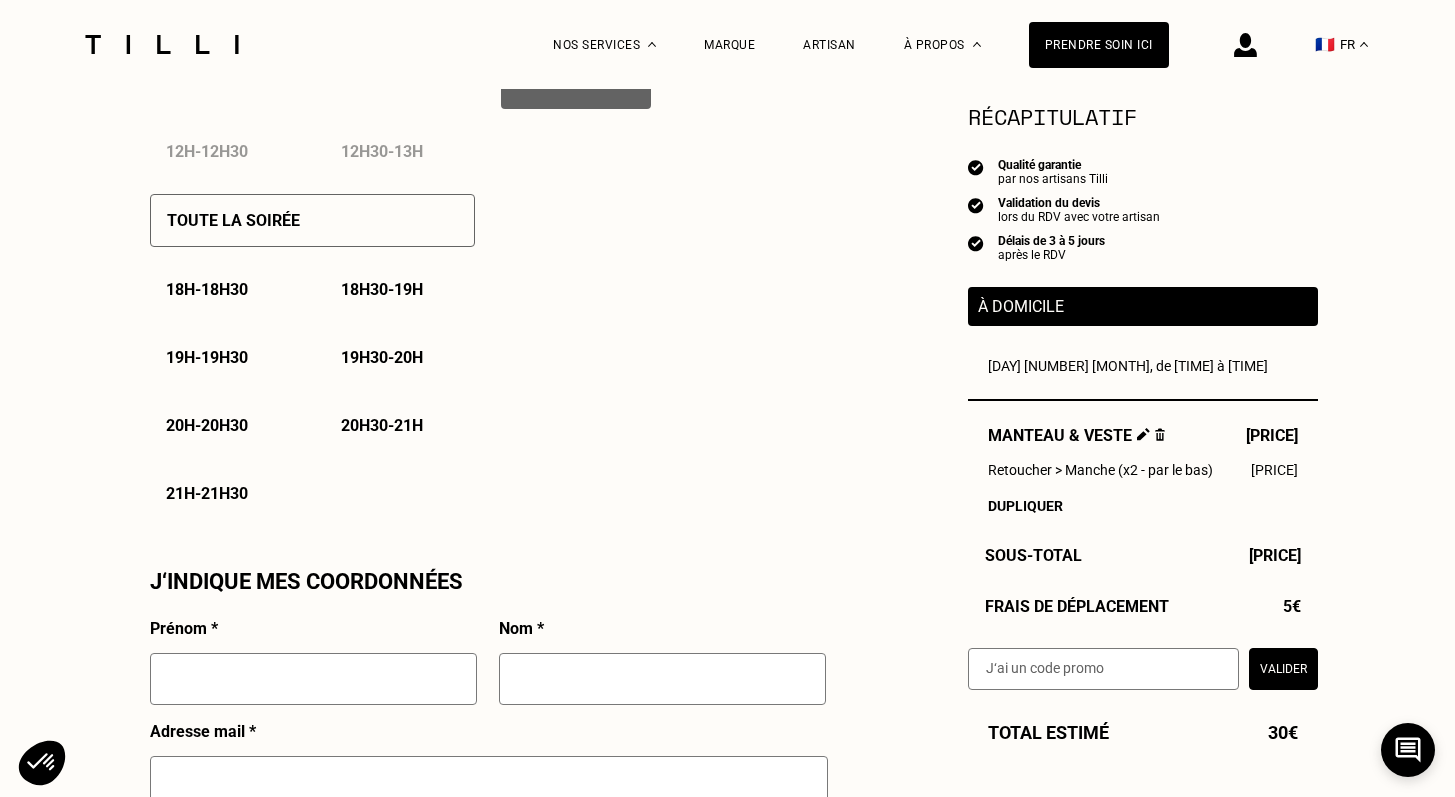 scroll, scrollTop: 1493, scrollLeft: 0, axis: vertical 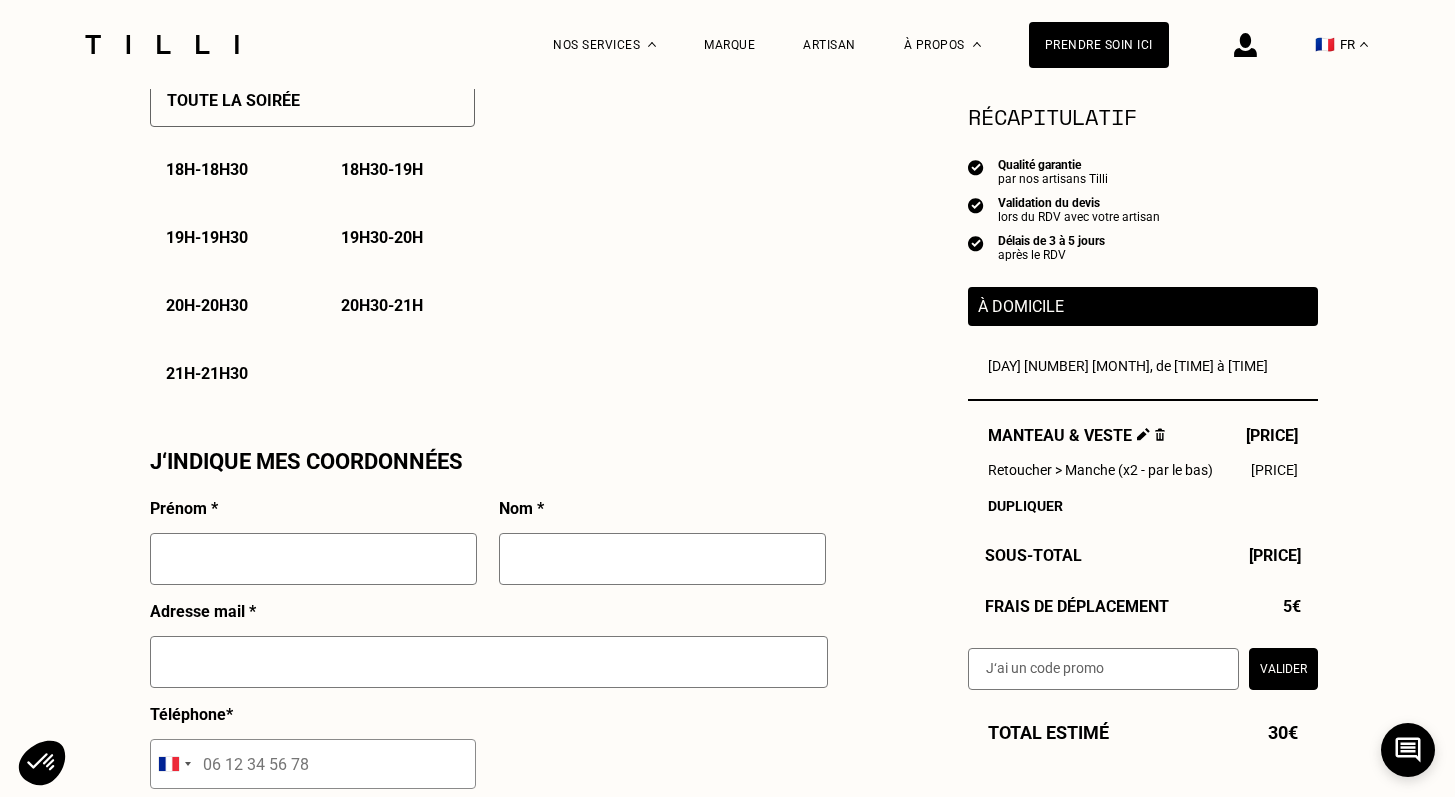 click on "18h  -  18h30" at bounding box center (207, 169) 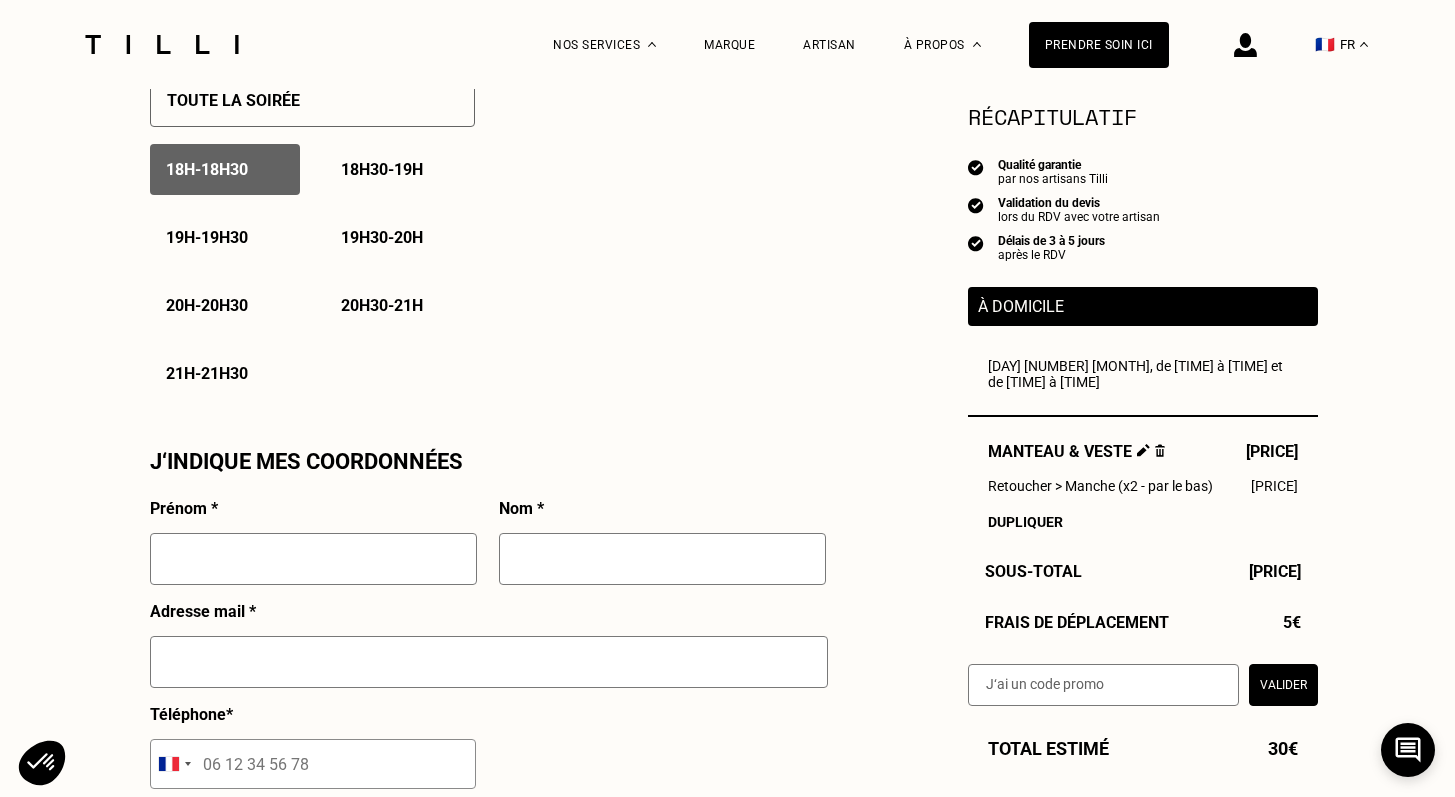 click on "[TIME] - [TIME]" at bounding box center [382, 169] 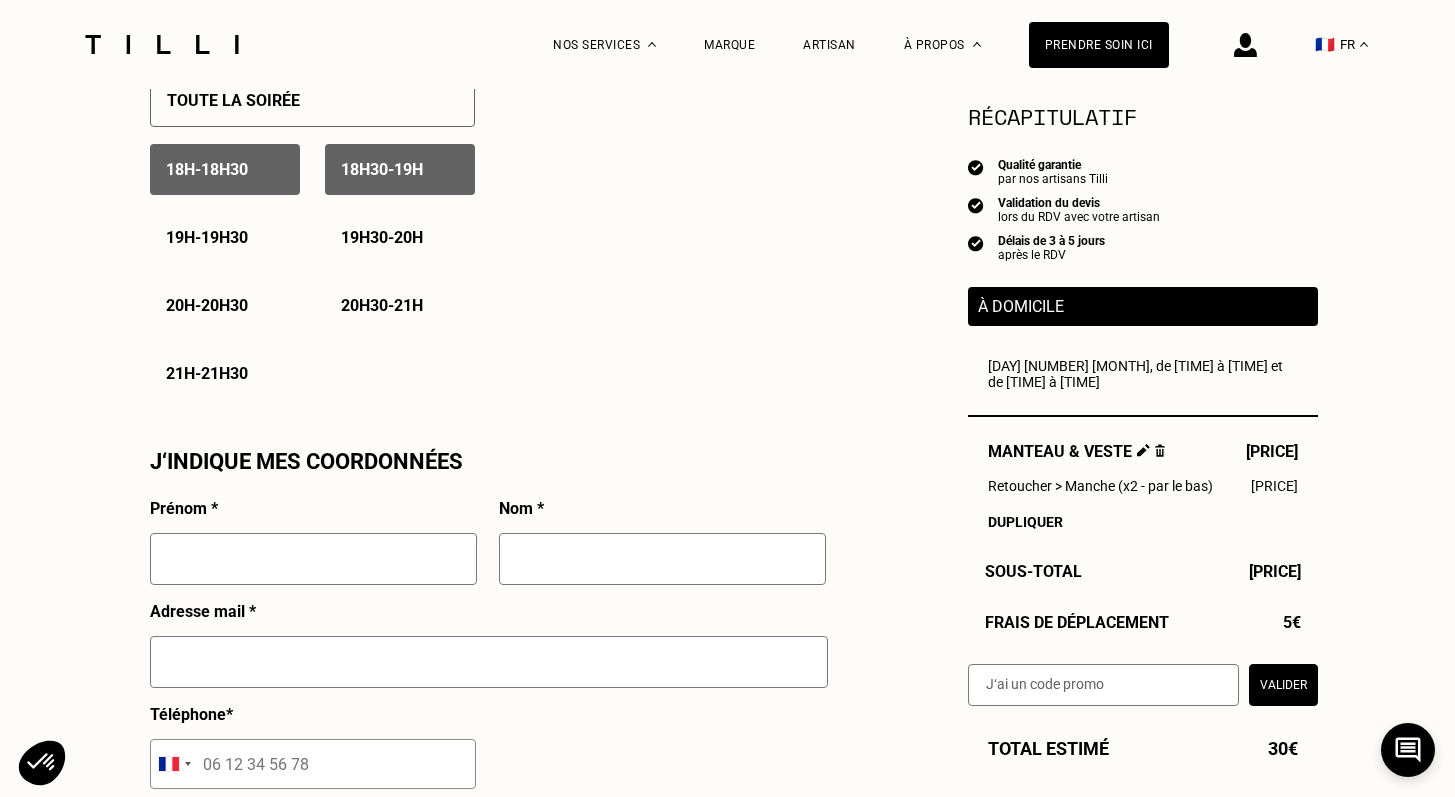 click on "18h  -  18h30 18h30  -  19h 19h  -  19h30 19h30  -  20h 20h  -  20h30 20h30  -  21h 21h  -  21h30" at bounding box center [312, 271] 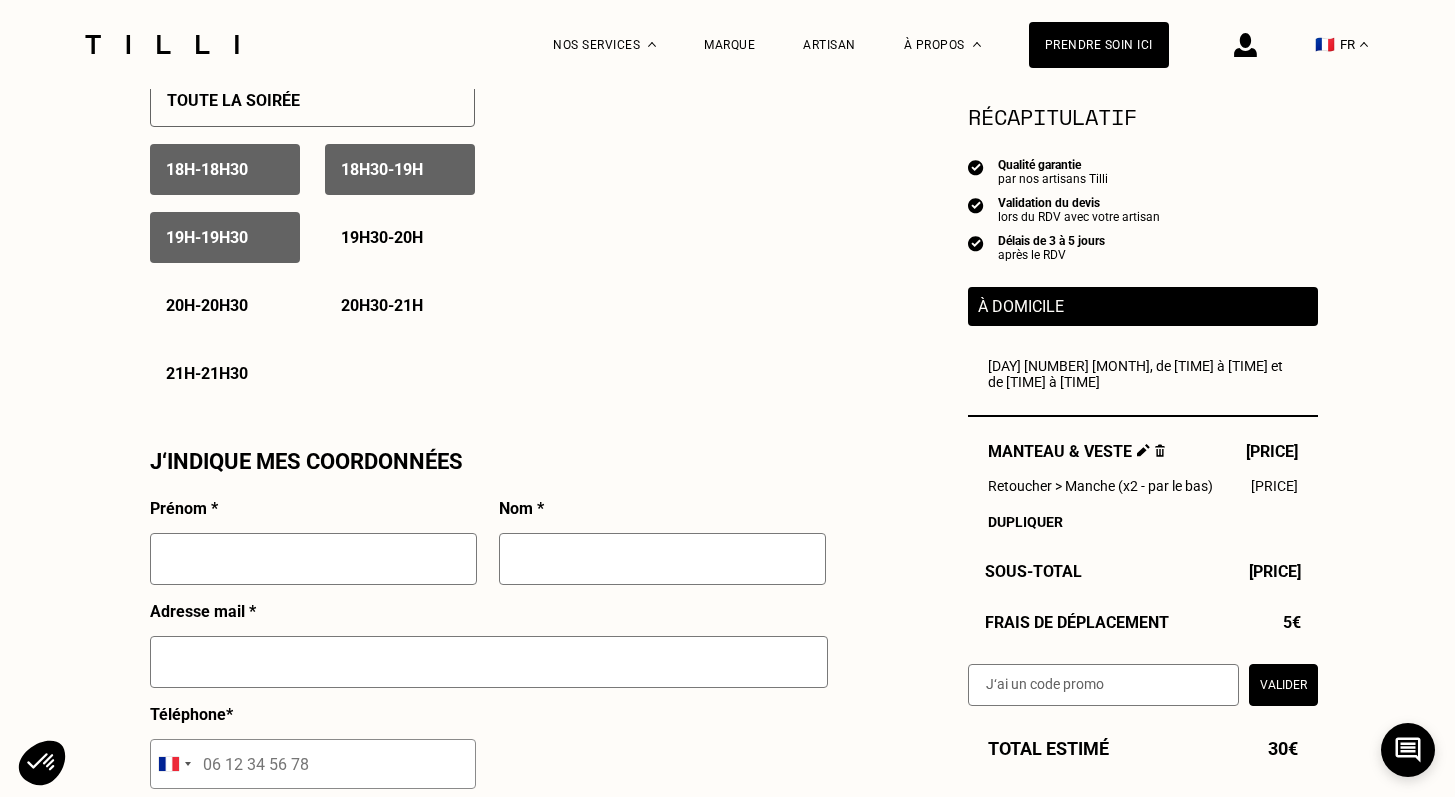 click on "[TIME] - [TIME]" at bounding box center [400, 237] 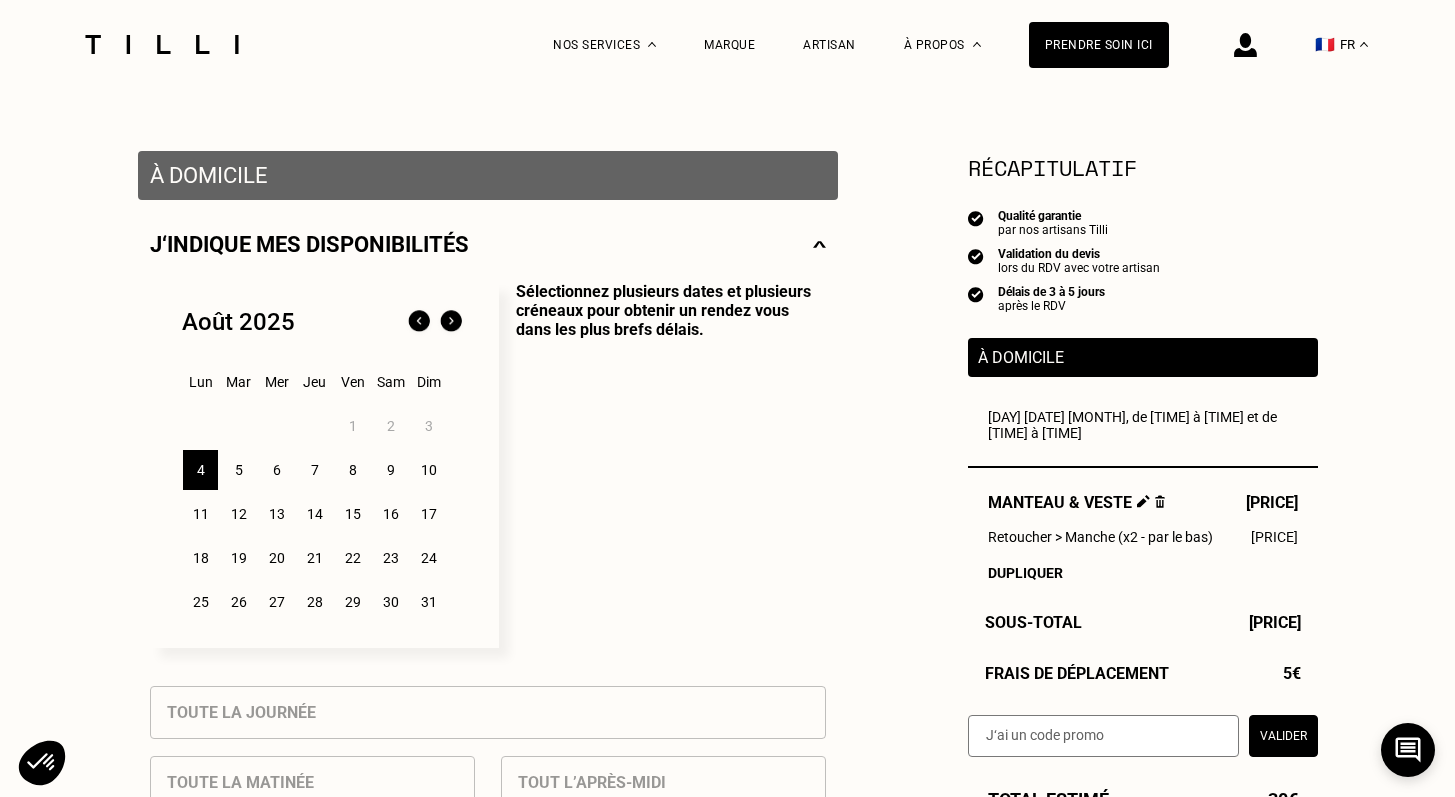 scroll, scrollTop: 334, scrollLeft: 0, axis: vertical 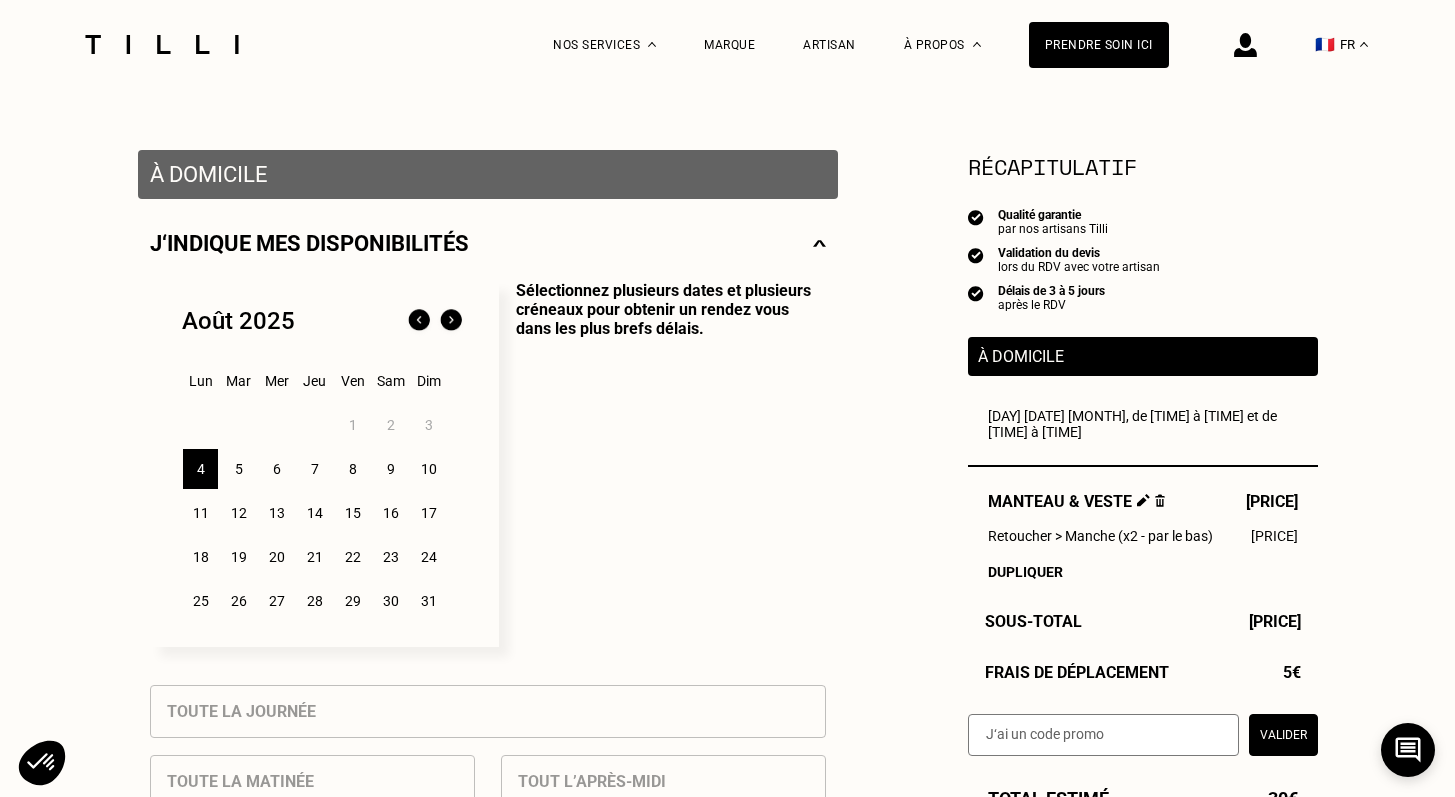 click on "5" at bounding box center [238, 469] 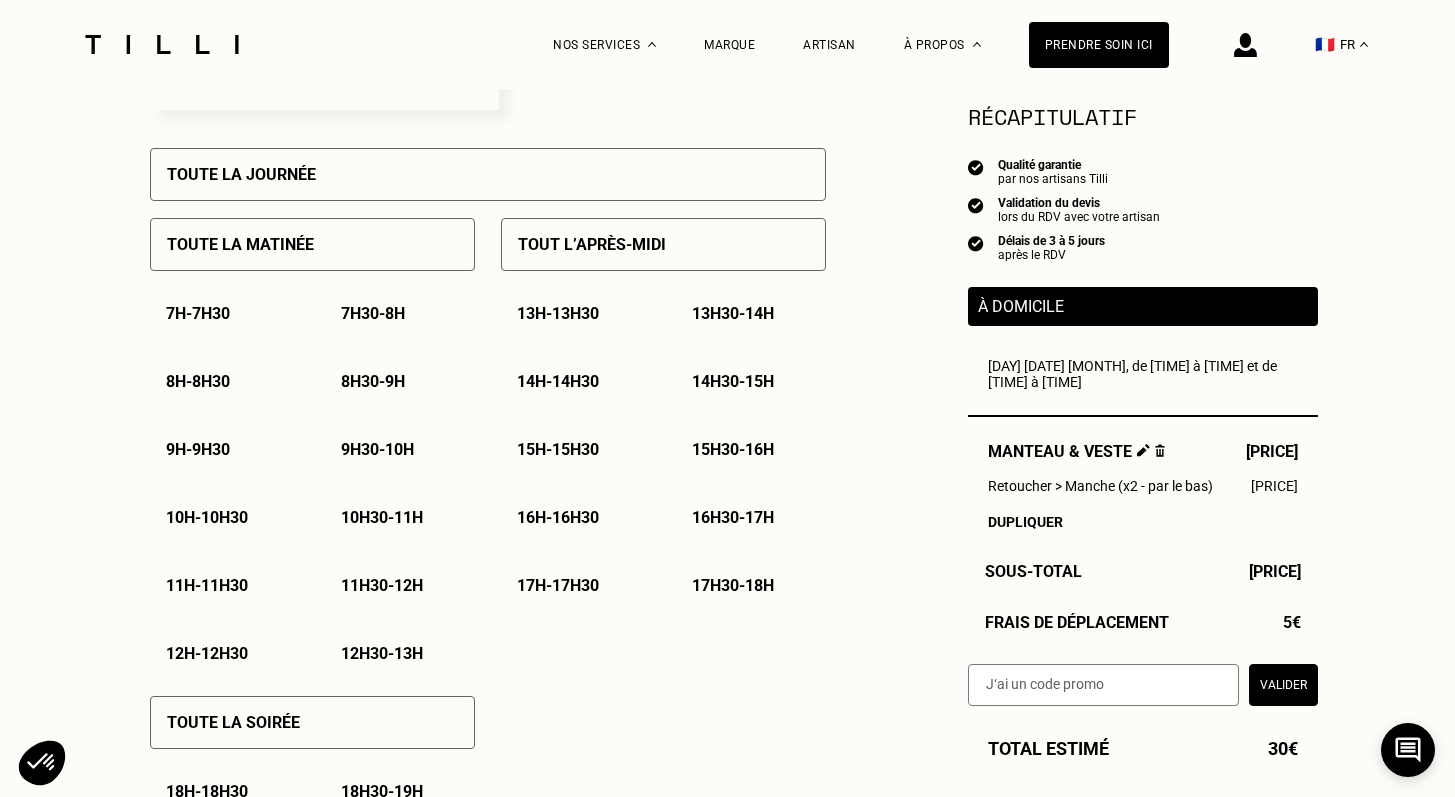 scroll, scrollTop: 892, scrollLeft: 0, axis: vertical 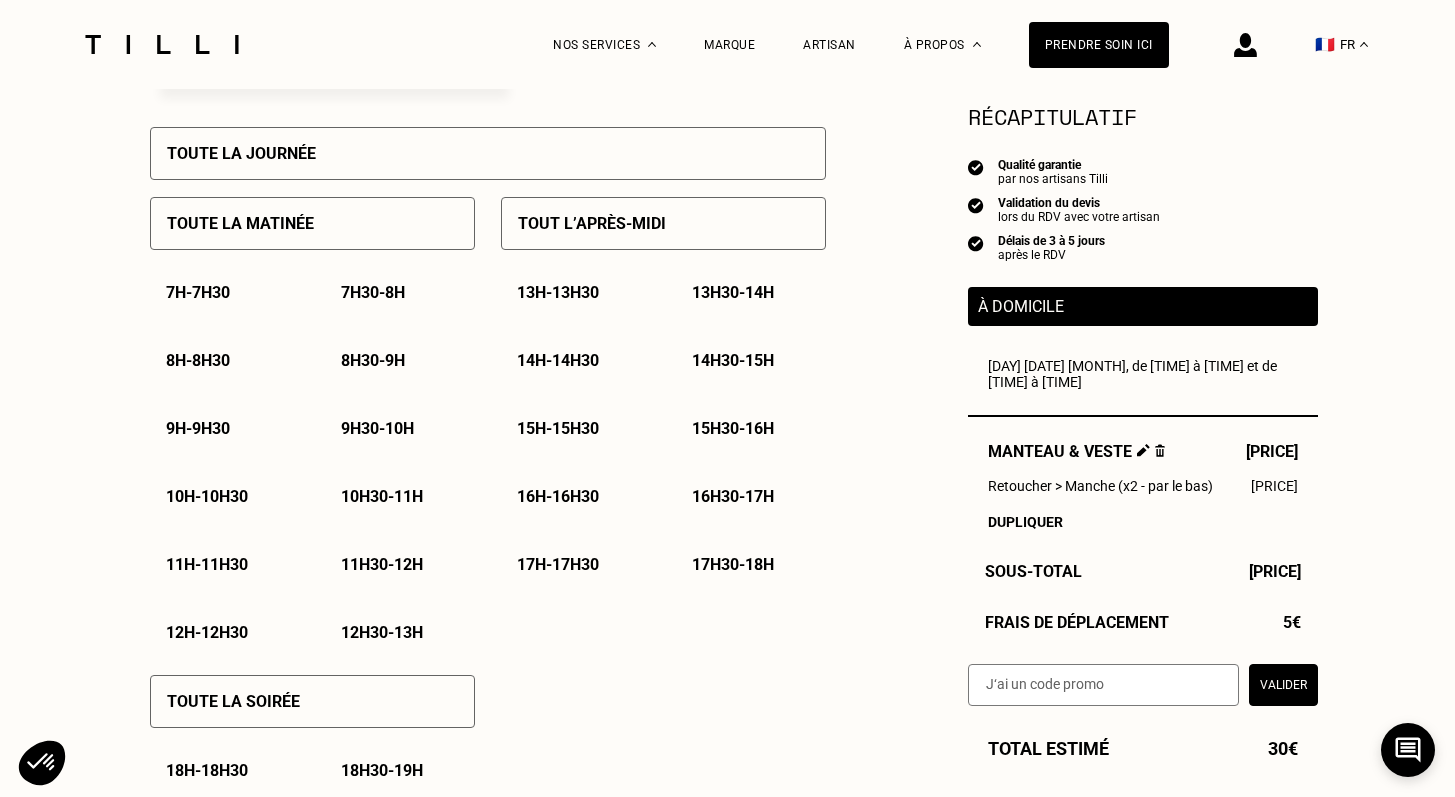 click on "Toute la matinée" at bounding box center [240, 223] 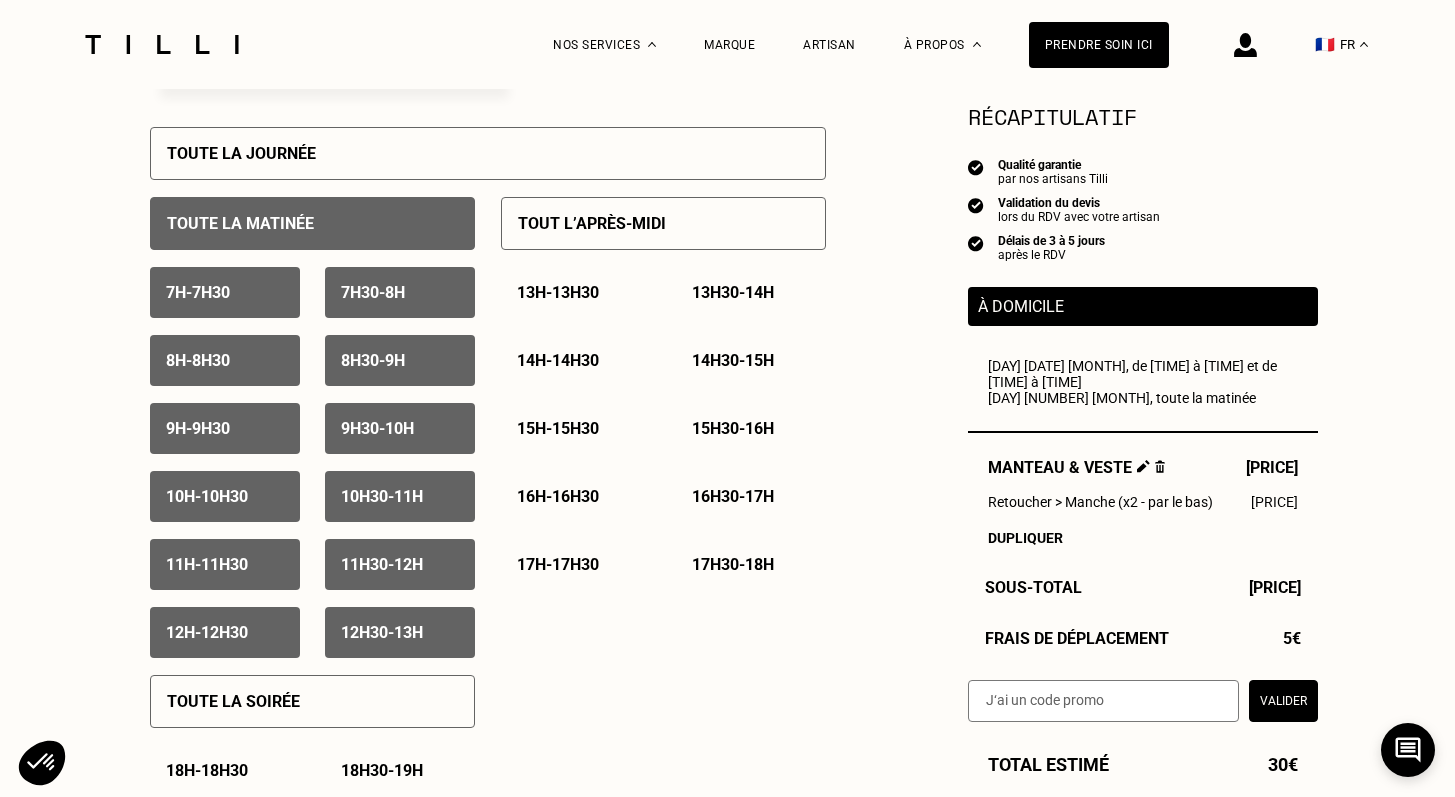 click on "10h30  -  11h" at bounding box center (382, 496) 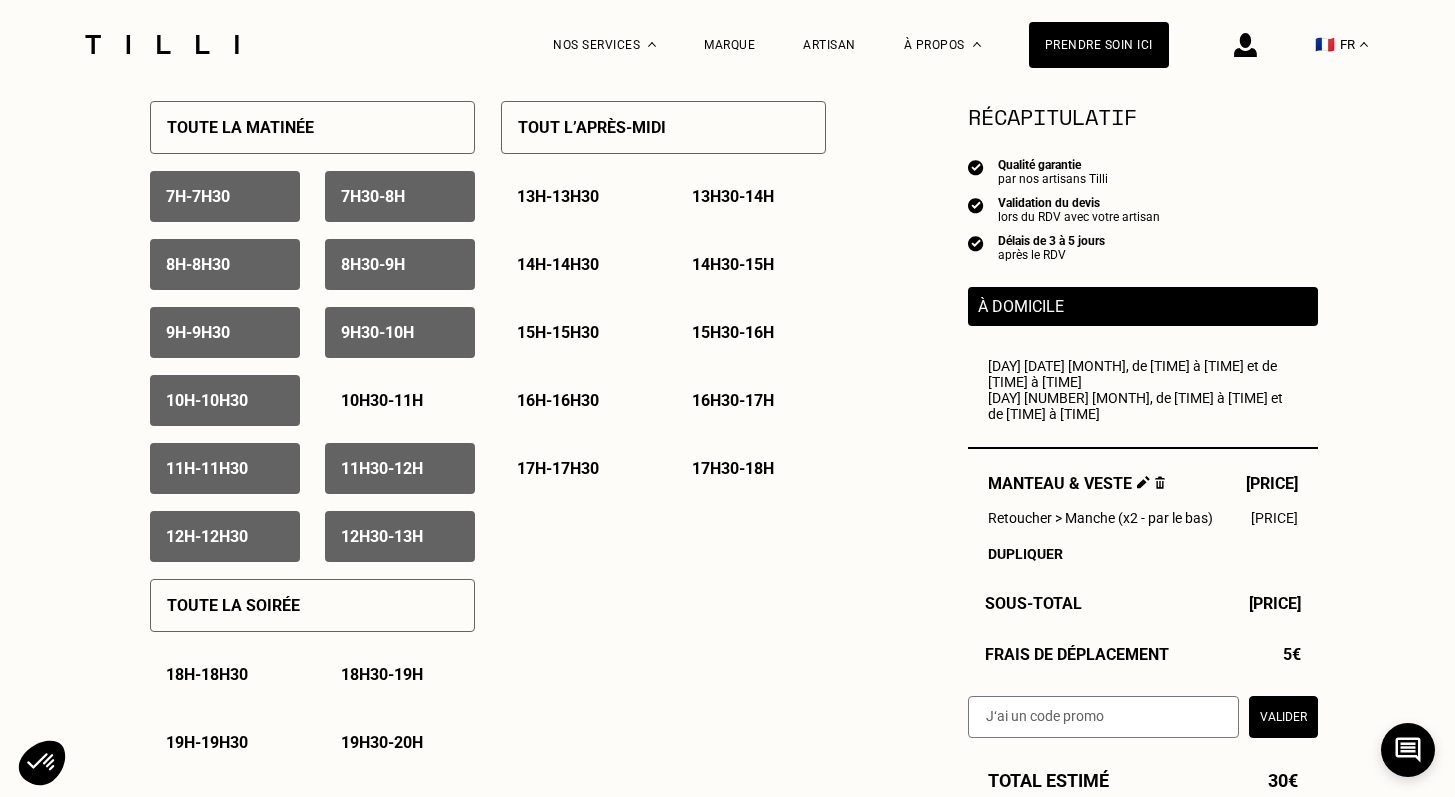 scroll, scrollTop: 977, scrollLeft: 0, axis: vertical 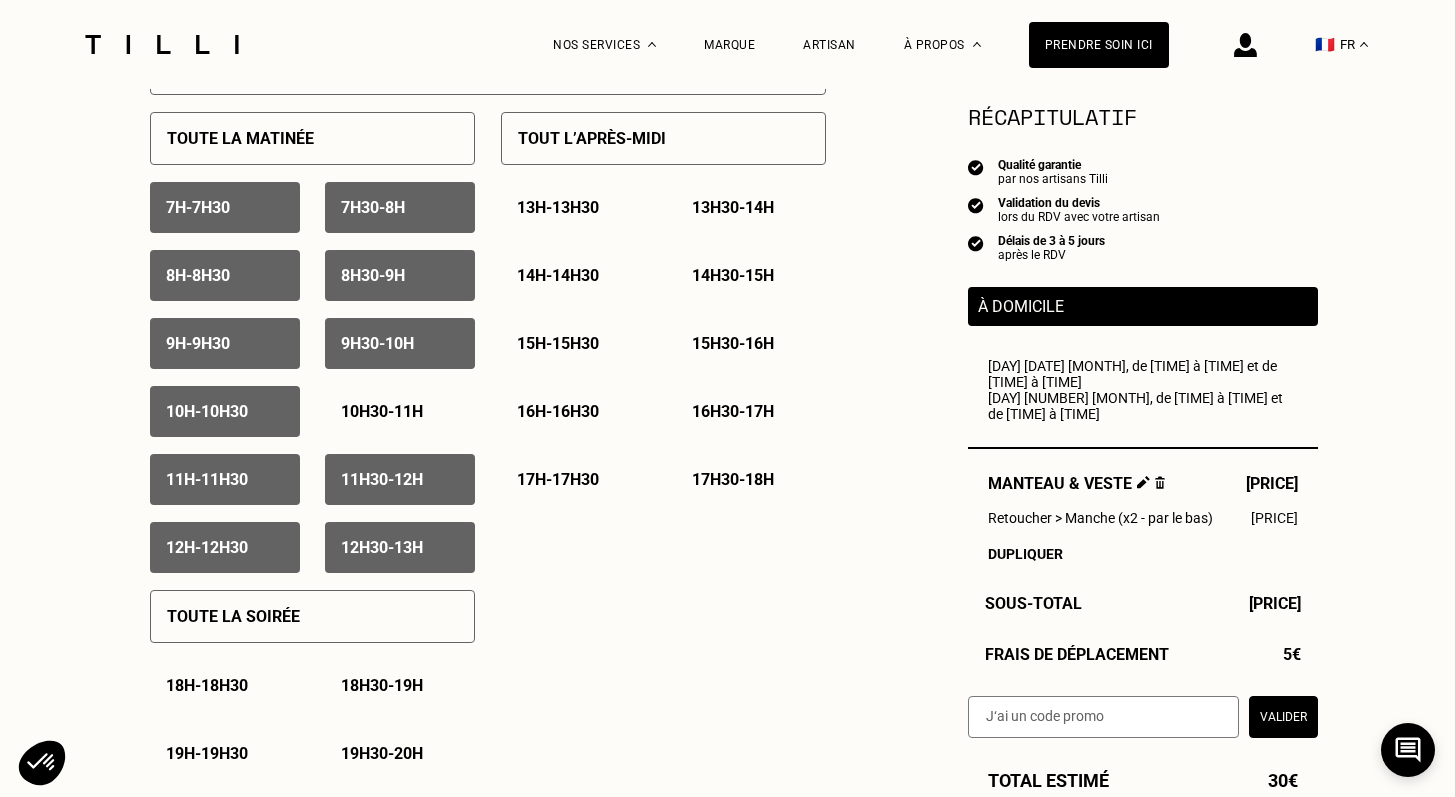 click on "Tout l’après-midi" at bounding box center (663, 138) 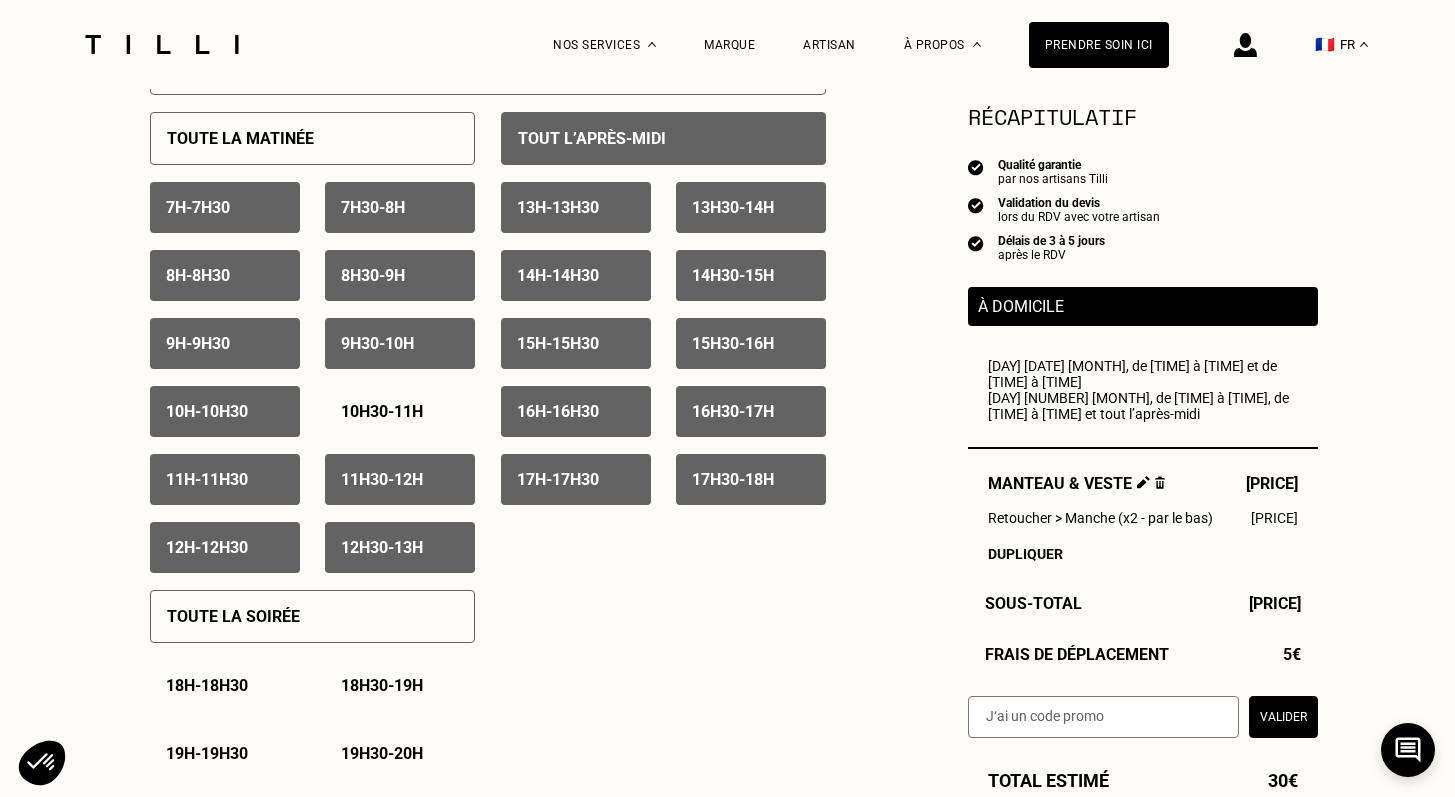 click on "[TIME] - [TIME]" at bounding box center (558, 343) 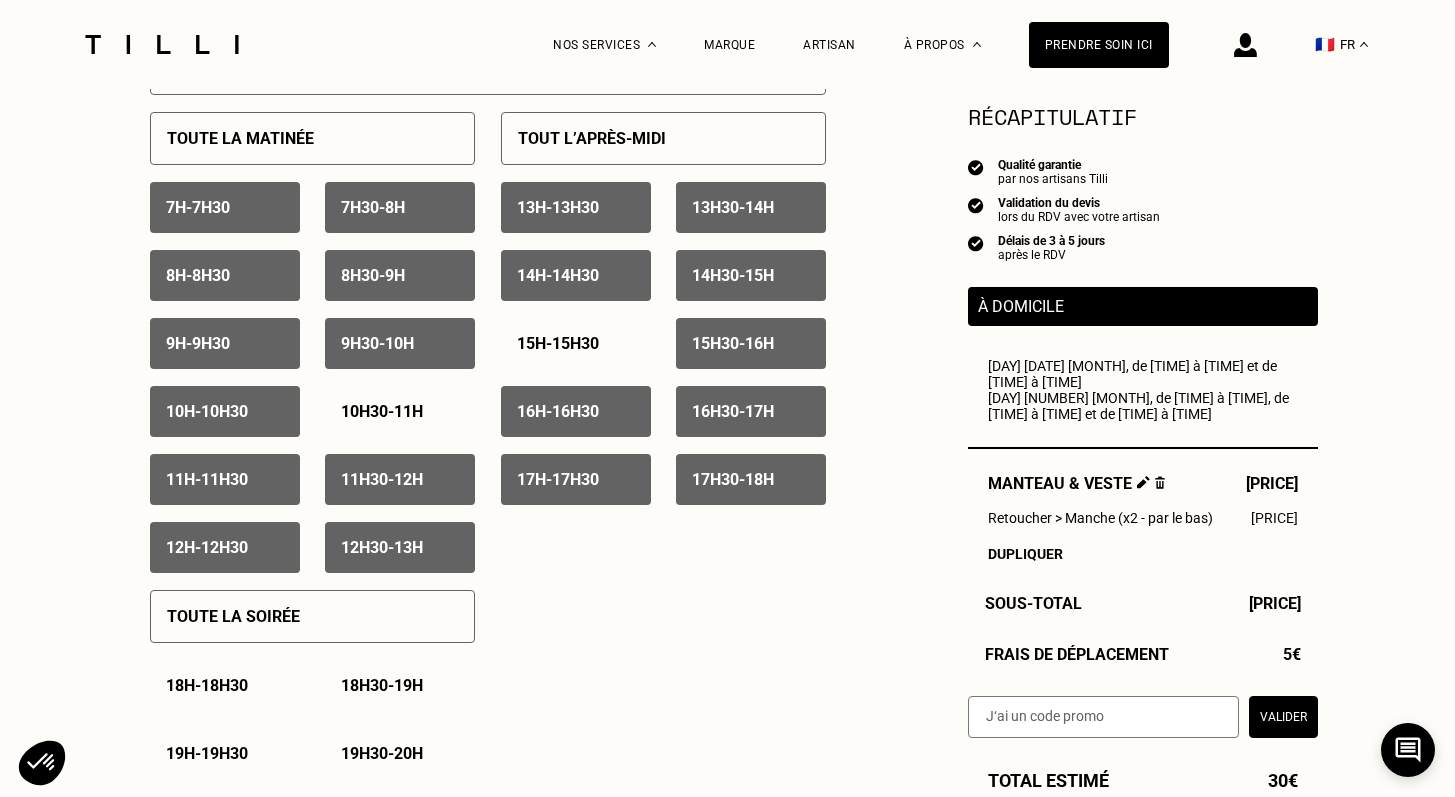 click on "[TIME] - [TIME]" at bounding box center [733, 479] 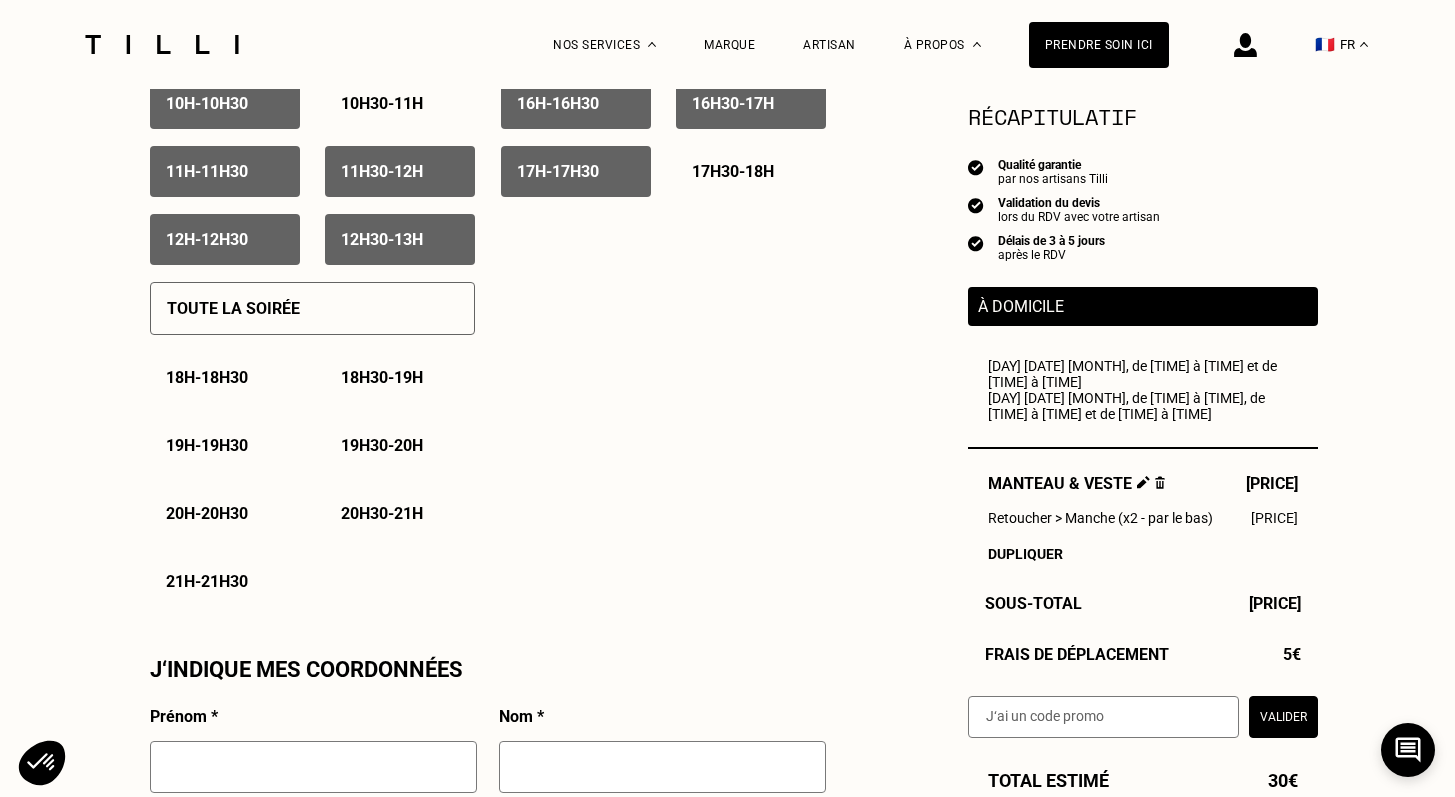 scroll, scrollTop: 1285, scrollLeft: 0, axis: vertical 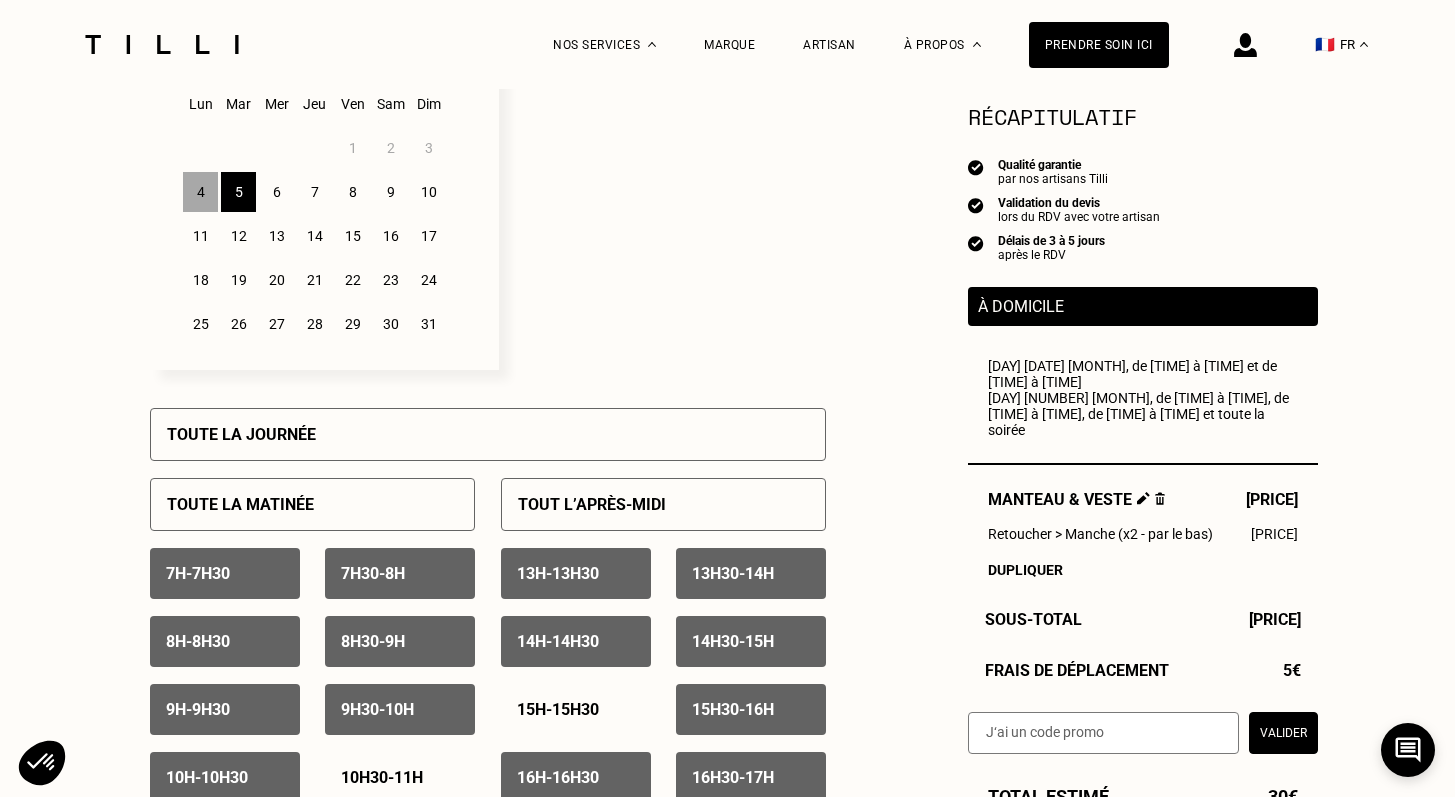 click on "6" at bounding box center [276, 192] 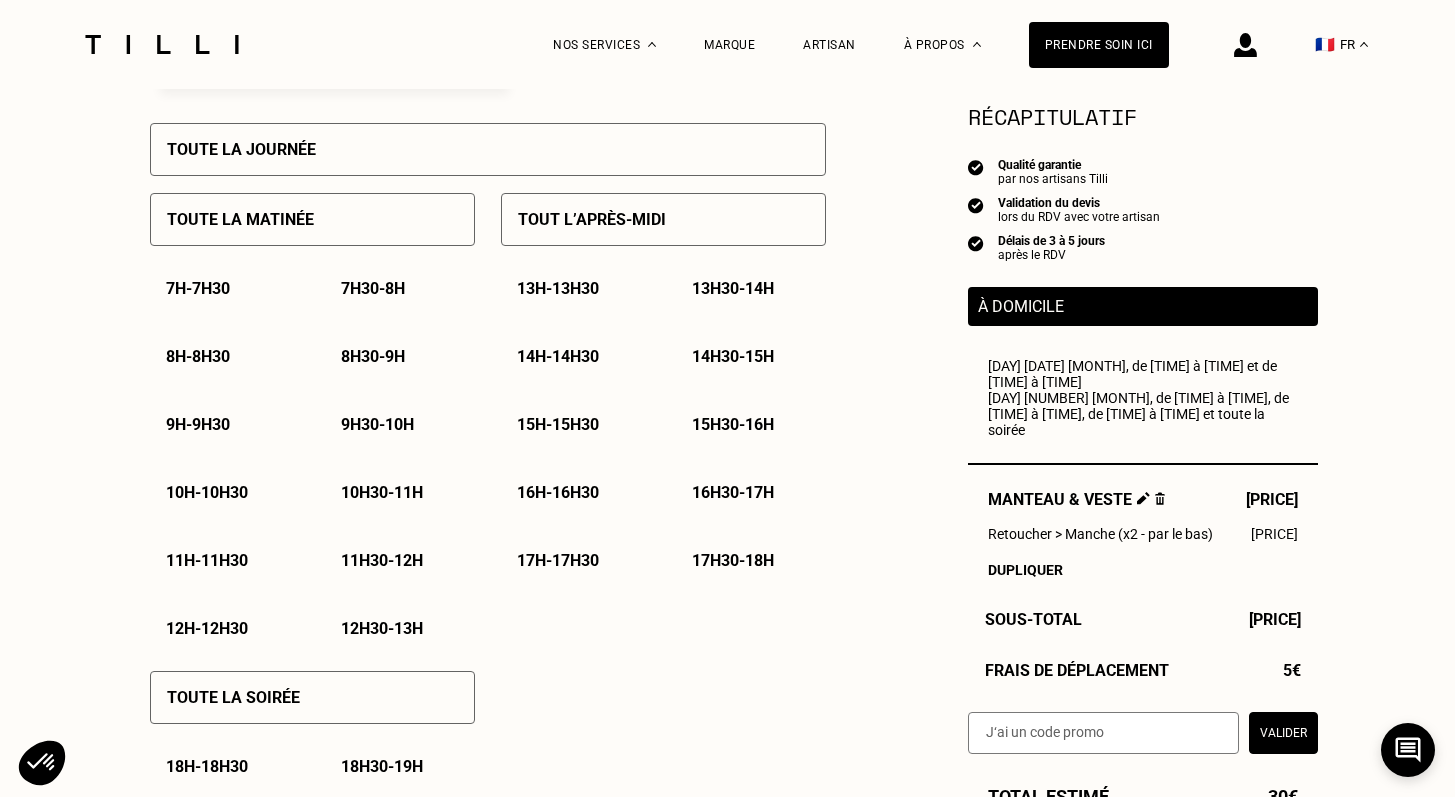 scroll, scrollTop: 898, scrollLeft: 0, axis: vertical 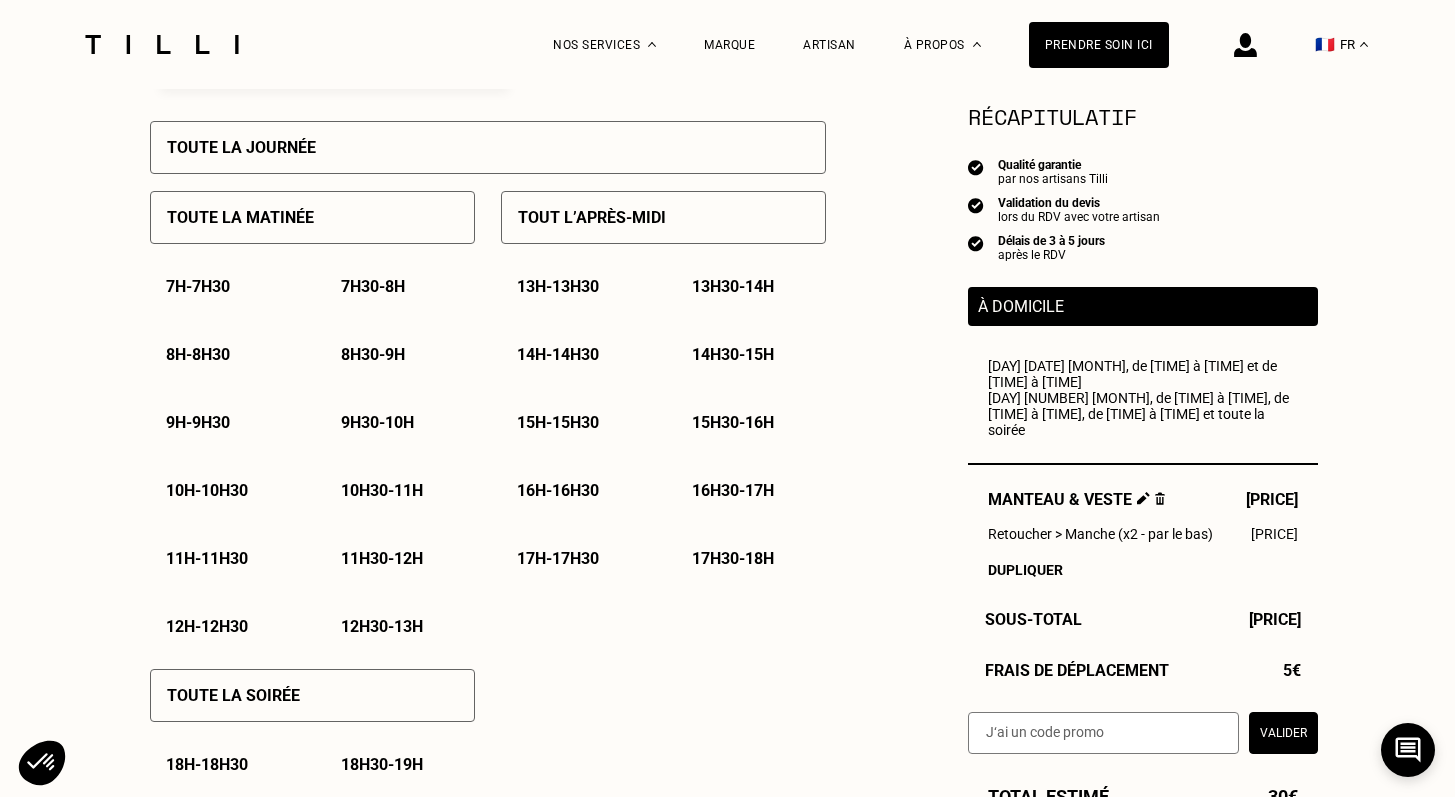 click on "Toute la matinée" at bounding box center [312, 217] 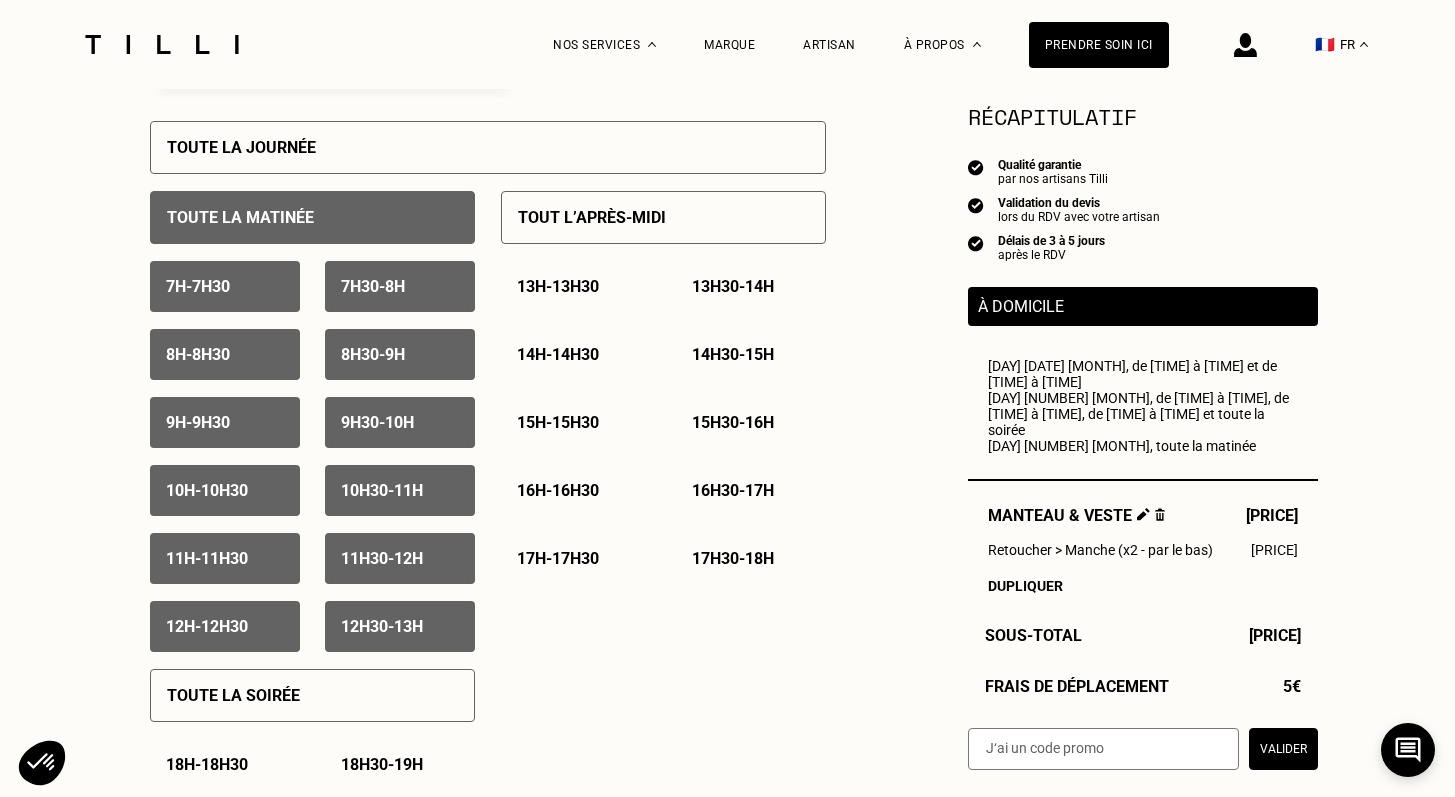 click on "[TIME] - [TIME]" at bounding box center (382, 626) 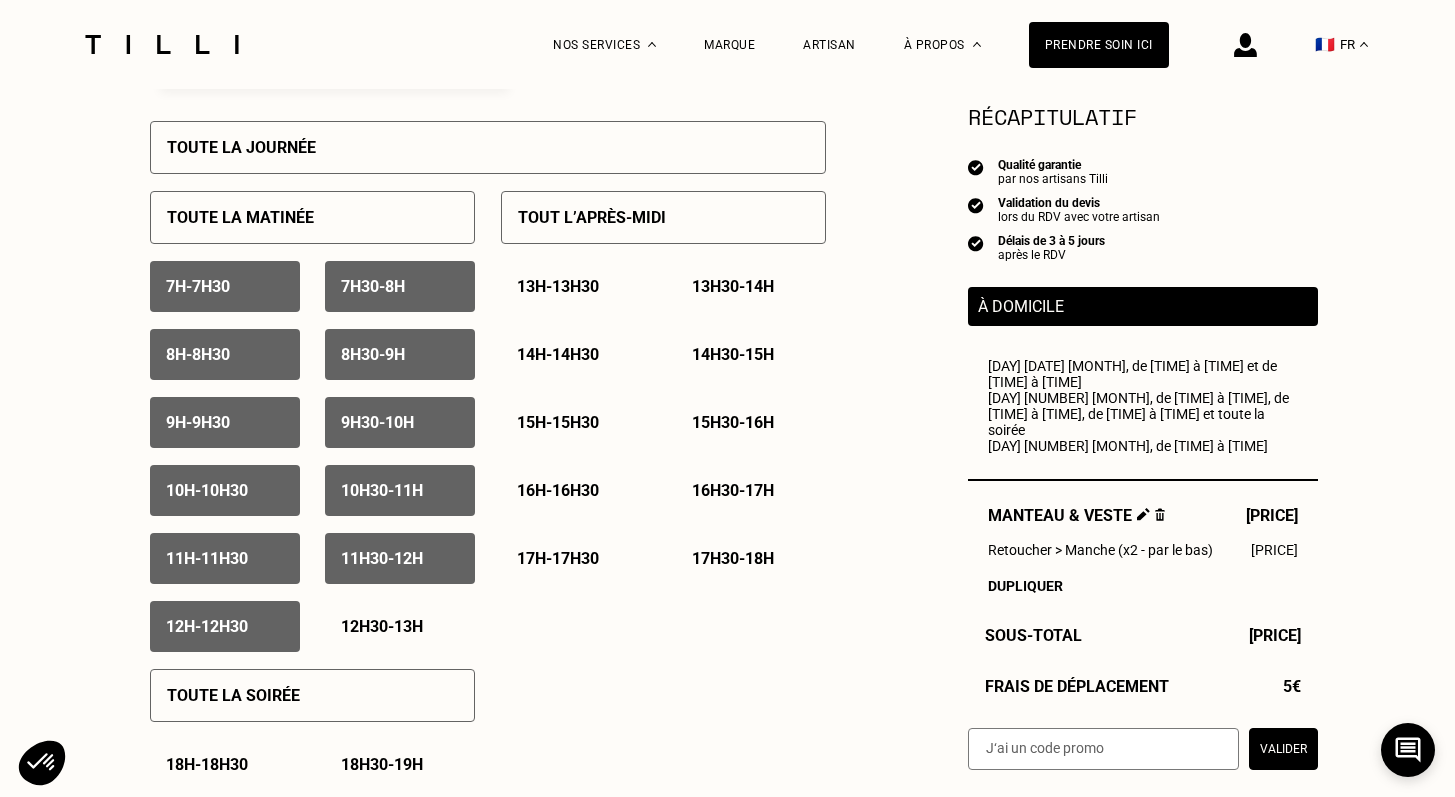 click on "[TIME] - [TIME]" at bounding box center [225, 626] 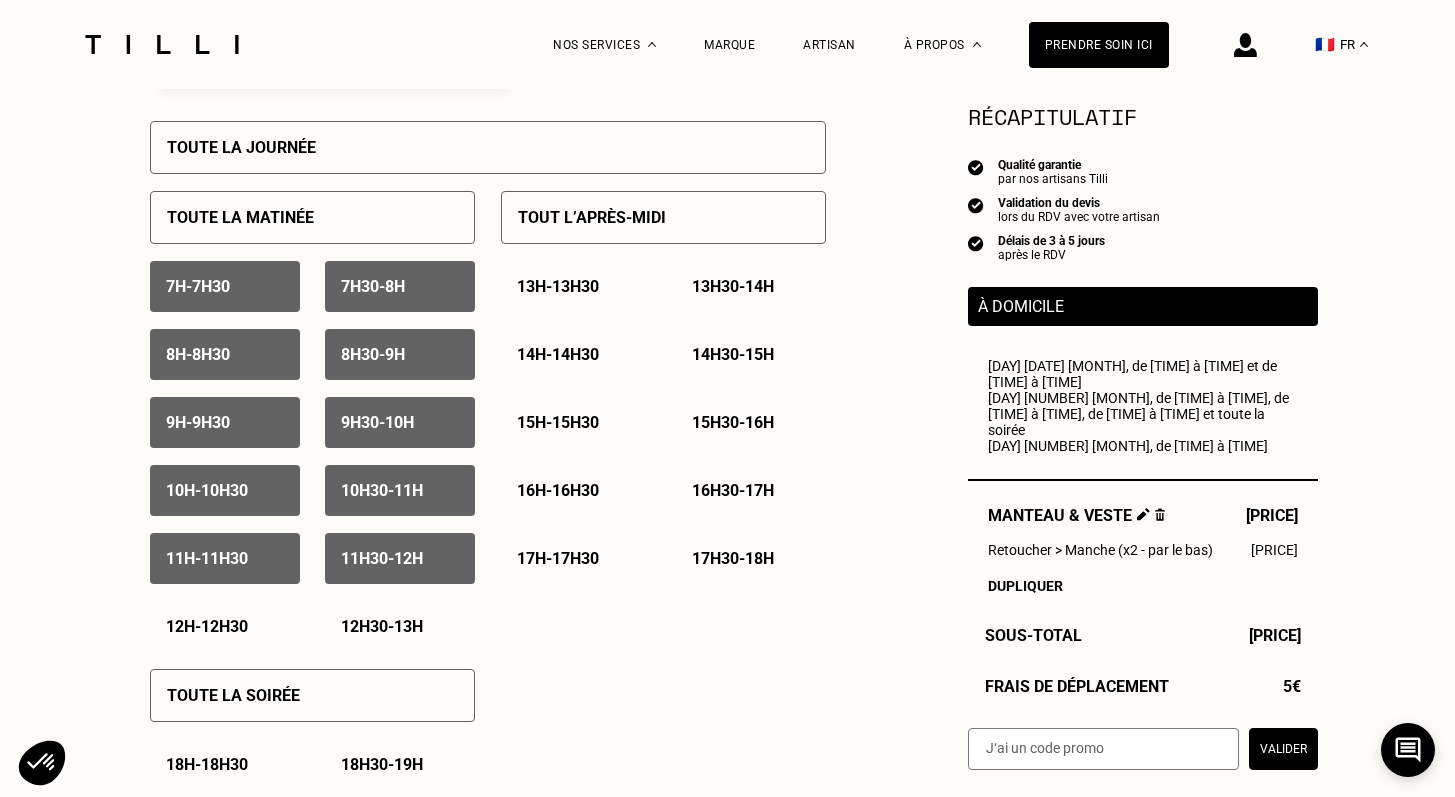 click on "[TIME] - [TIME]" at bounding box center (400, 626) 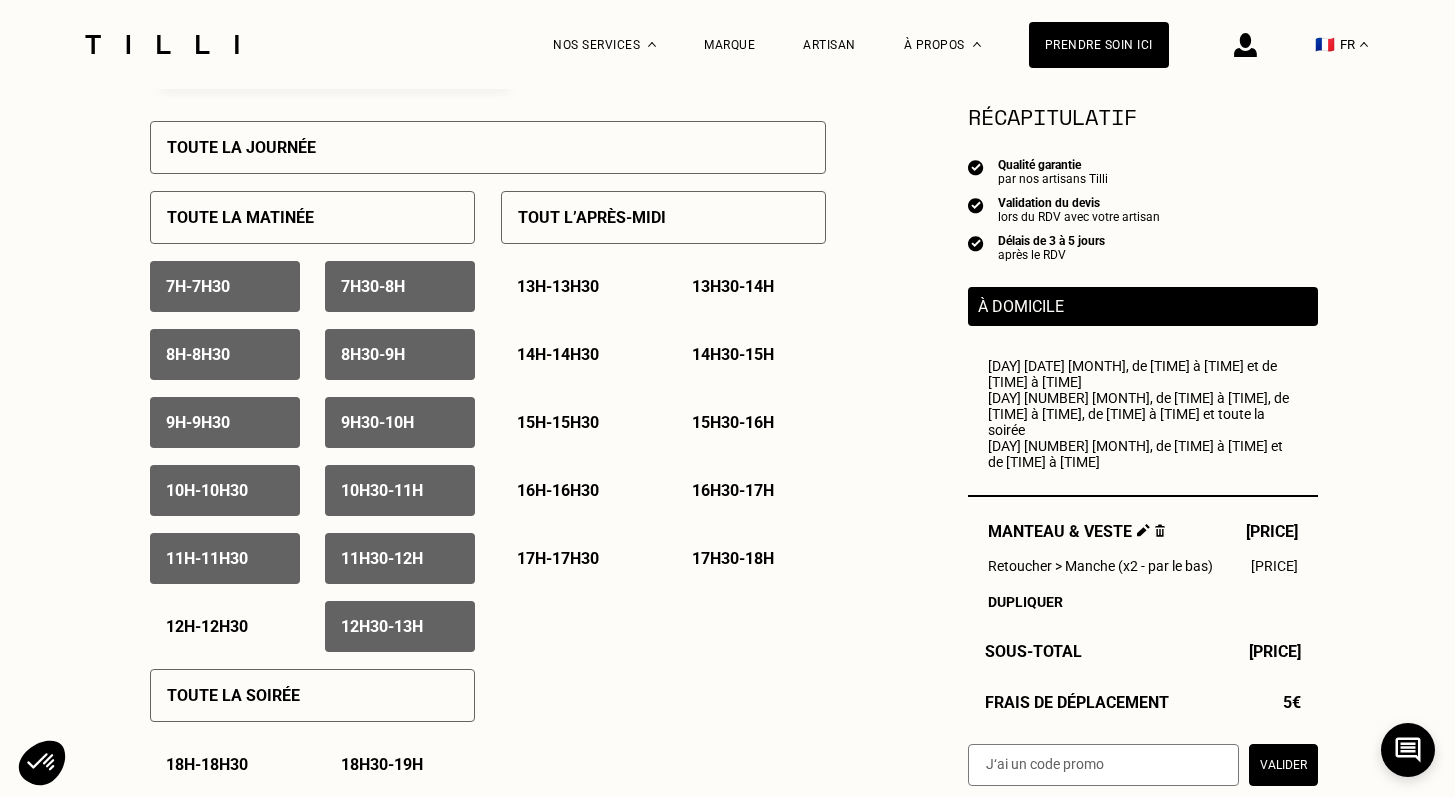 click on "[TIME] - [TIME]" at bounding box center [207, 626] 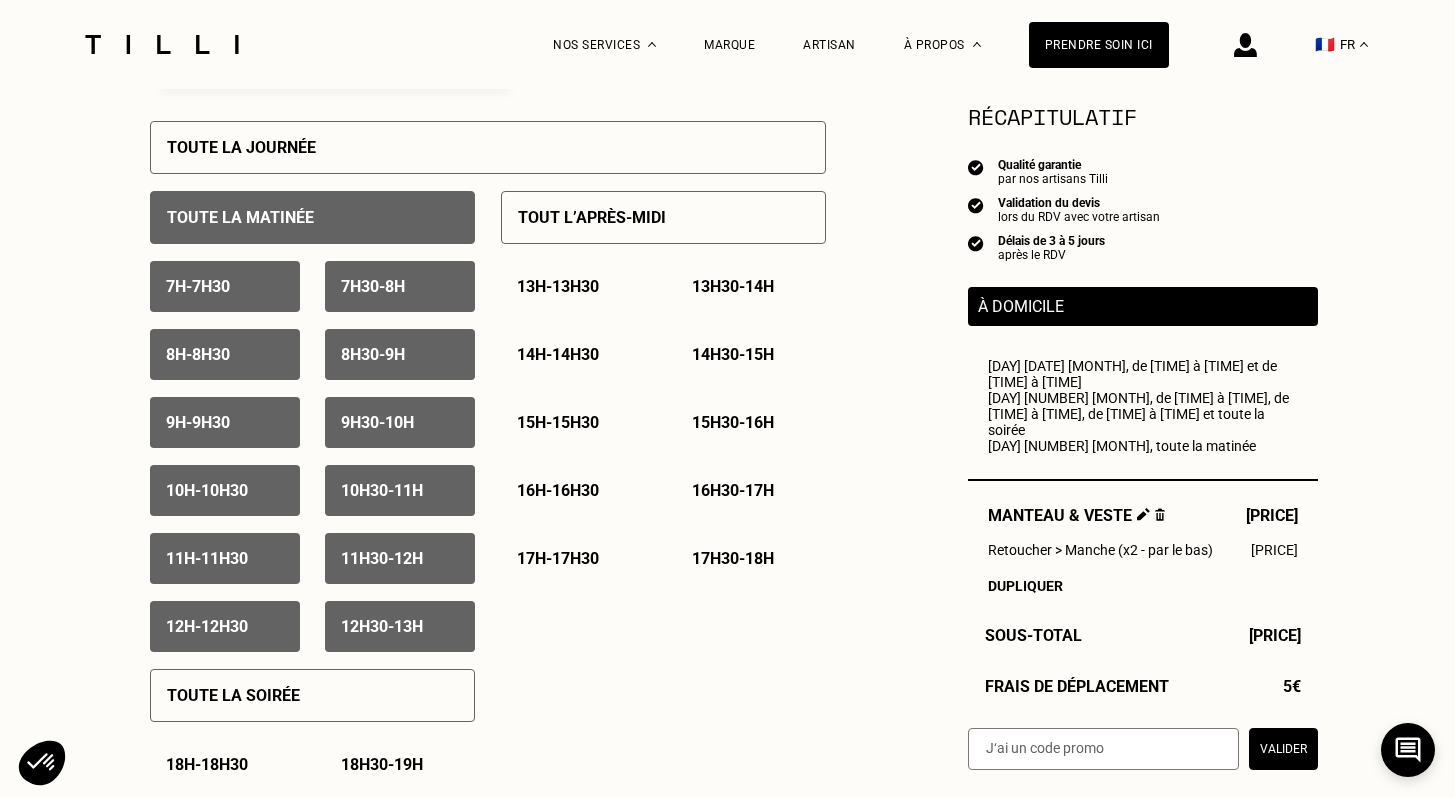 click on "[TIME] - [TIME]" at bounding box center [207, 558] 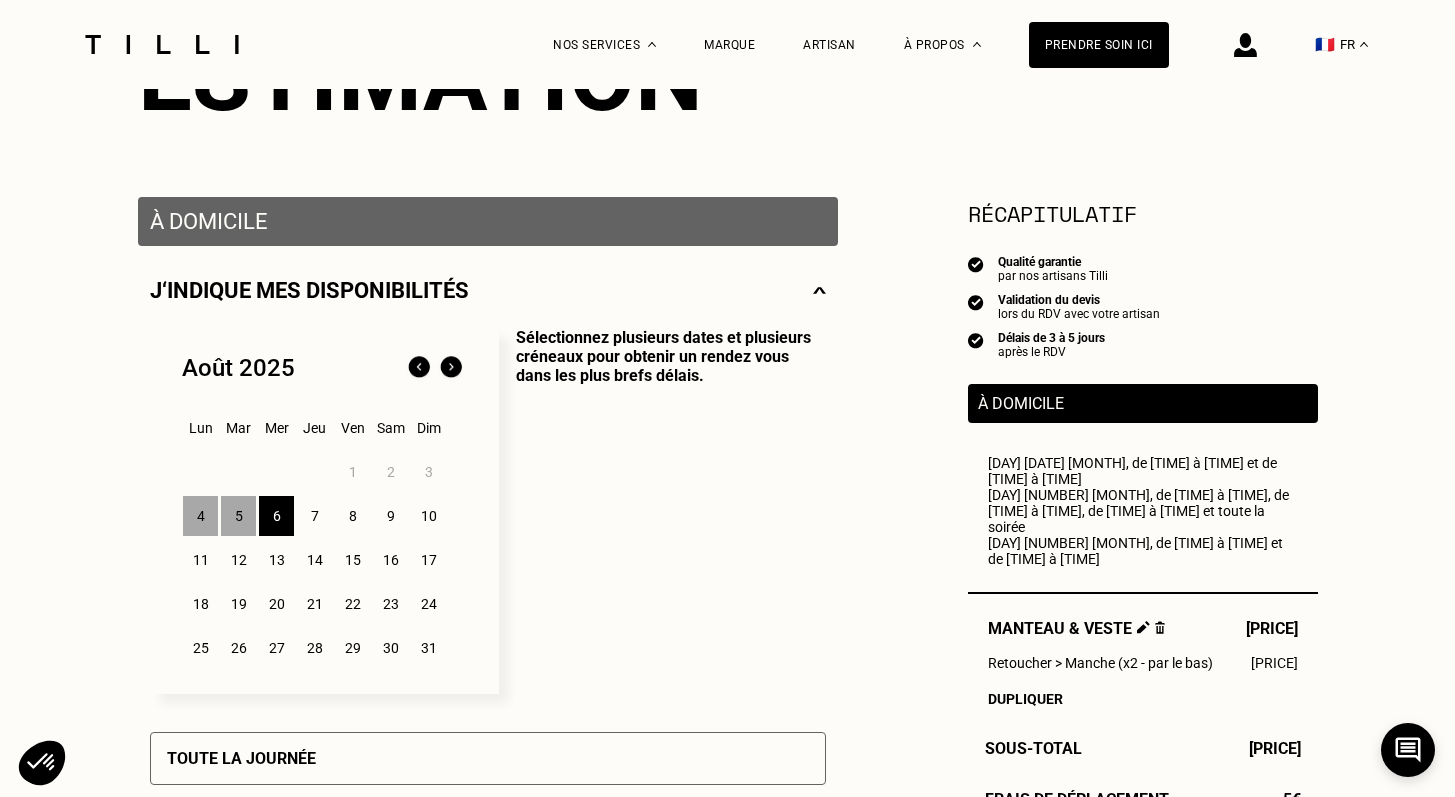 scroll, scrollTop: 296, scrollLeft: 0, axis: vertical 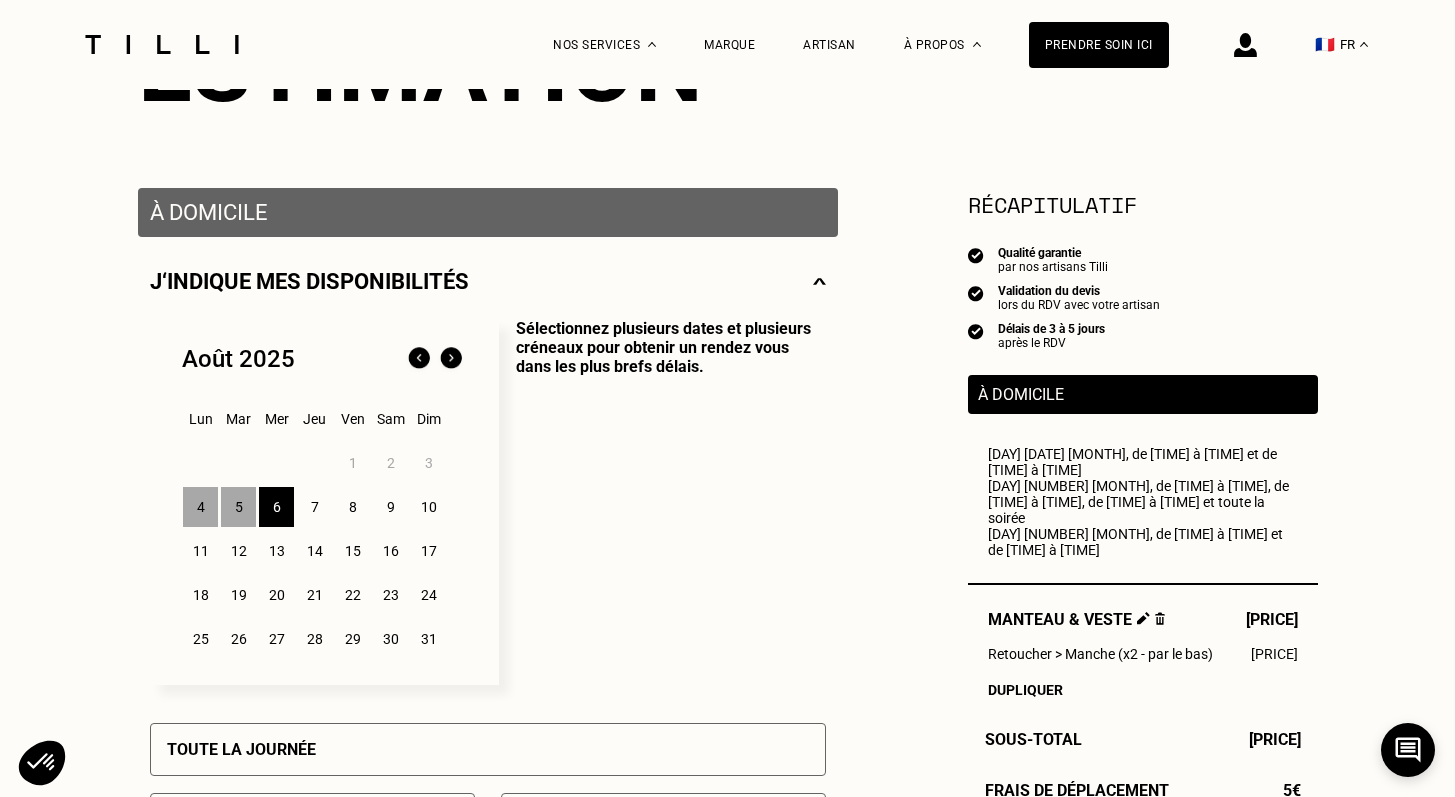 click on "7" at bounding box center [314, 507] 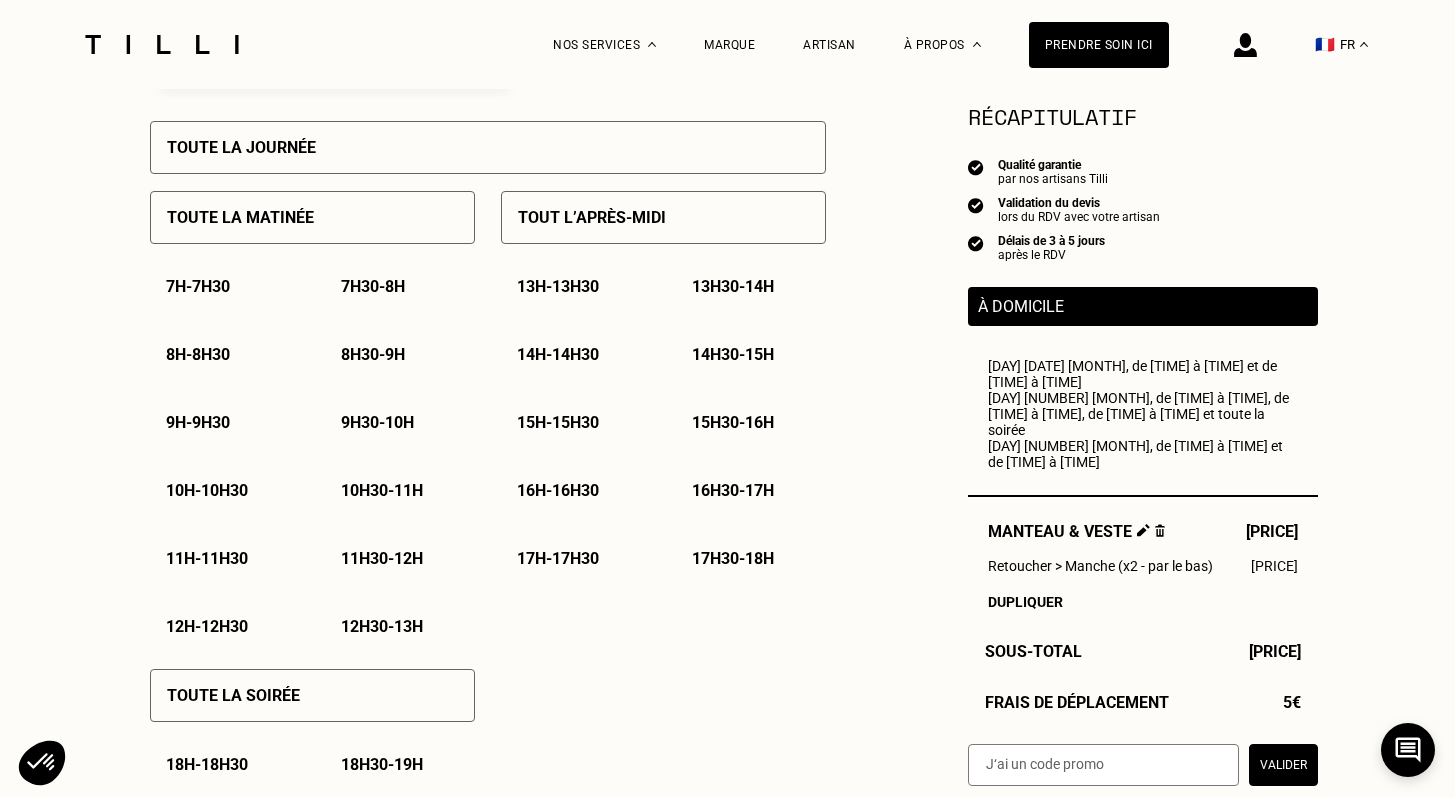 scroll, scrollTop: 897, scrollLeft: 0, axis: vertical 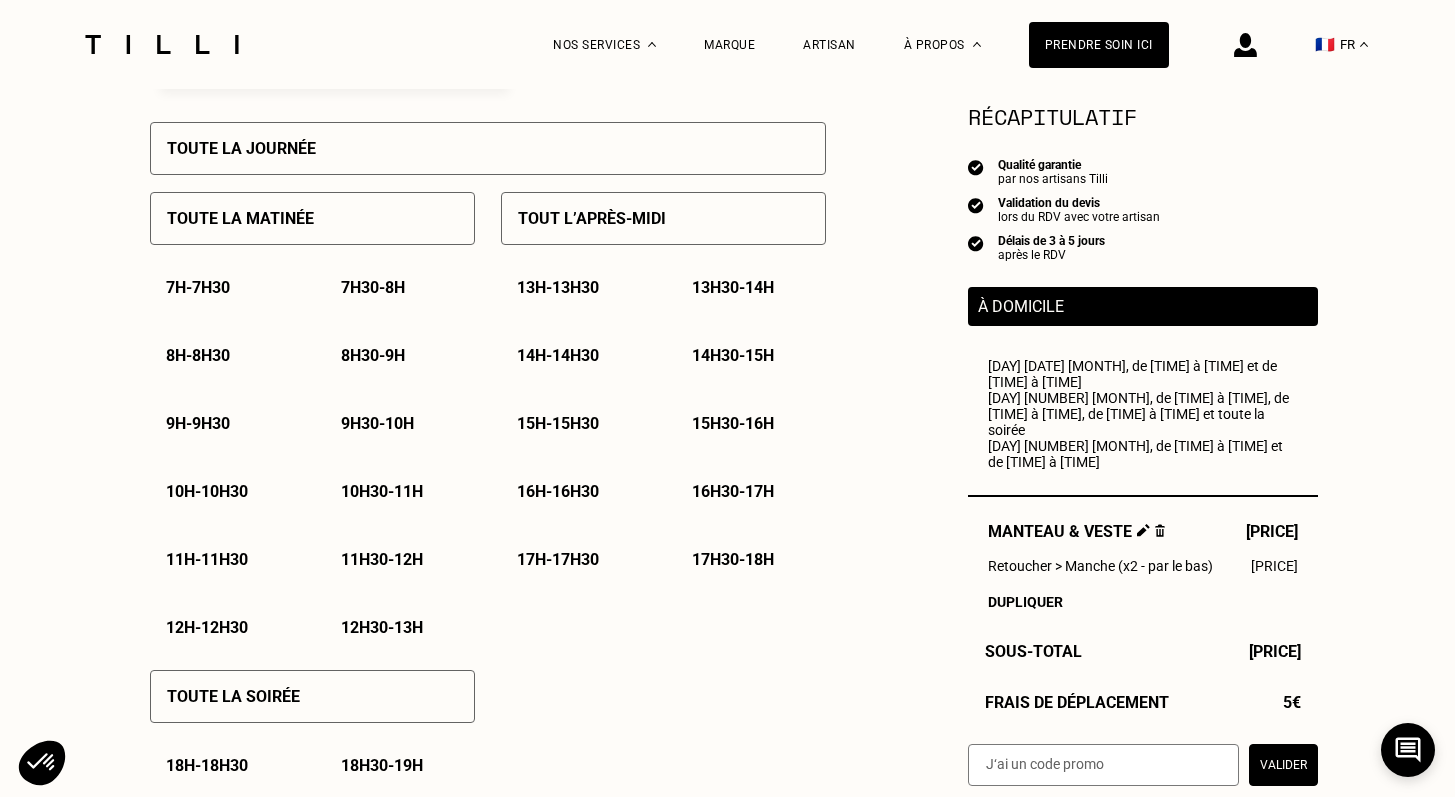 click on "Tout l’après-midi" at bounding box center (663, 218) 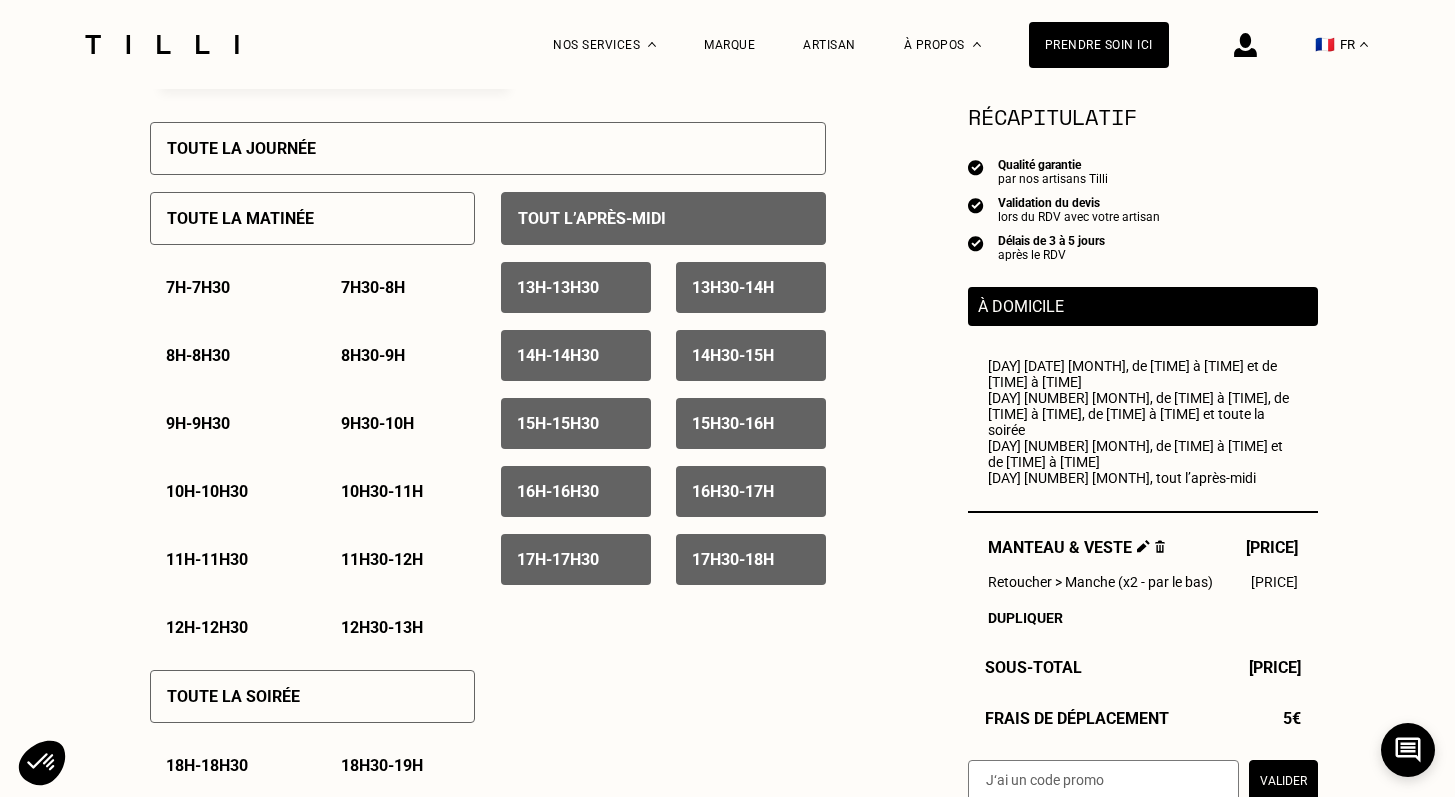 click on "16h30  -  17h" at bounding box center (733, 491) 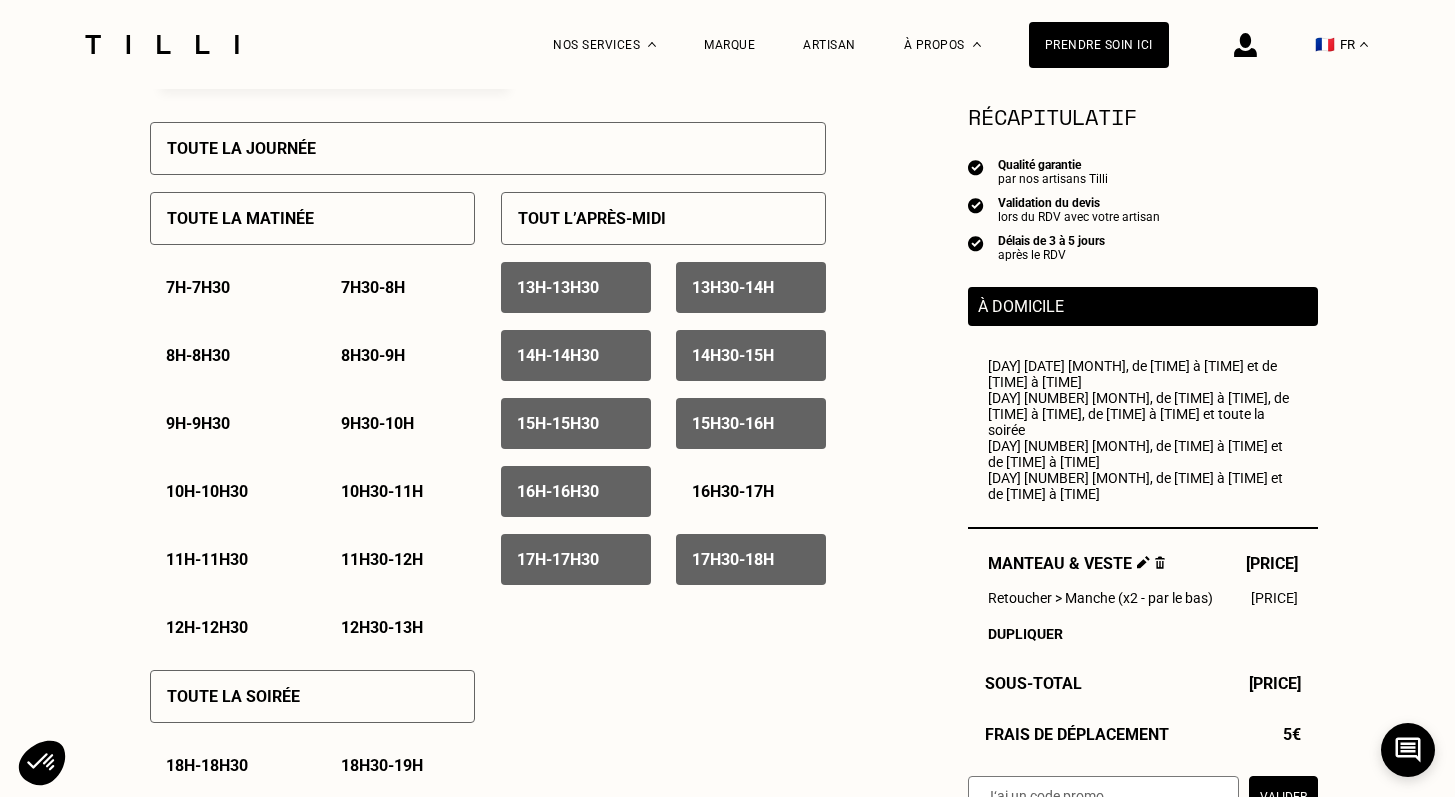 click on "16h  -  16h30" at bounding box center [558, 491] 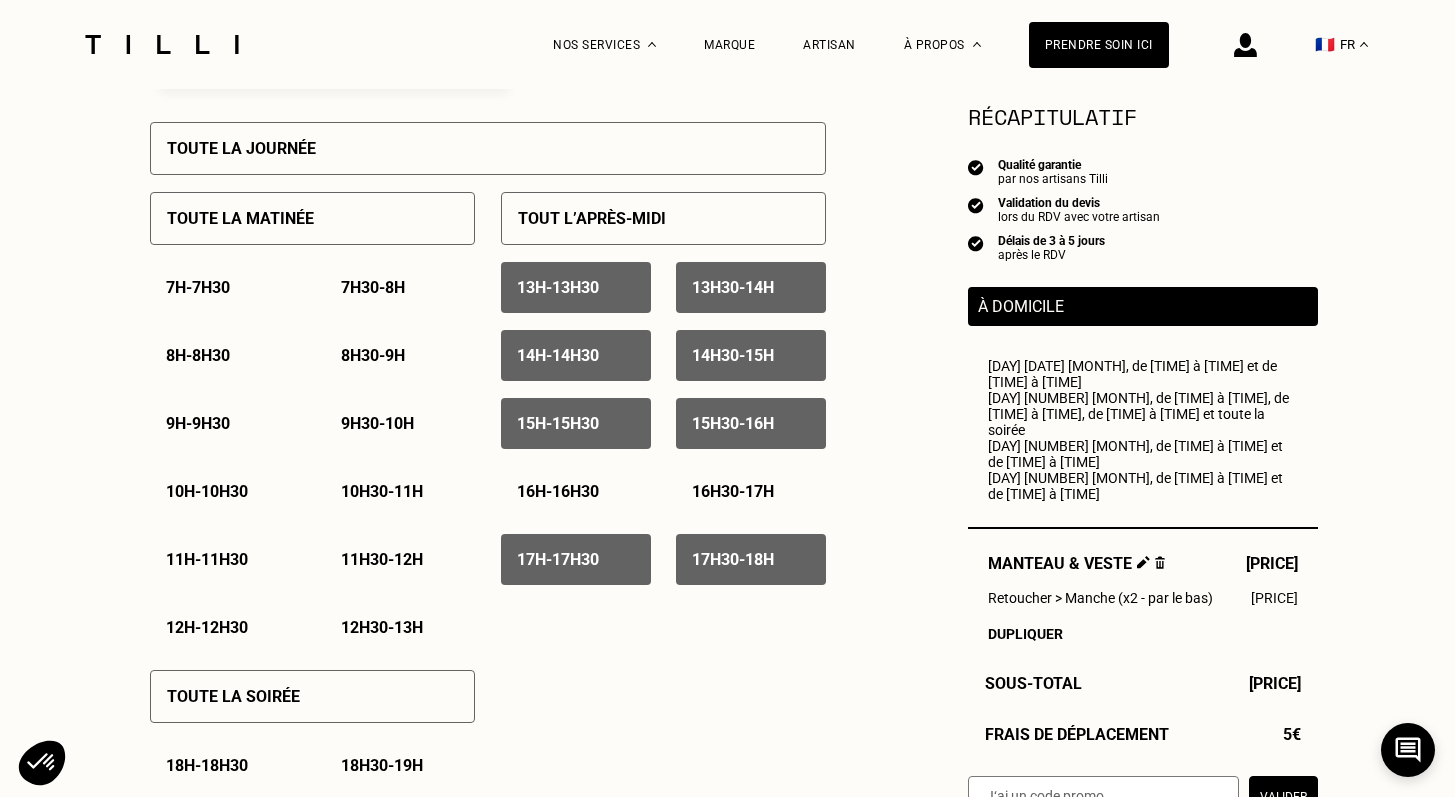 click on "[TIME] - [TIME]" at bounding box center [576, 559] 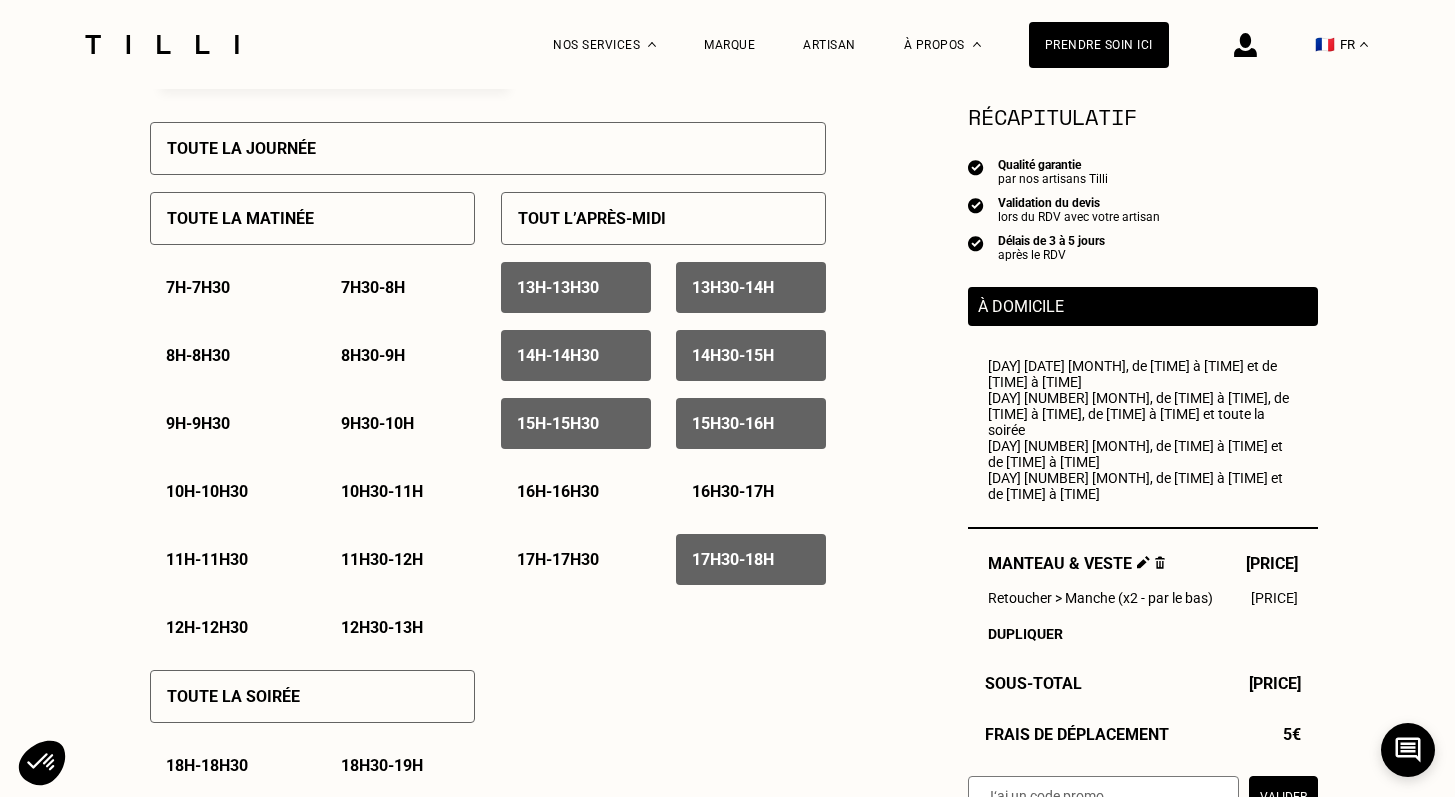 click on "[TIME] - [TIME]" at bounding box center [751, 559] 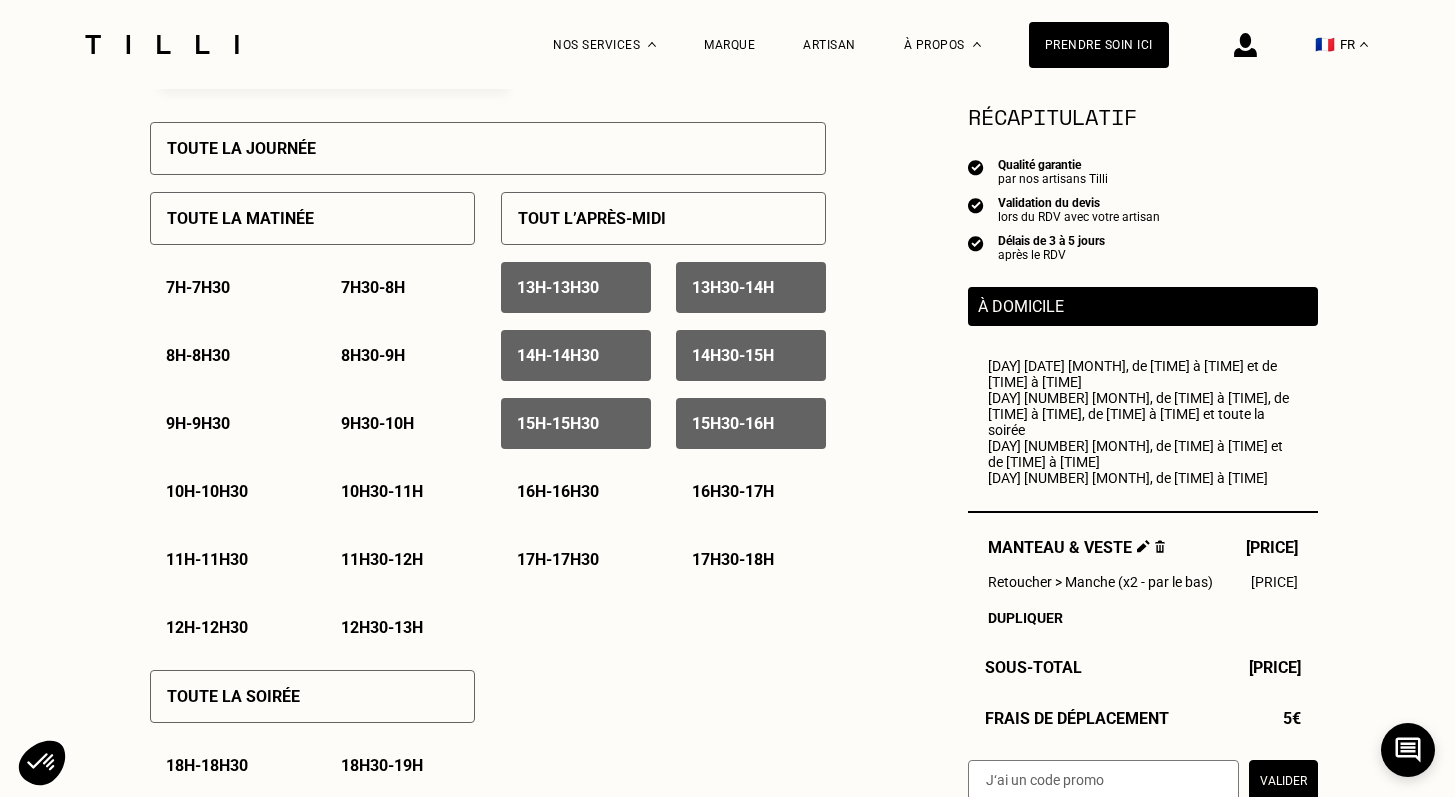click on "[TIME] - [TIME]" at bounding box center [207, 627] 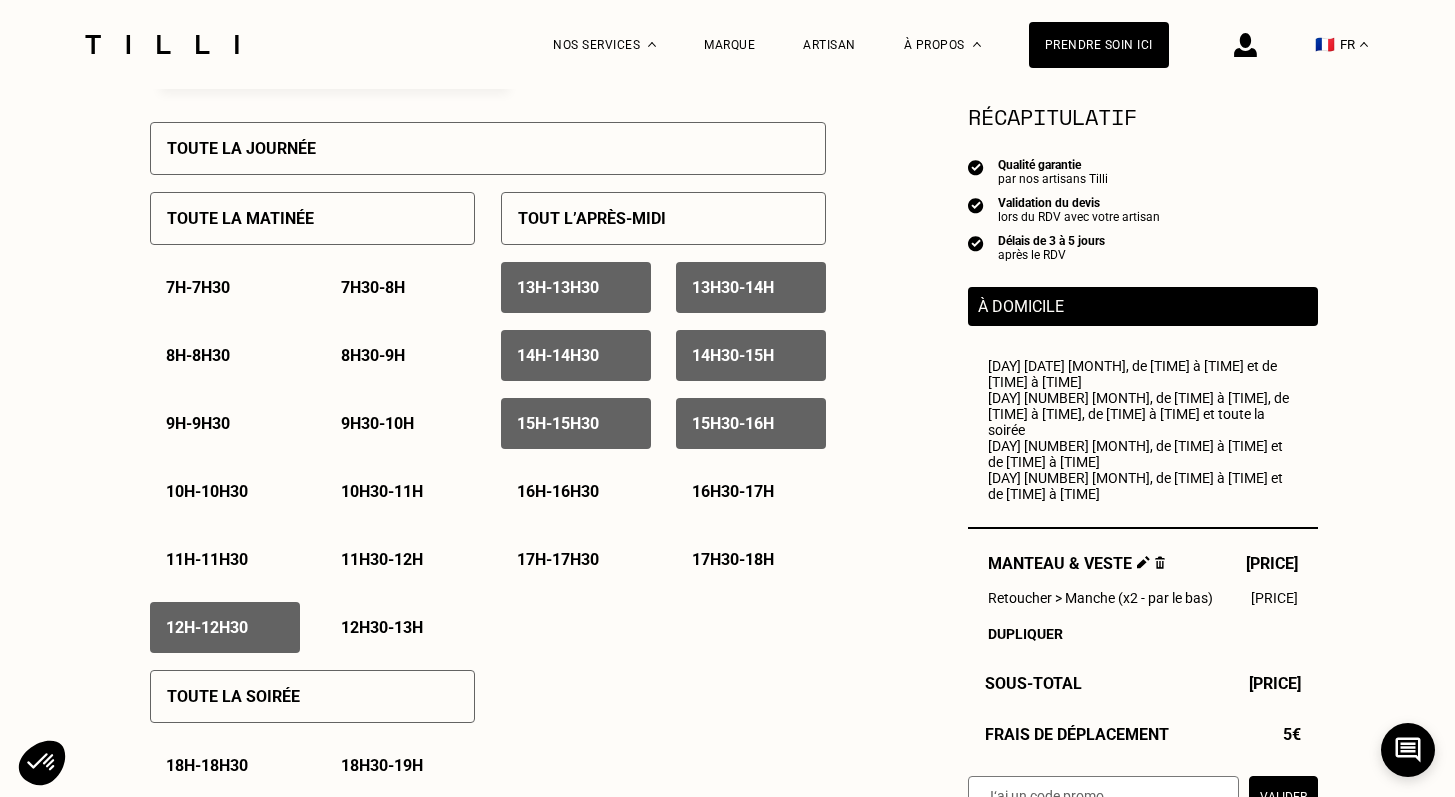 click on "[TIME] - [TIME]" at bounding box center (382, 627) 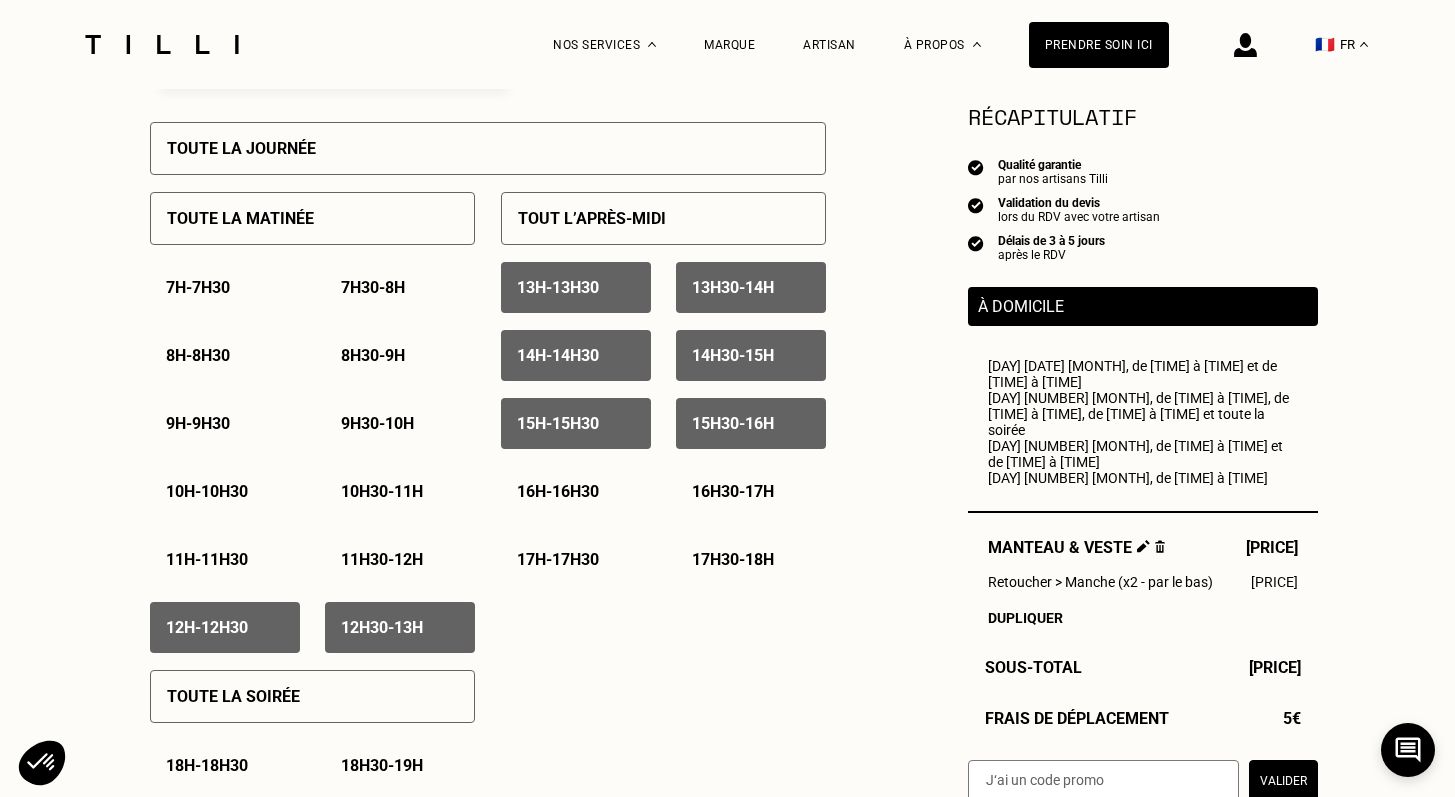 click on "[TIME] - [TIME]" at bounding box center [225, 627] 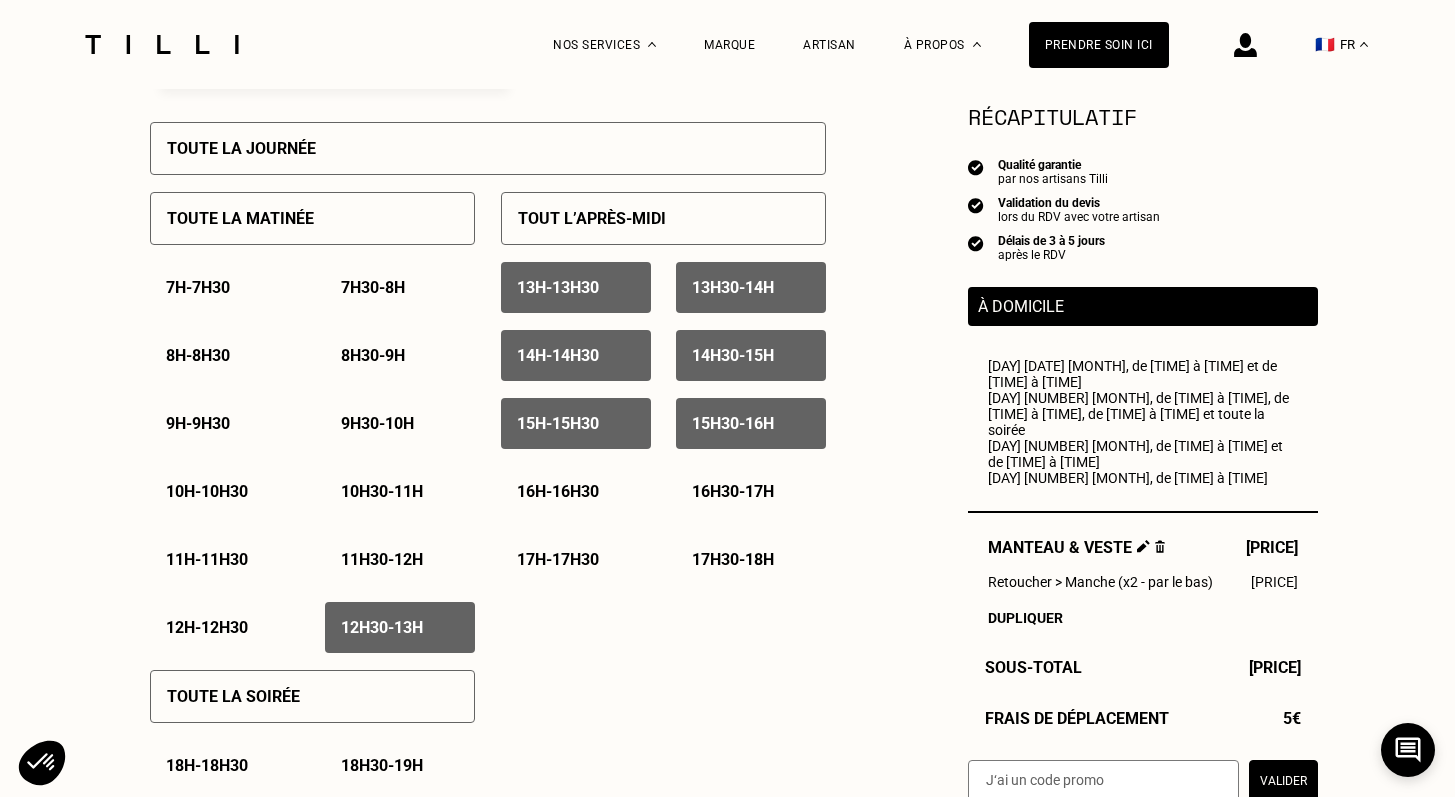 click on "[TIME] - [TIME]" at bounding box center [207, 627] 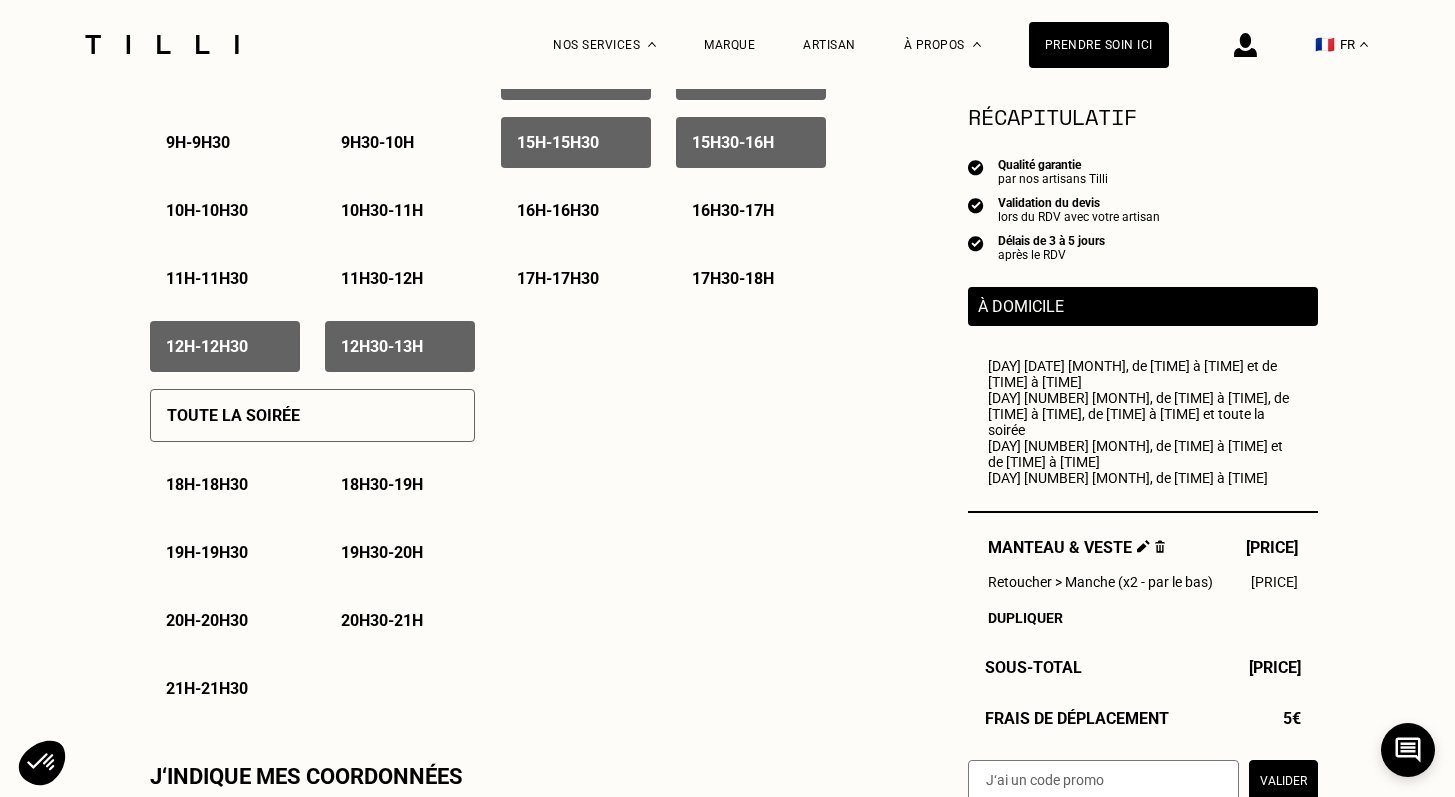 scroll, scrollTop: 1180, scrollLeft: 0, axis: vertical 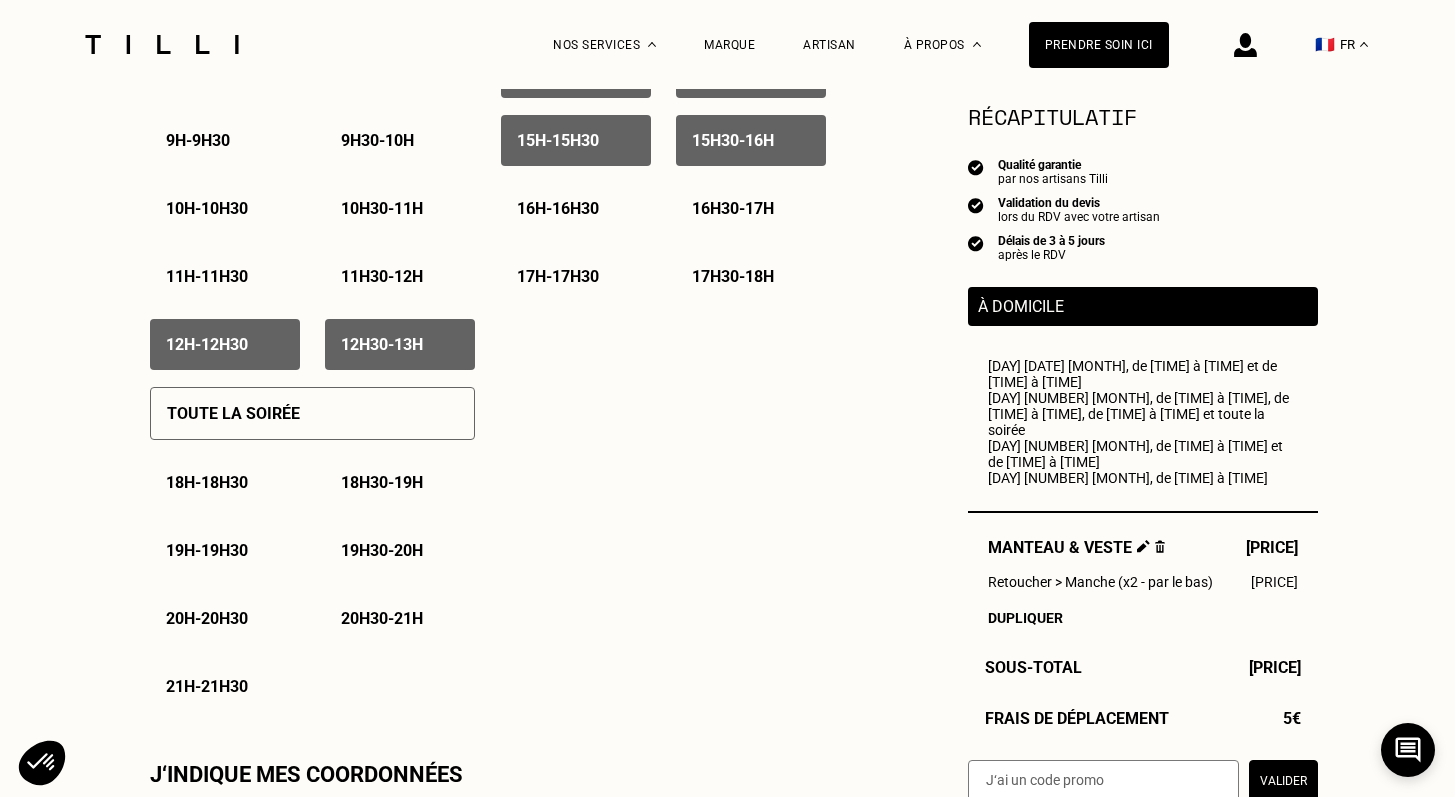click on "[TIME] - [TIME]" at bounding box center (733, 276) 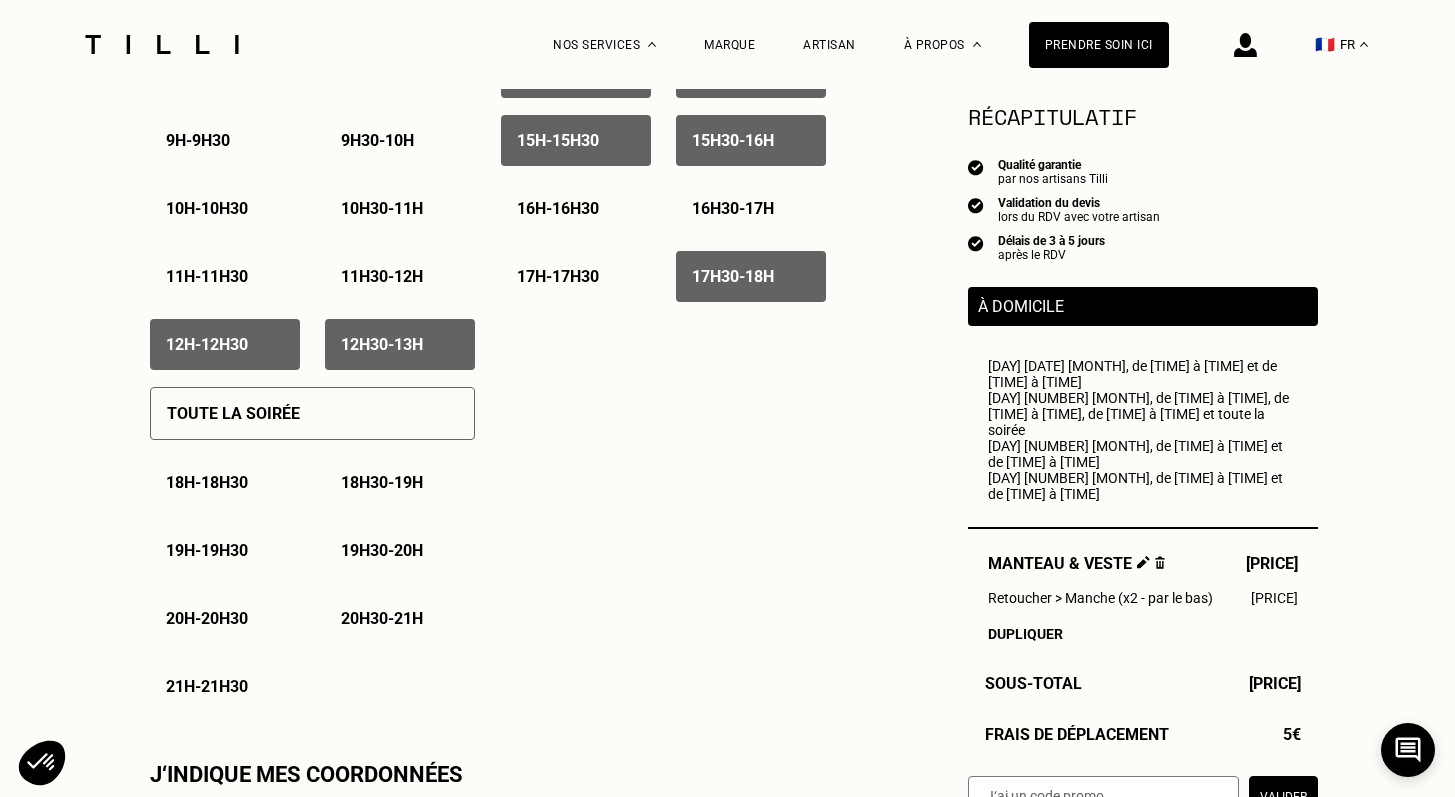 click on "Toute la soirée" at bounding box center (312, 413) 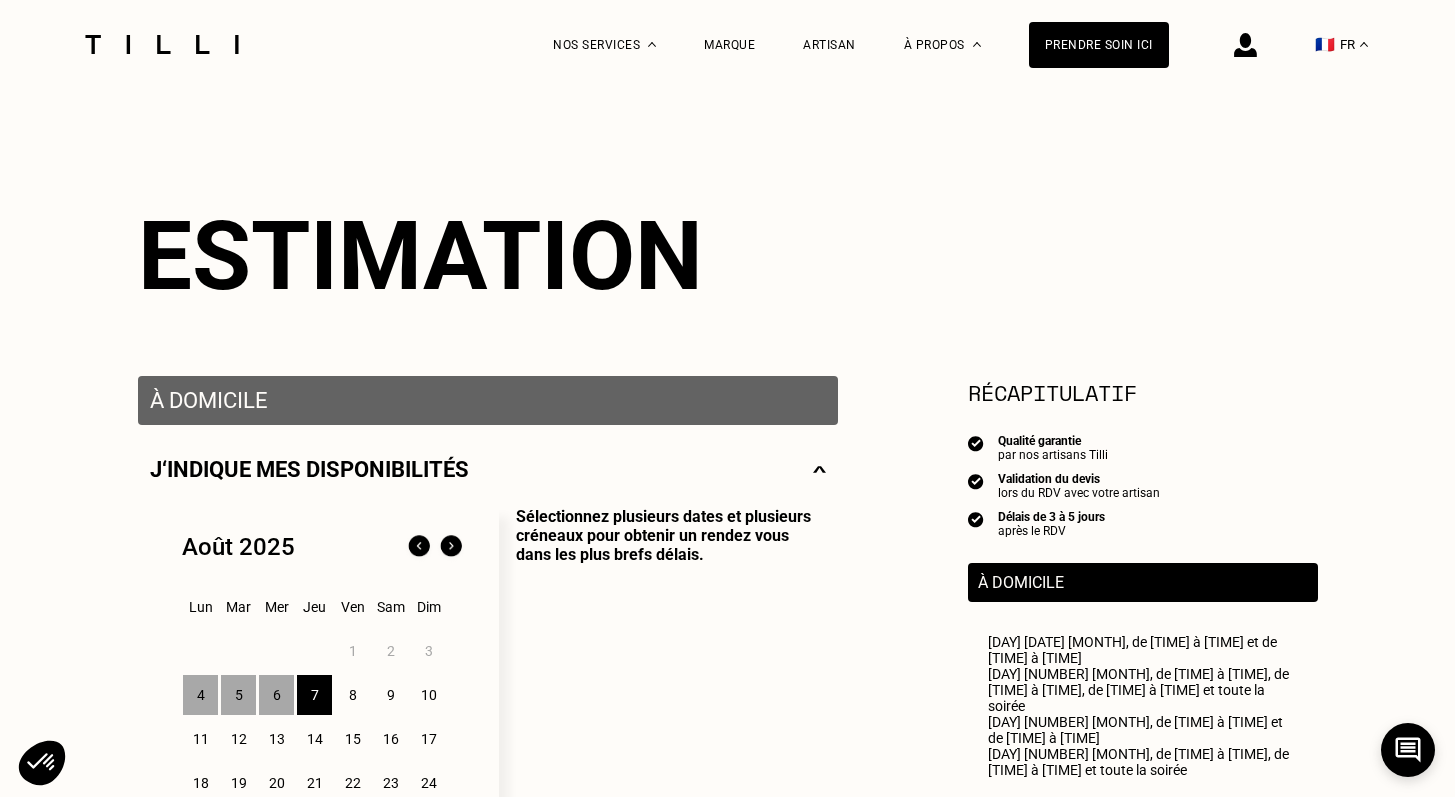 scroll, scrollTop: 110, scrollLeft: 0, axis: vertical 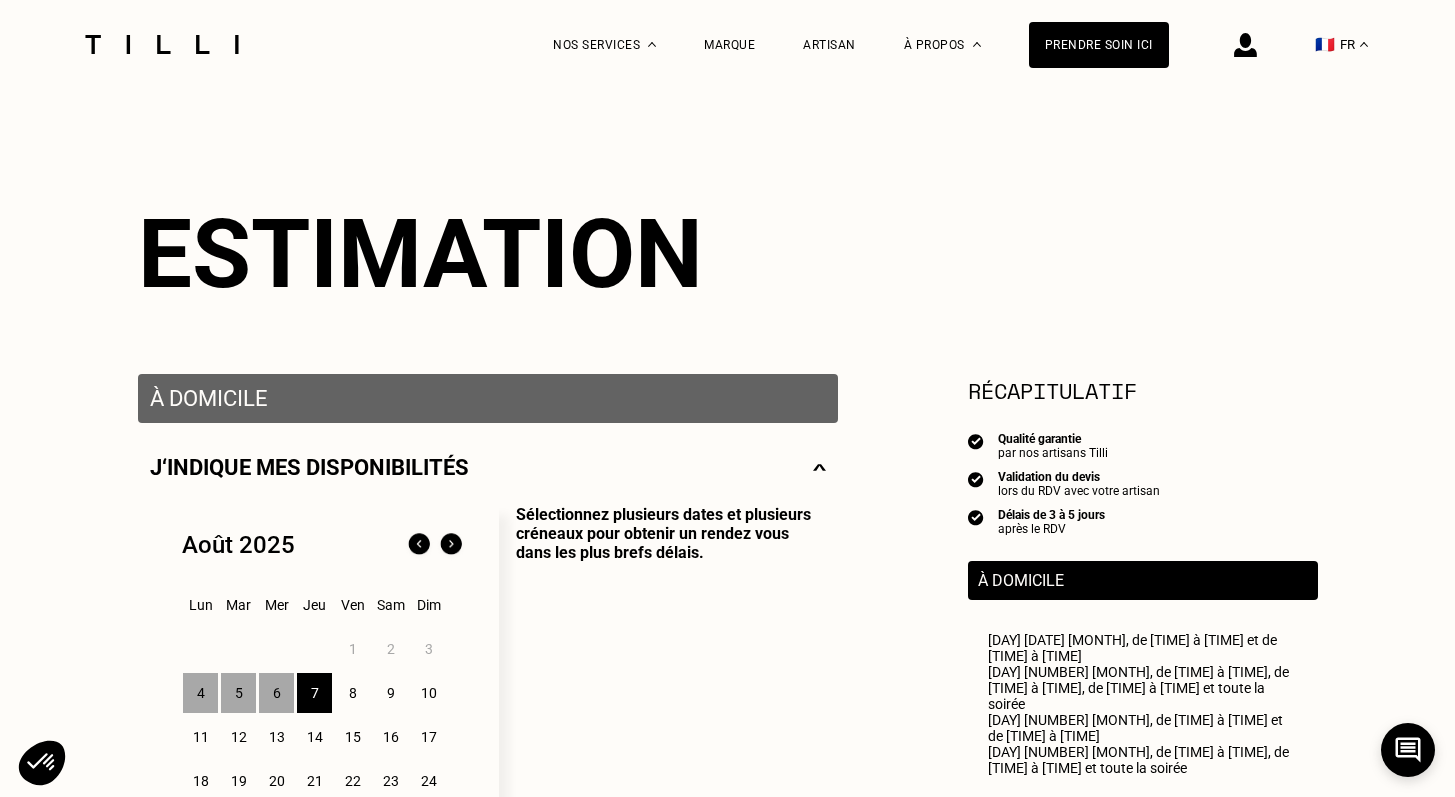 click on "8" at bounding box center (352, 693) 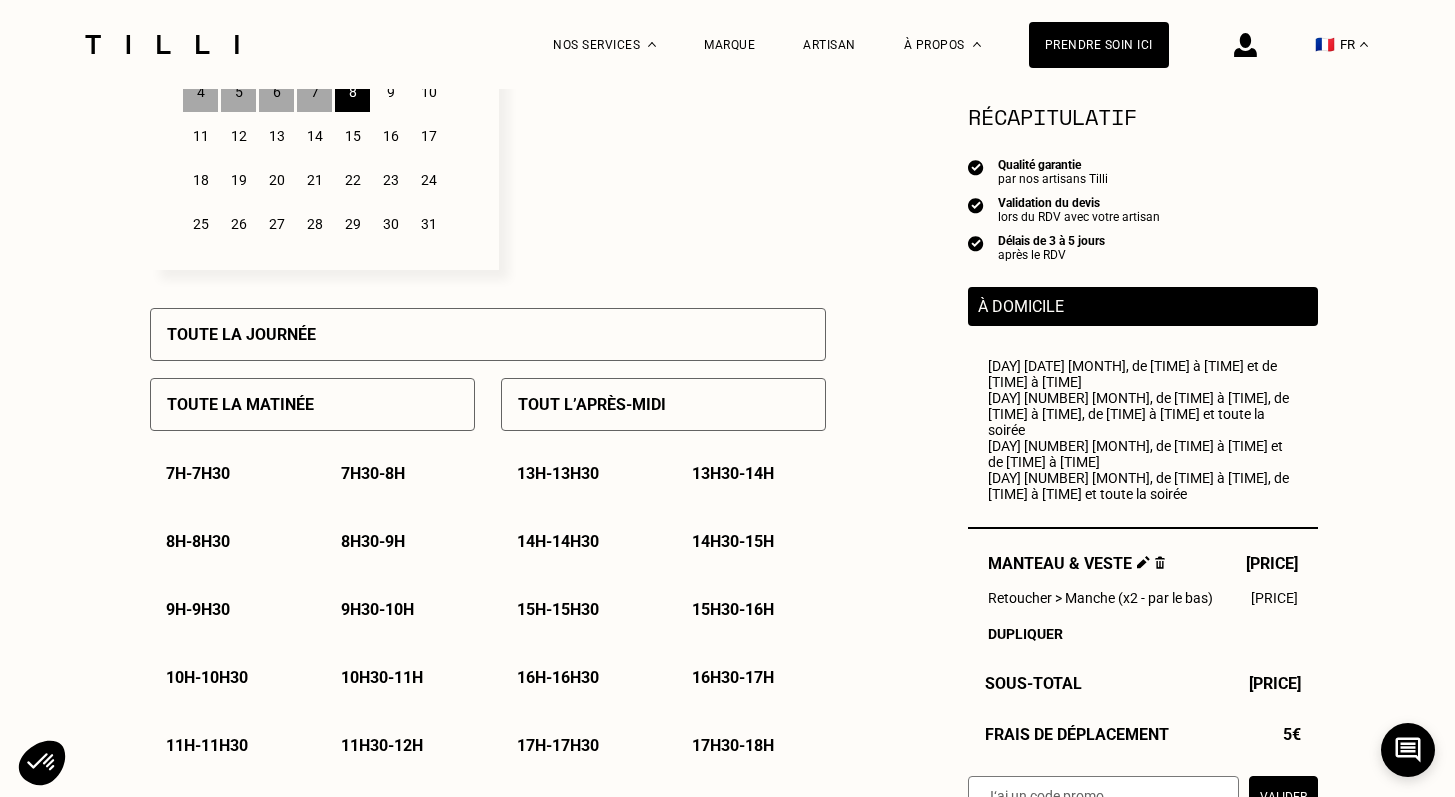 scroll, scrollTop: 858, scrollLeft: 0, axis: vertical 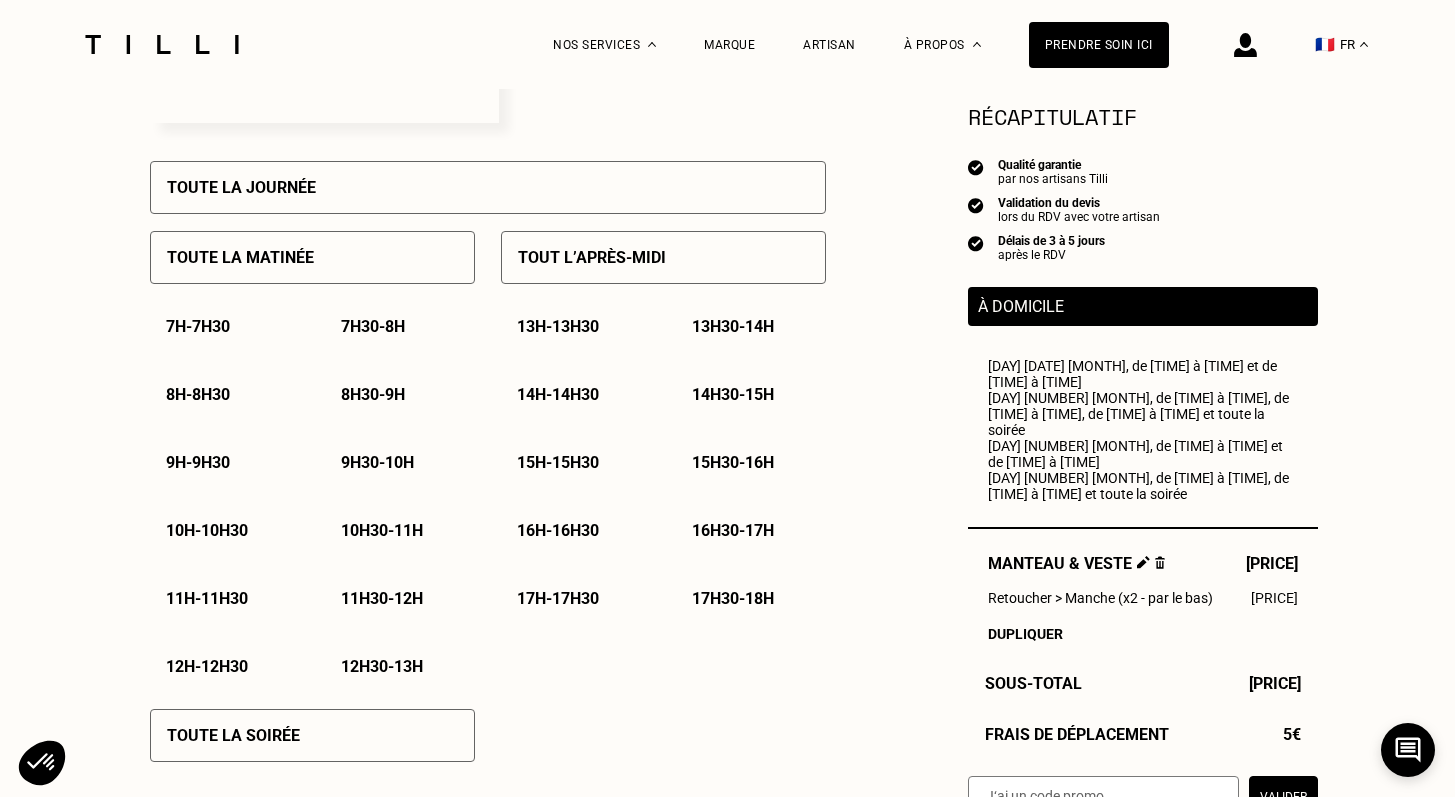 click on "[TIME] - [TIME]" at bounding box center (733, 326) 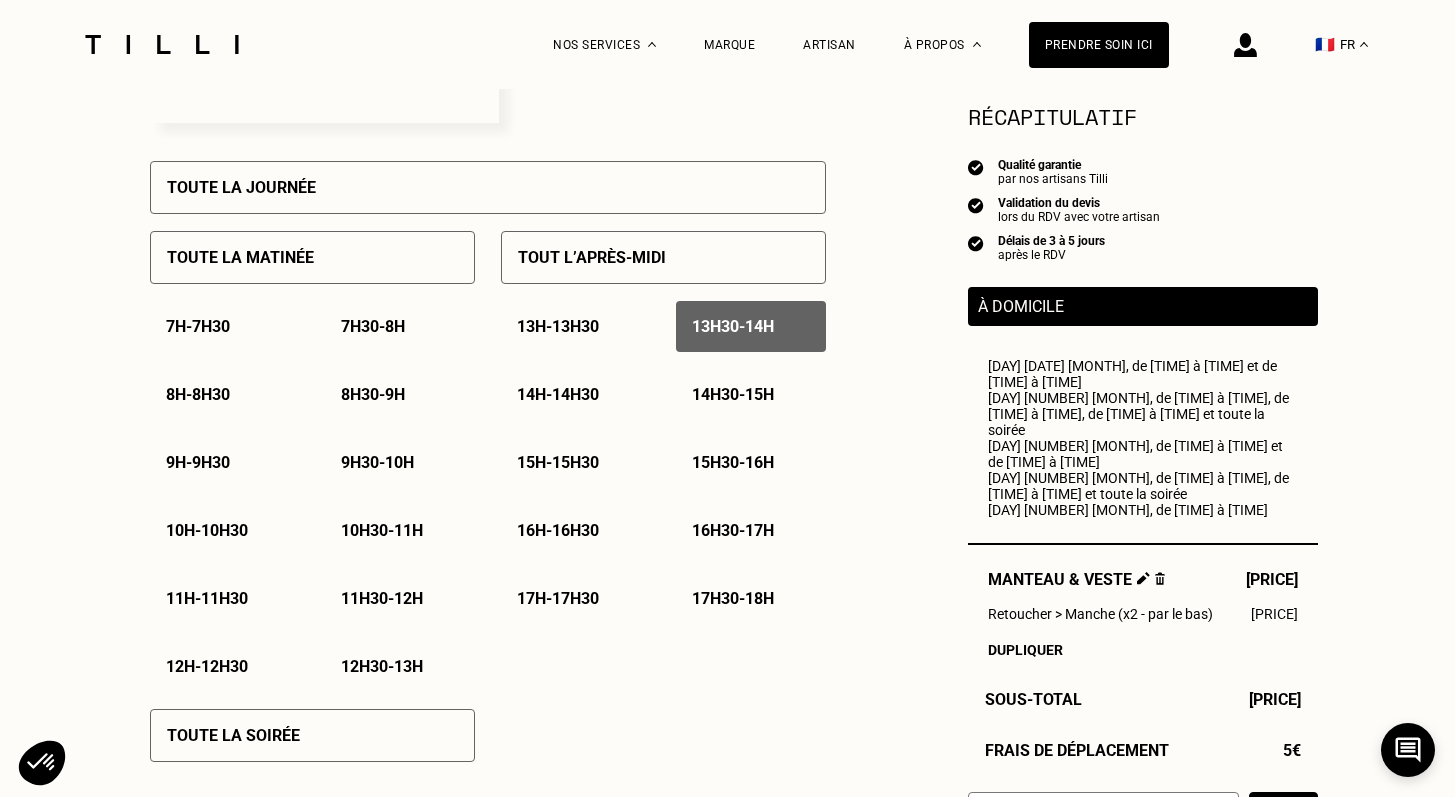 click on "[TIME] - [TIME]" at bounding box center (733, 326) 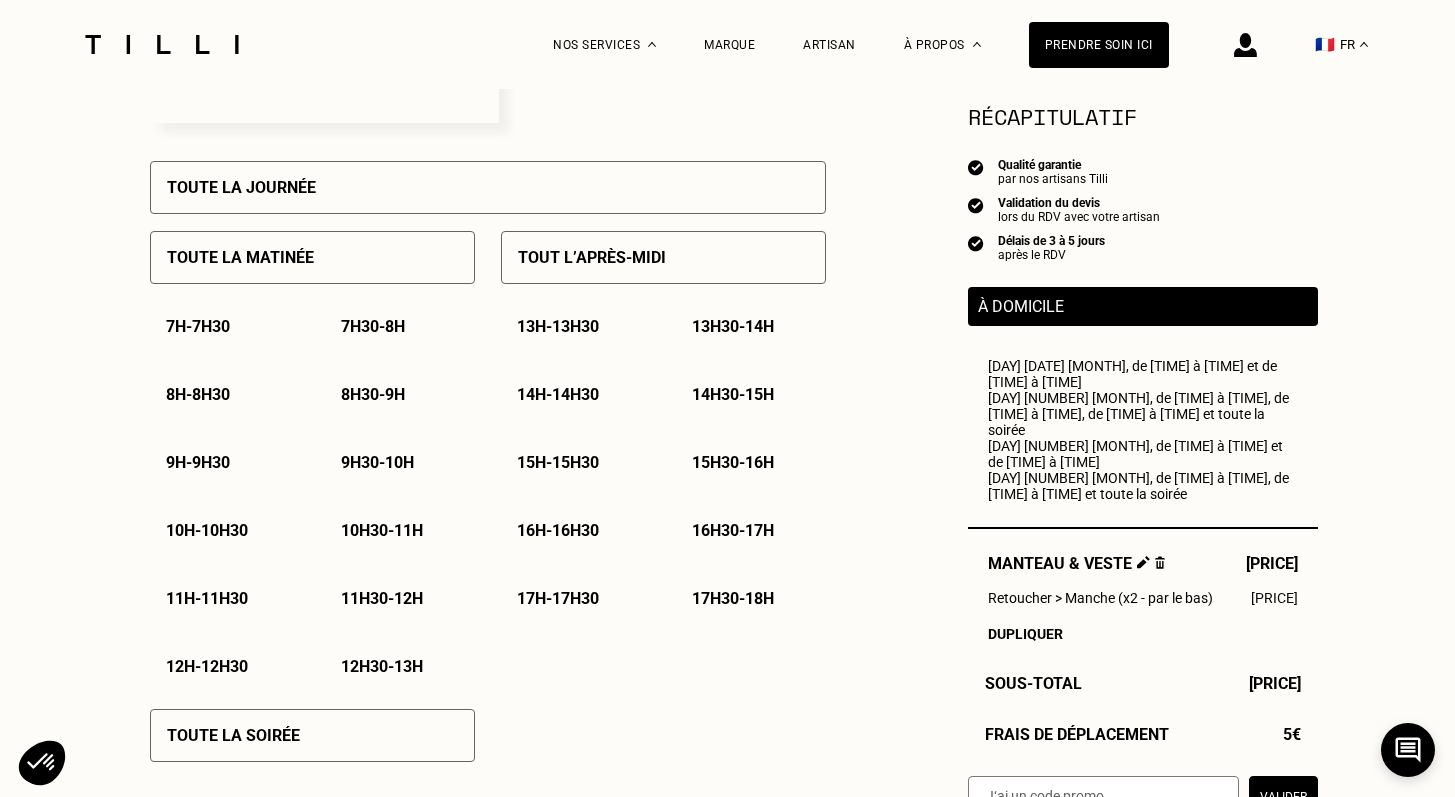 click on "[TIME] - [TIME]" at bounding box center (558, 394) 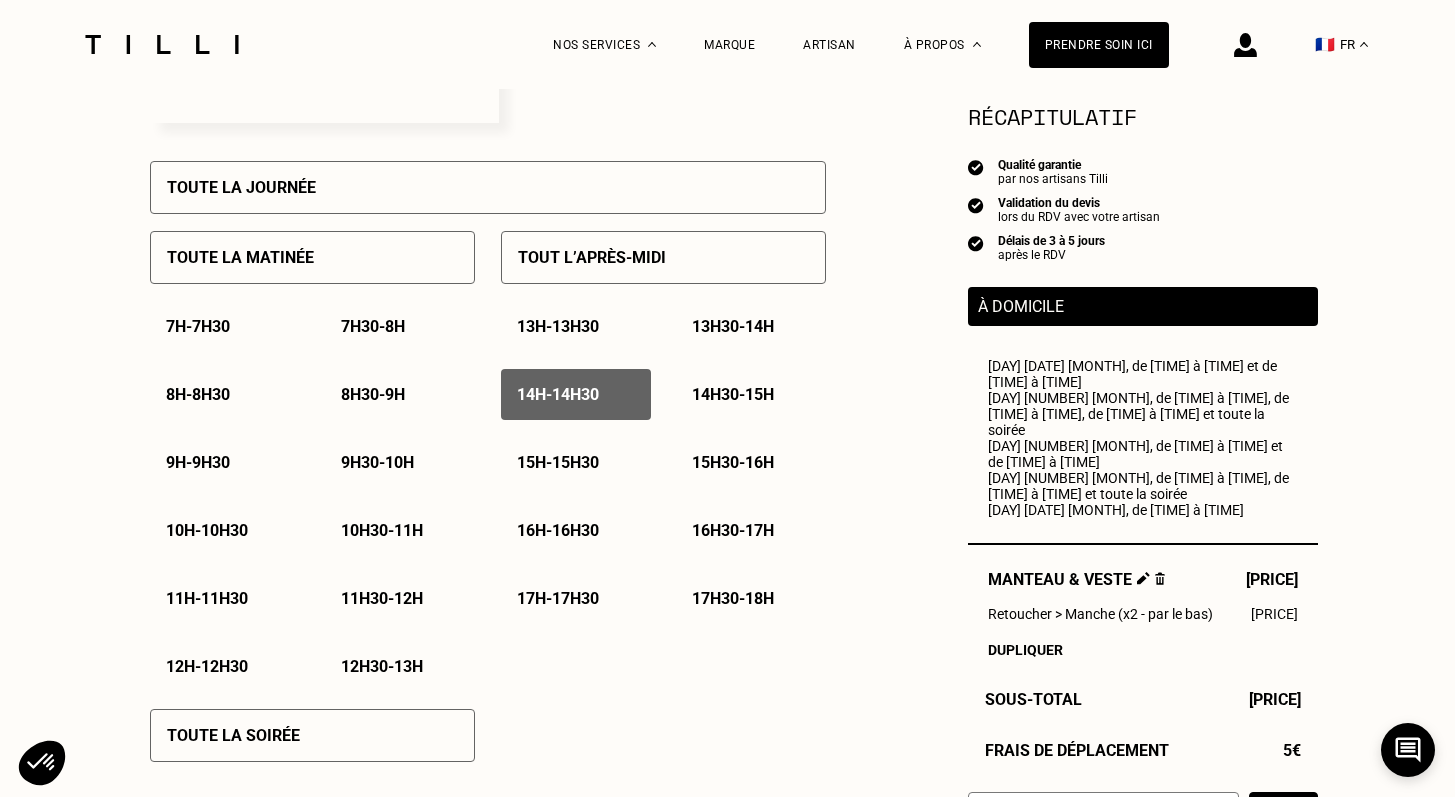 click on "Toute la matinée" at bounding box center [312, 257] 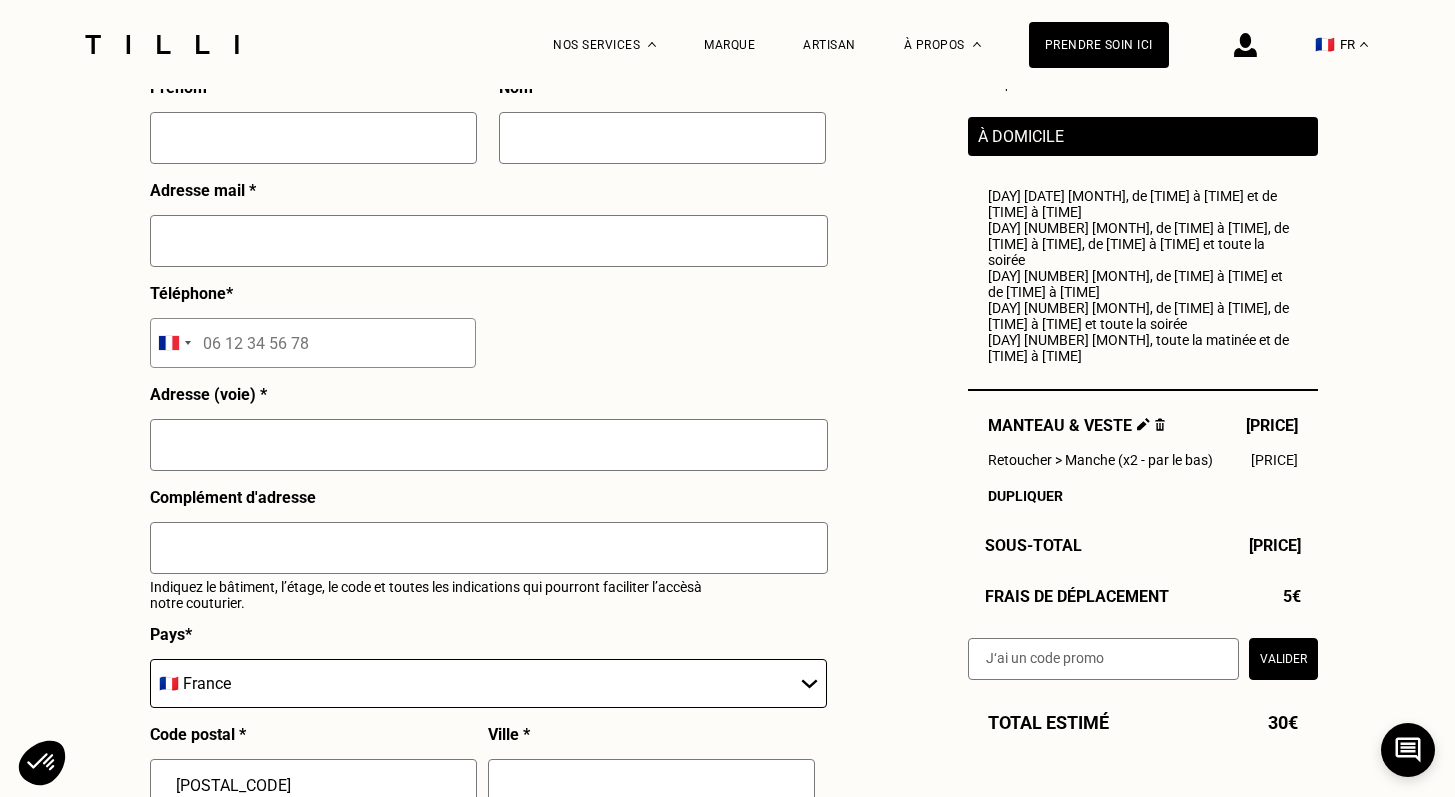 scroll, scrollTop: 1699, scrollLeft: 0, axis: vertical 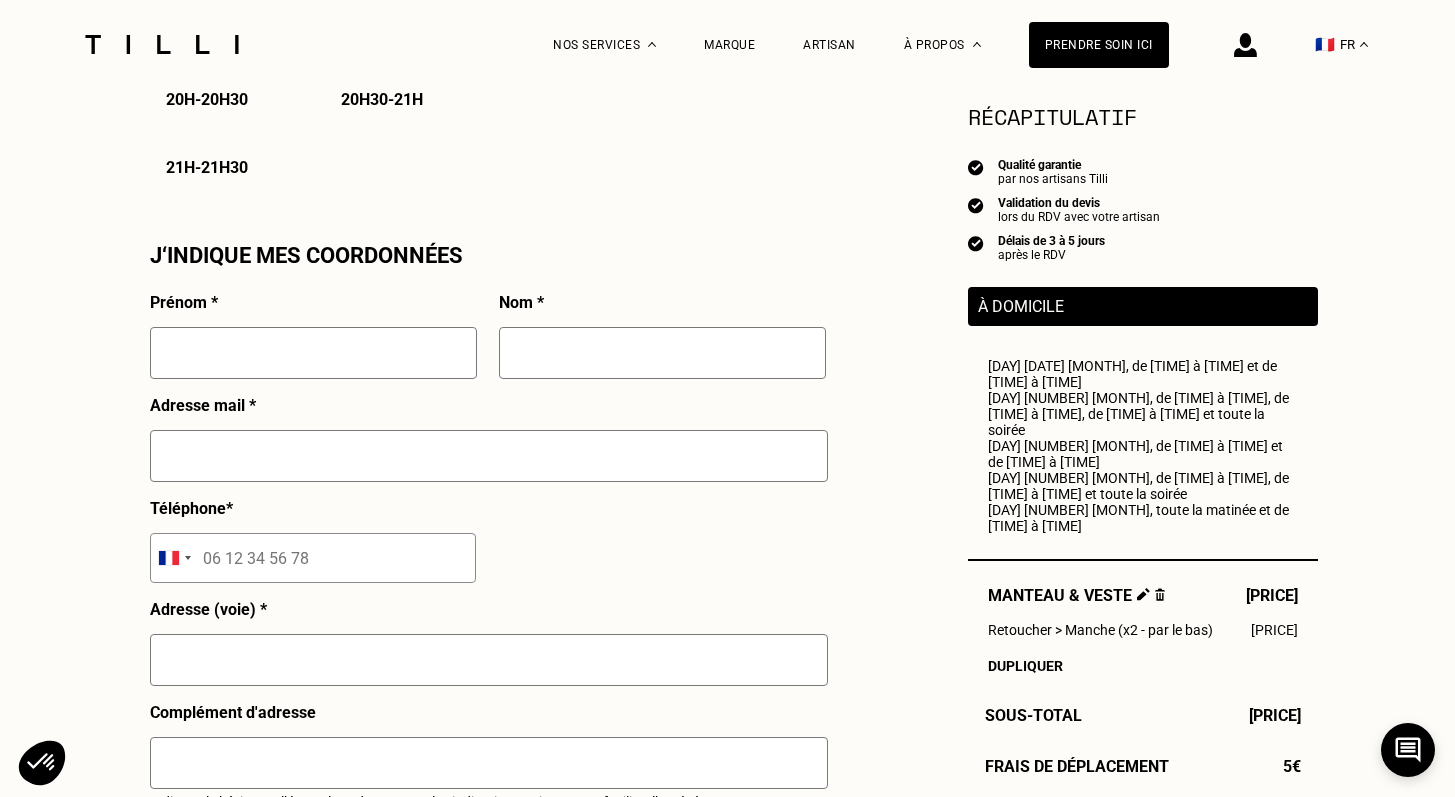 click at bounding box center (313, 353) 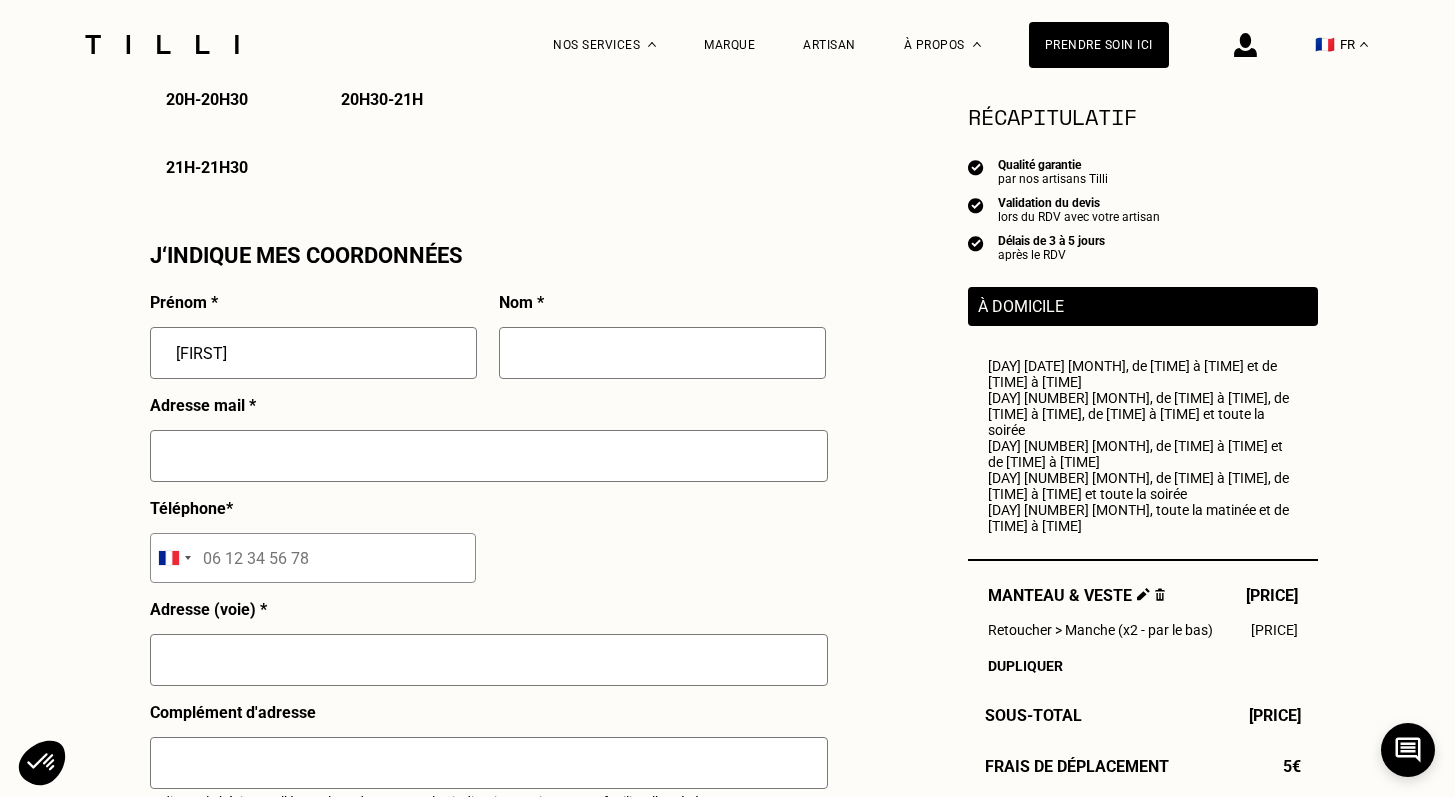 type on "[FIRST]" 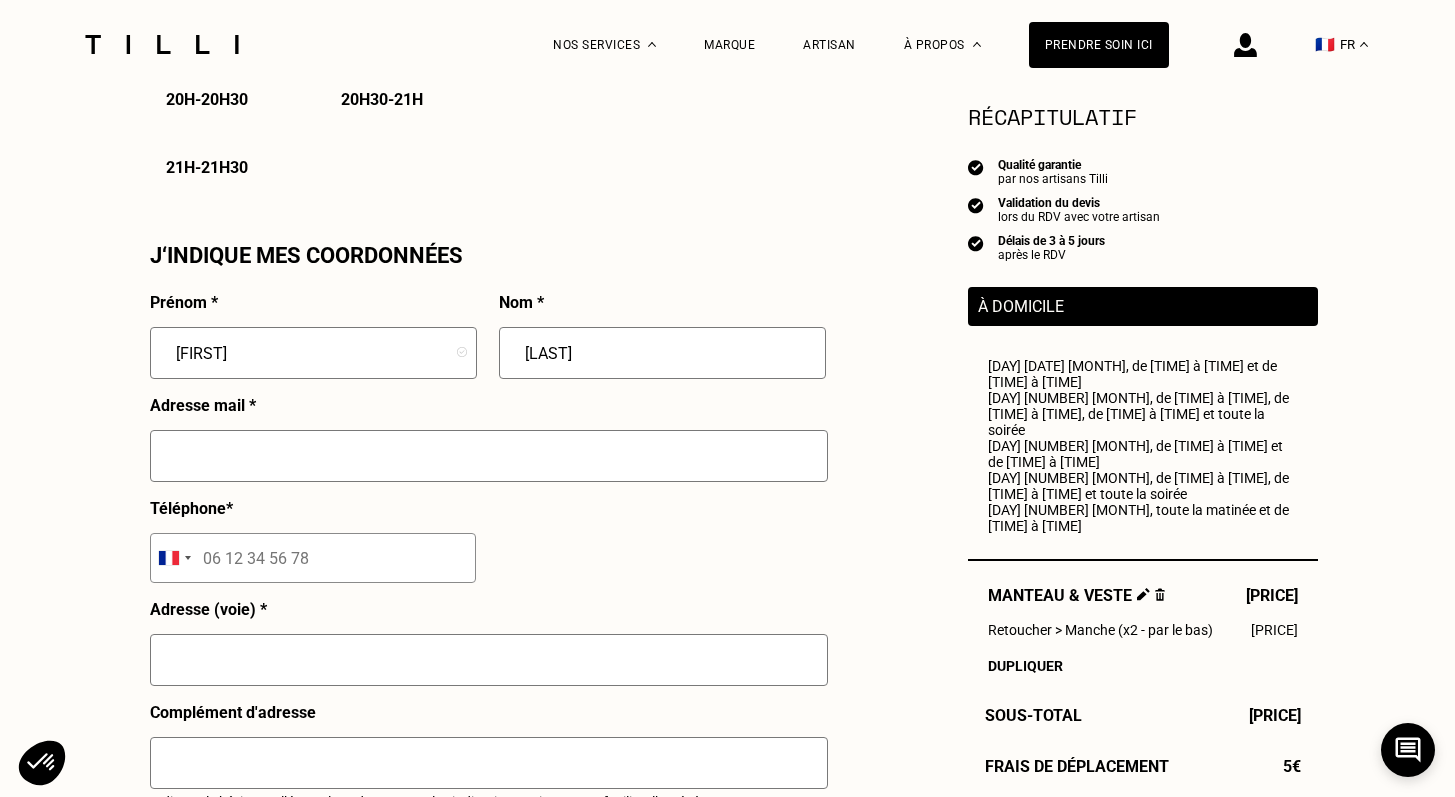 type on "[LAST]" 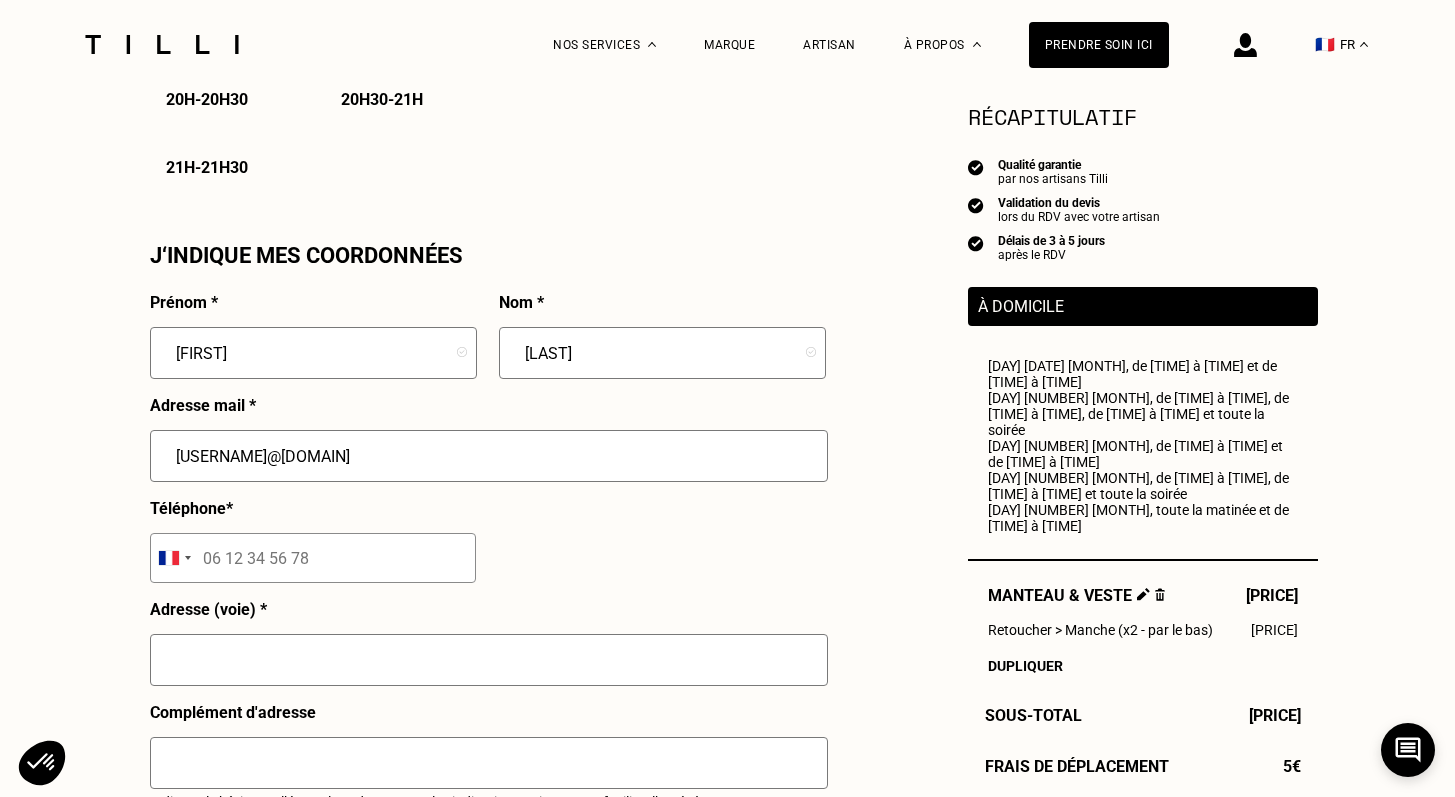 type on "[USERNAME]@[DOMAIN]" 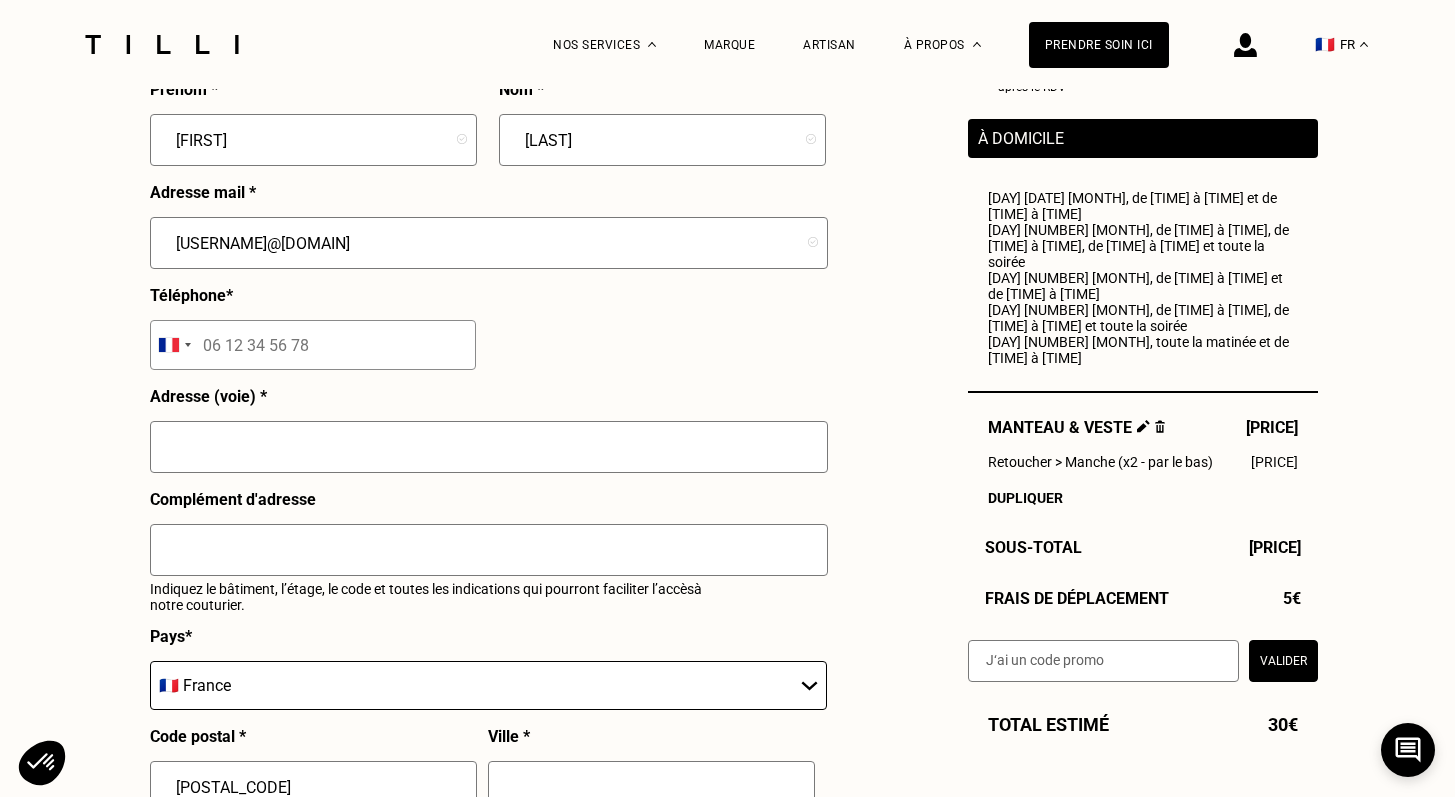 scroll, scrollTop: 1910, scrollLeft: 0, axis: vertical 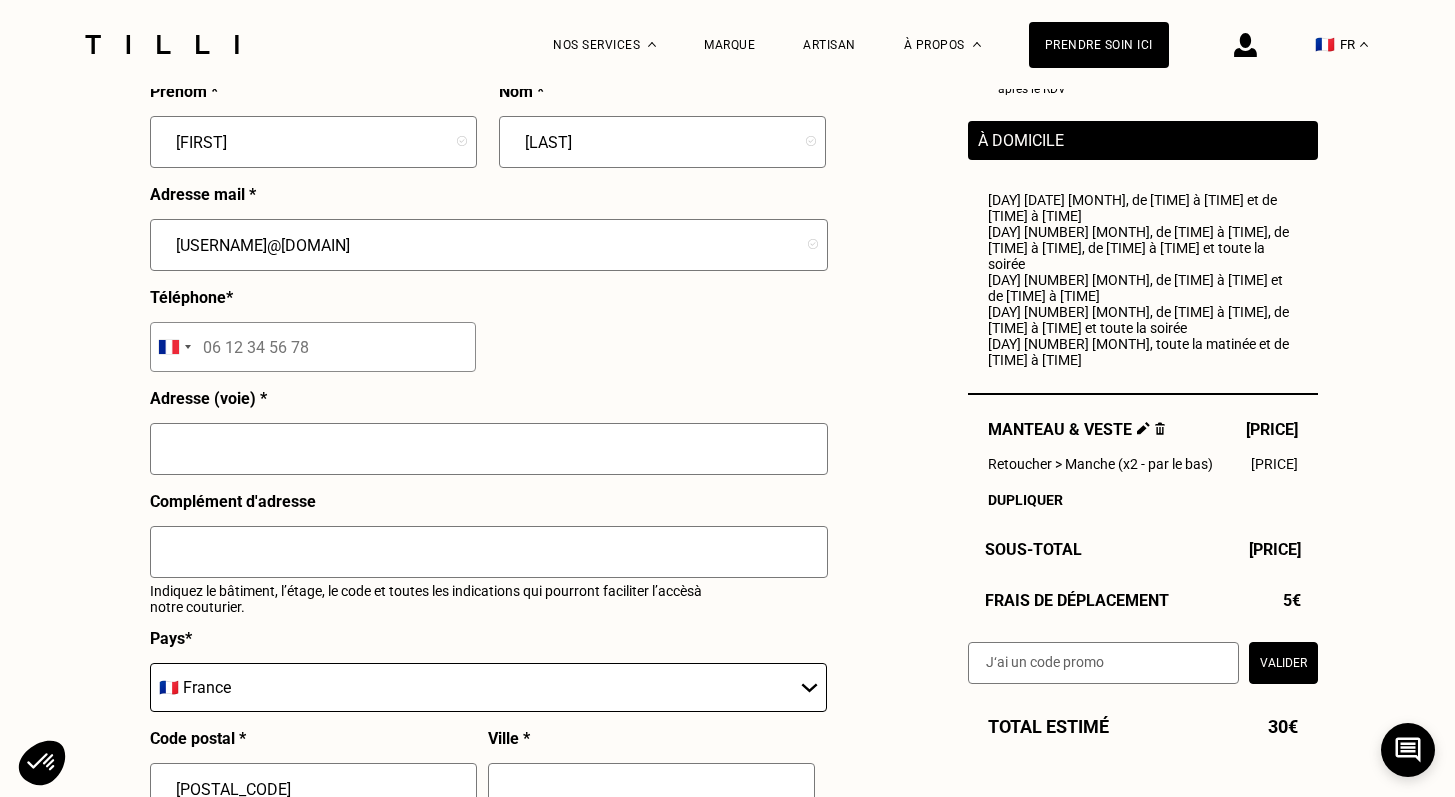 click at bounding box center [313, 347] 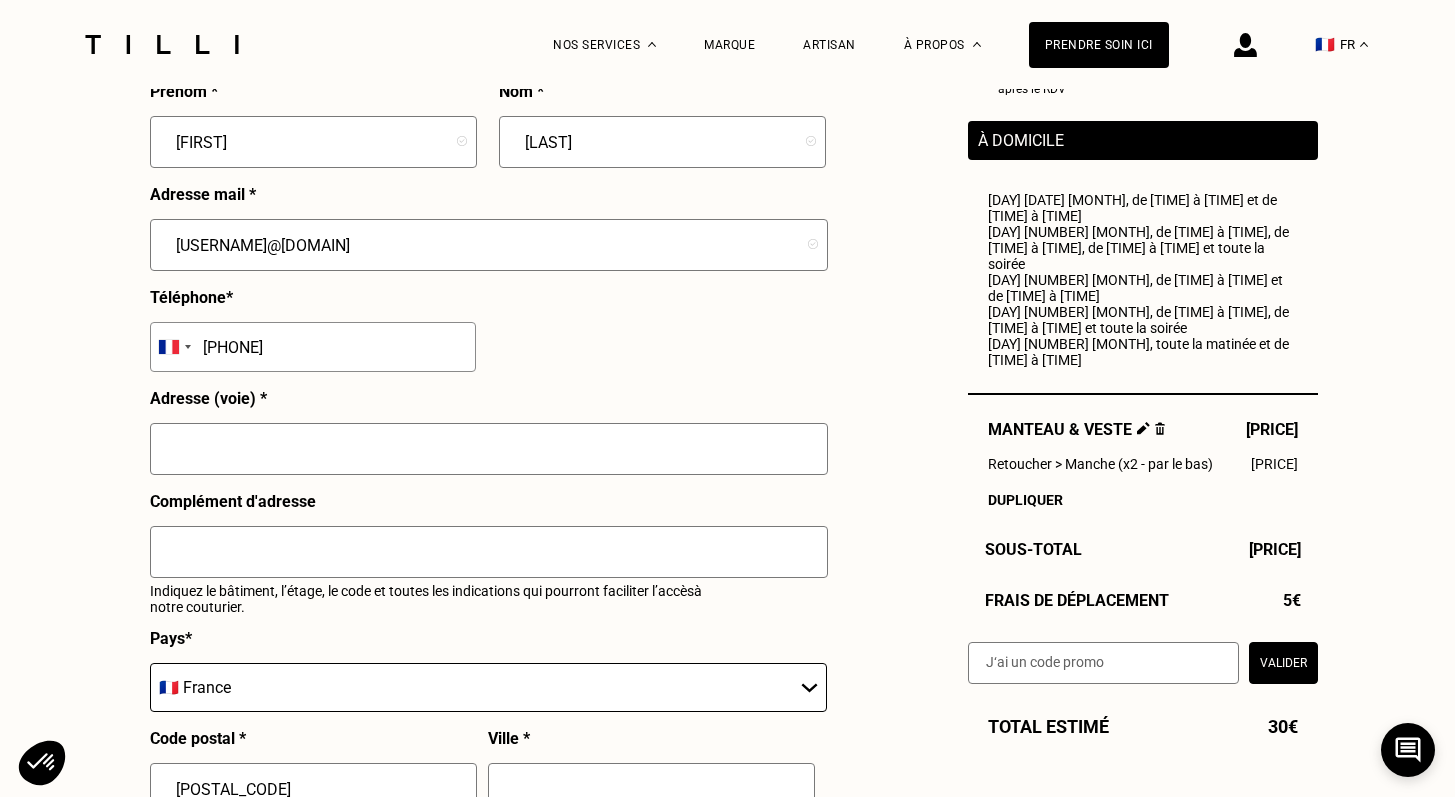 type on "[PHONE]" 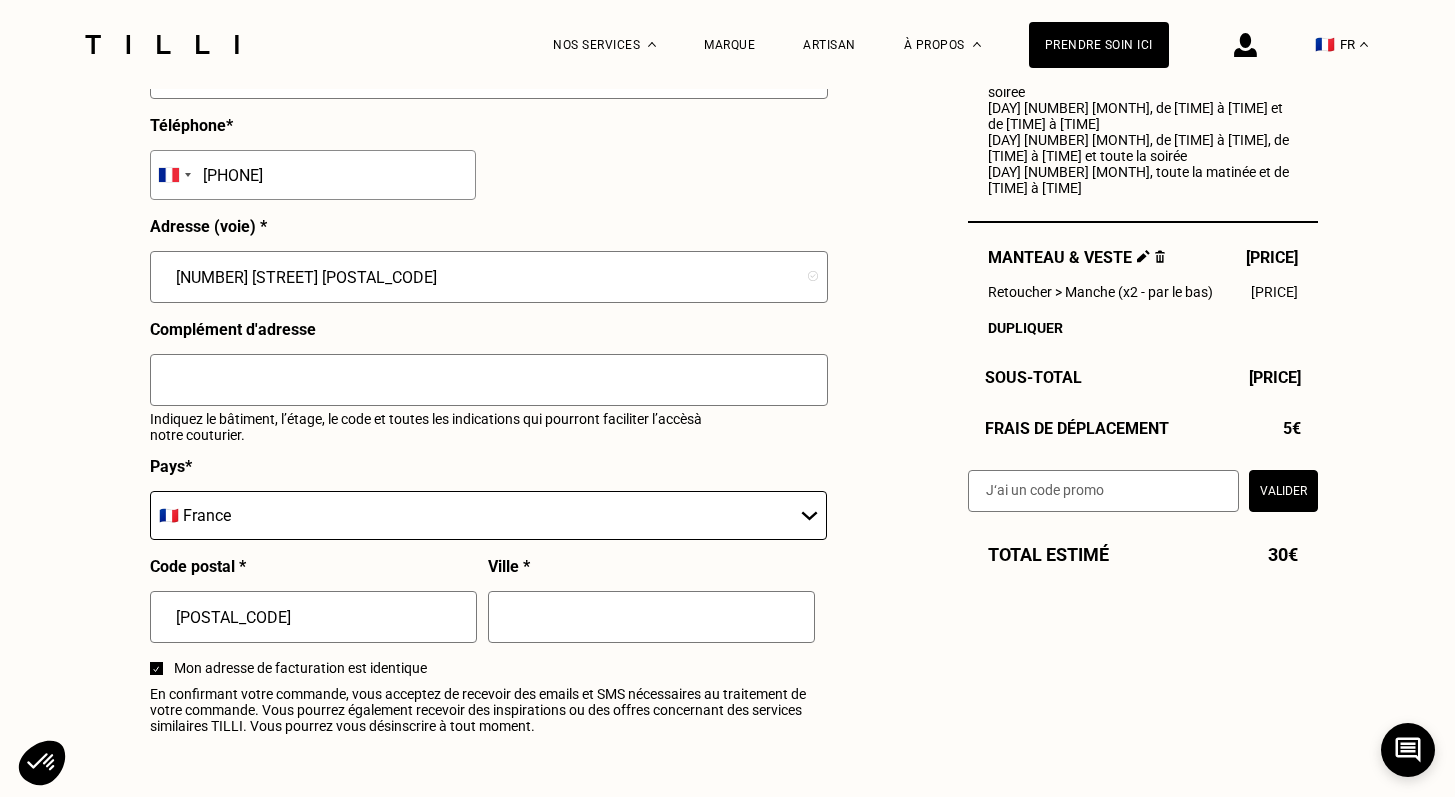 scroll, scrollTop: 2084, scrollLeft: 0, axis: vertical 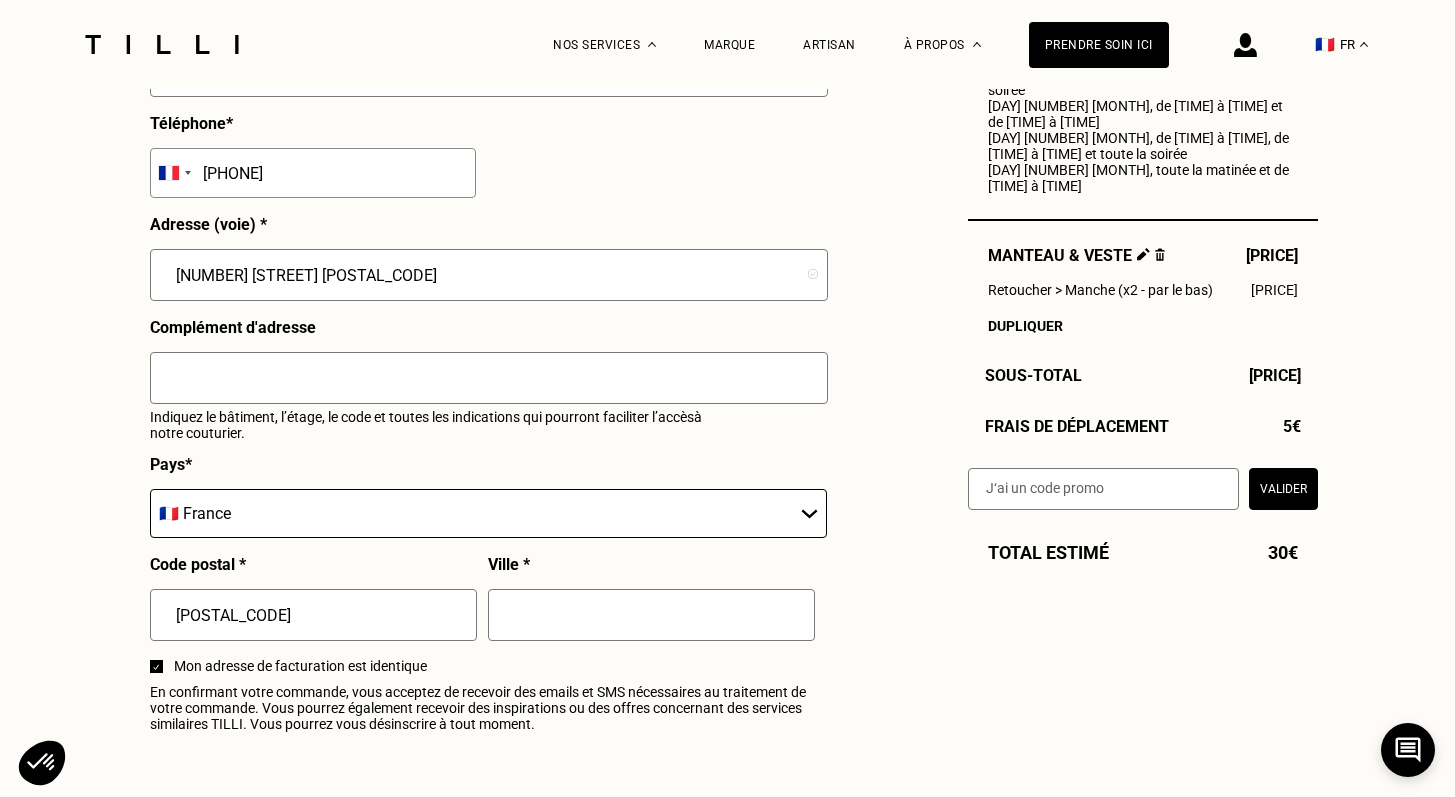 type on "[NUMBER] [STREET] [POSTAL_CODE]" 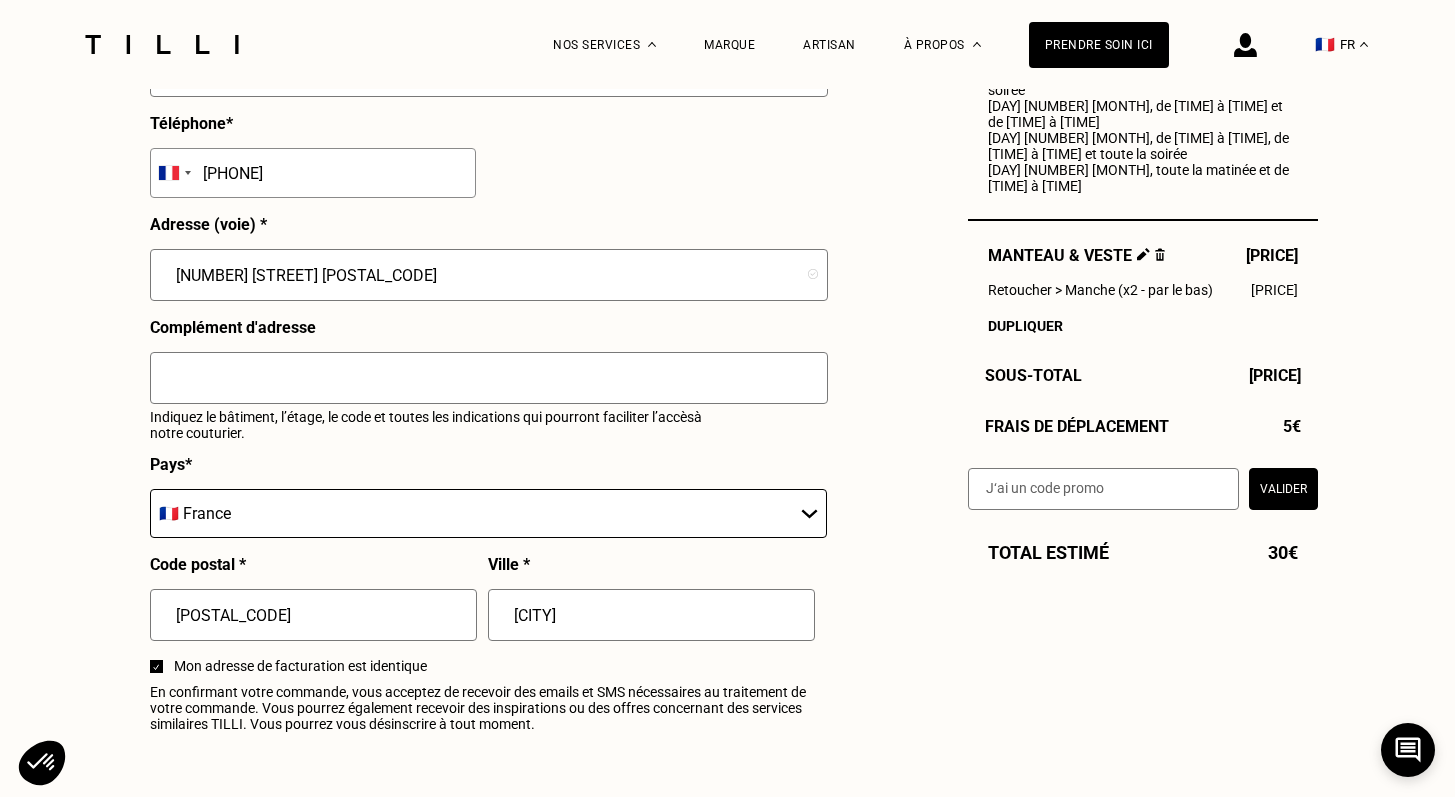 type on "[CITY]" 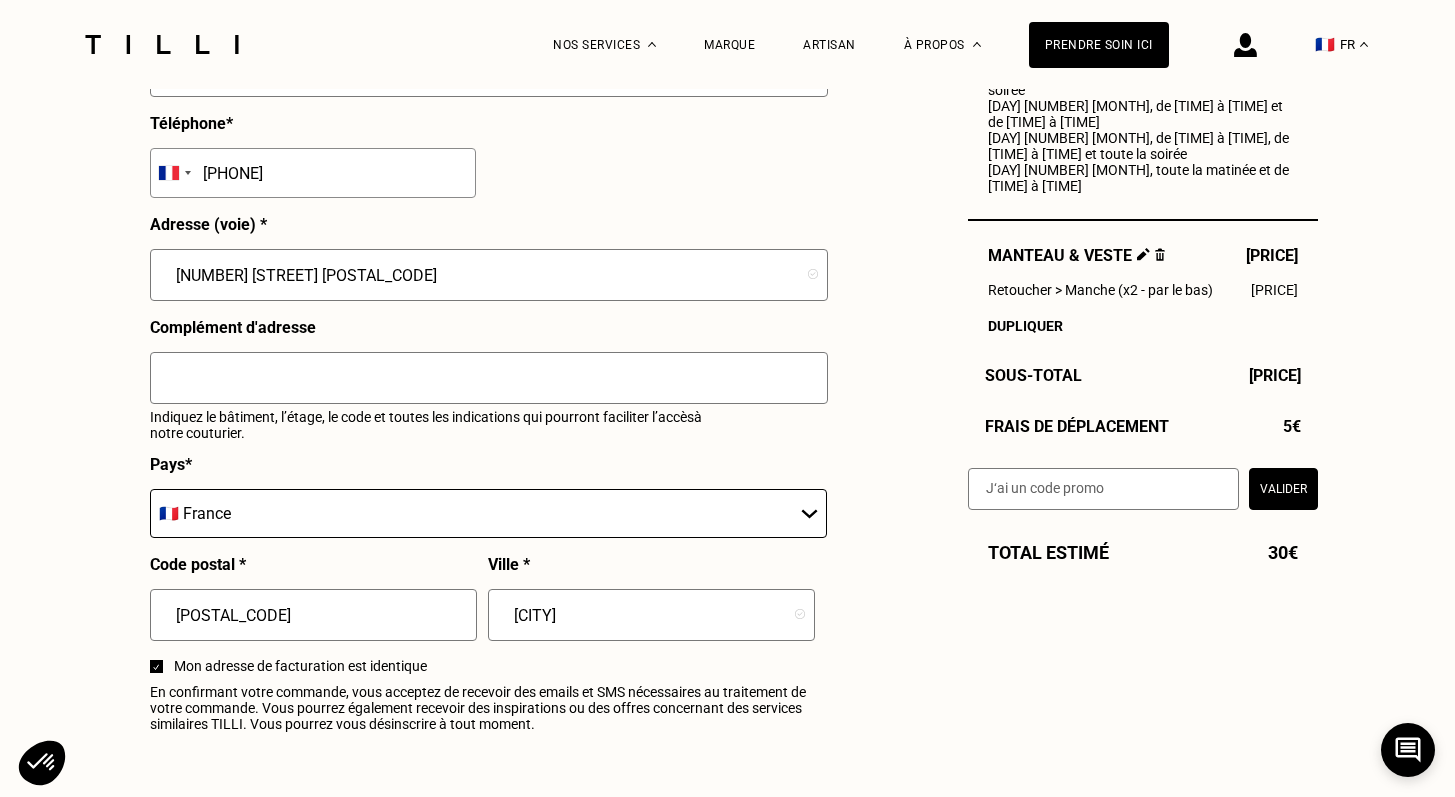 click at bounding box center (489, 378) 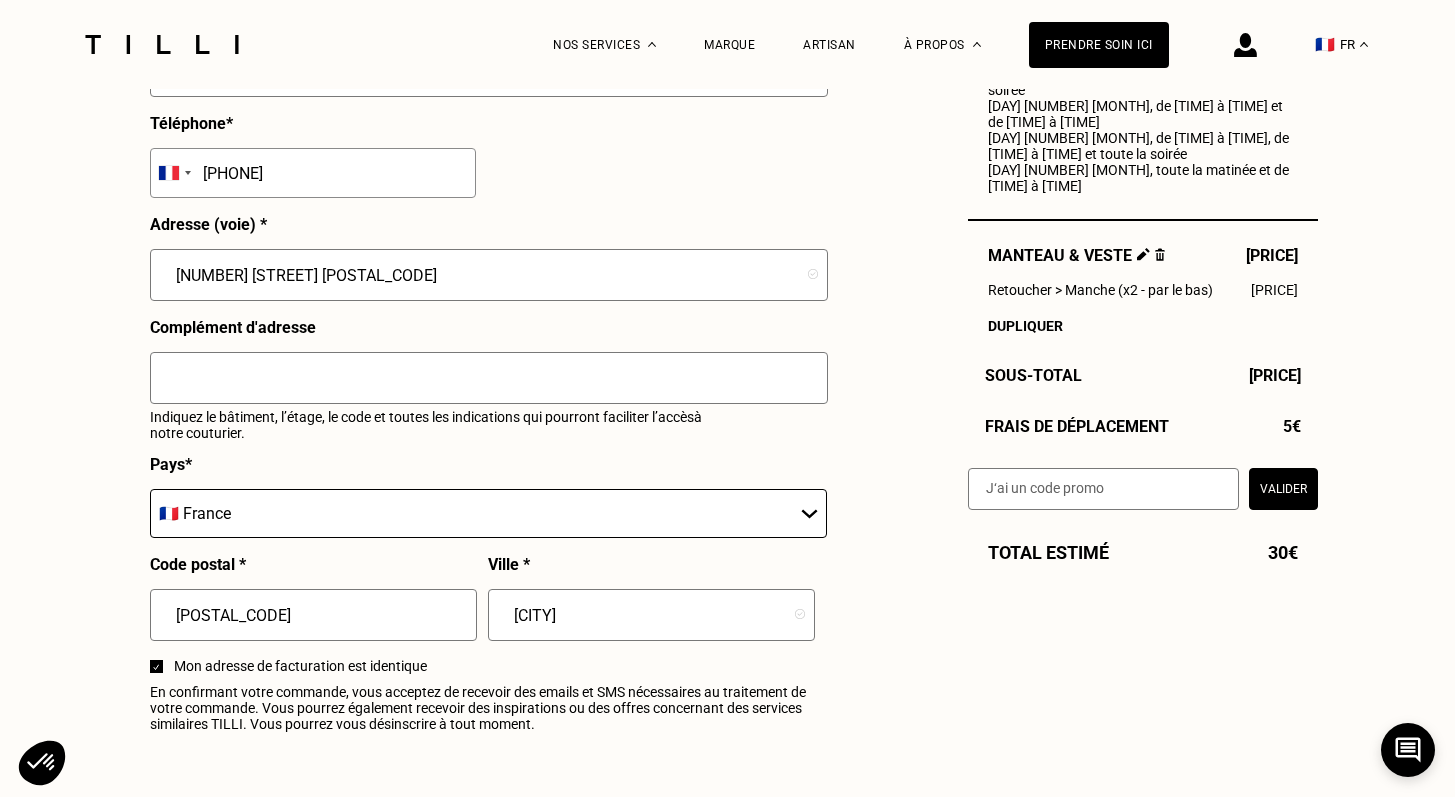 type on "E" 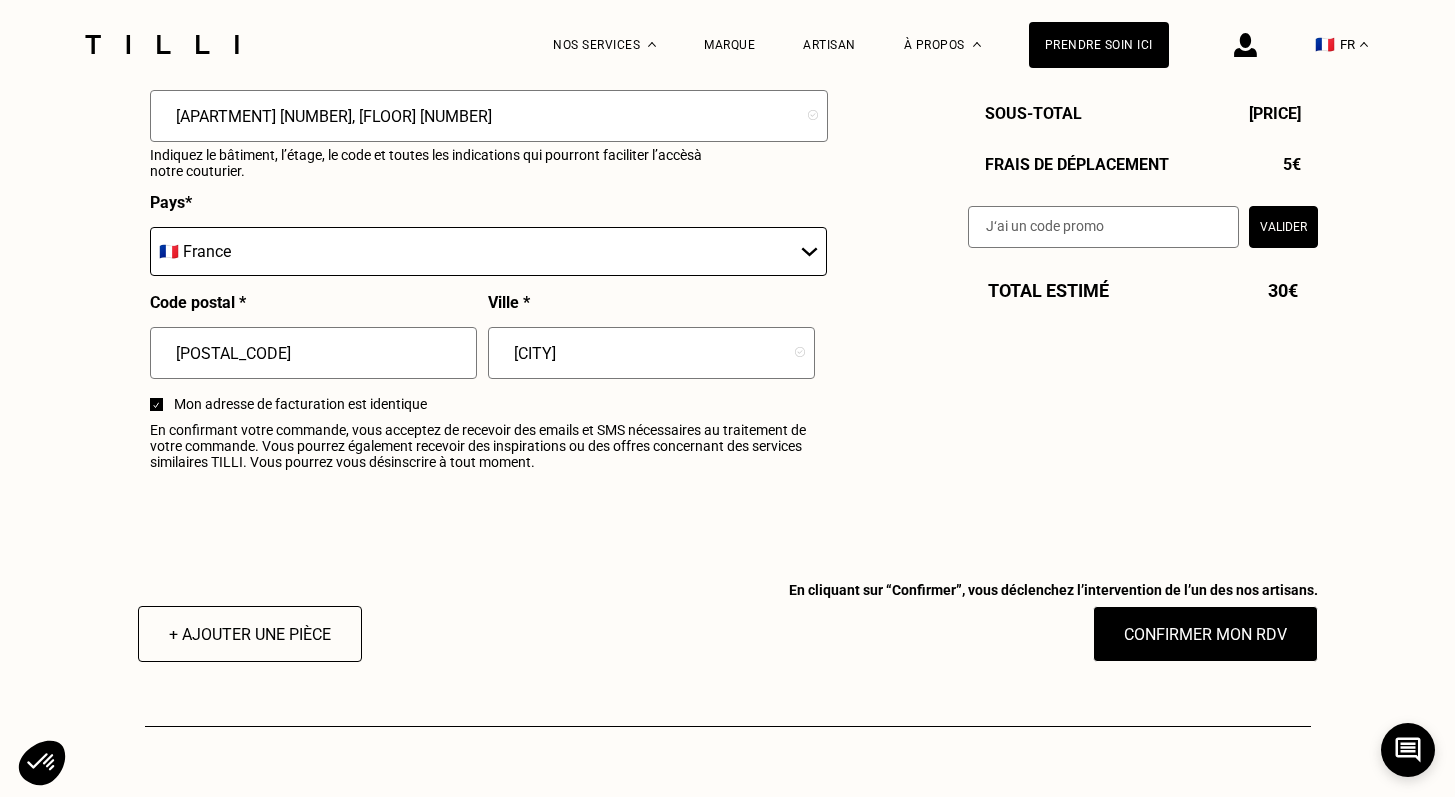 scroll, scrollTop: 2349, scrollLeft: 0, axis: vertical 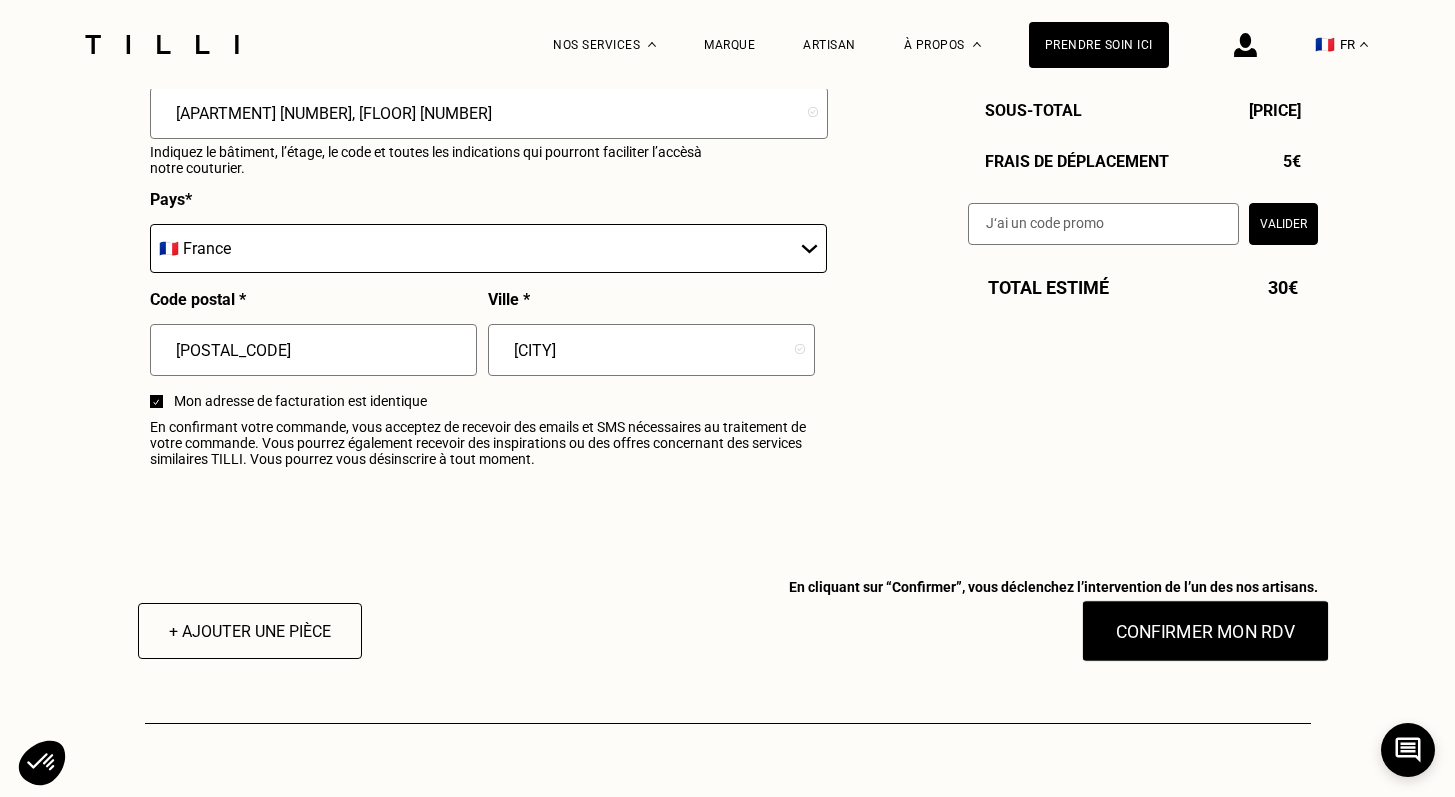 type on "[APARTMENT] [NUMBER], [FLOOR] [NUMBER]" 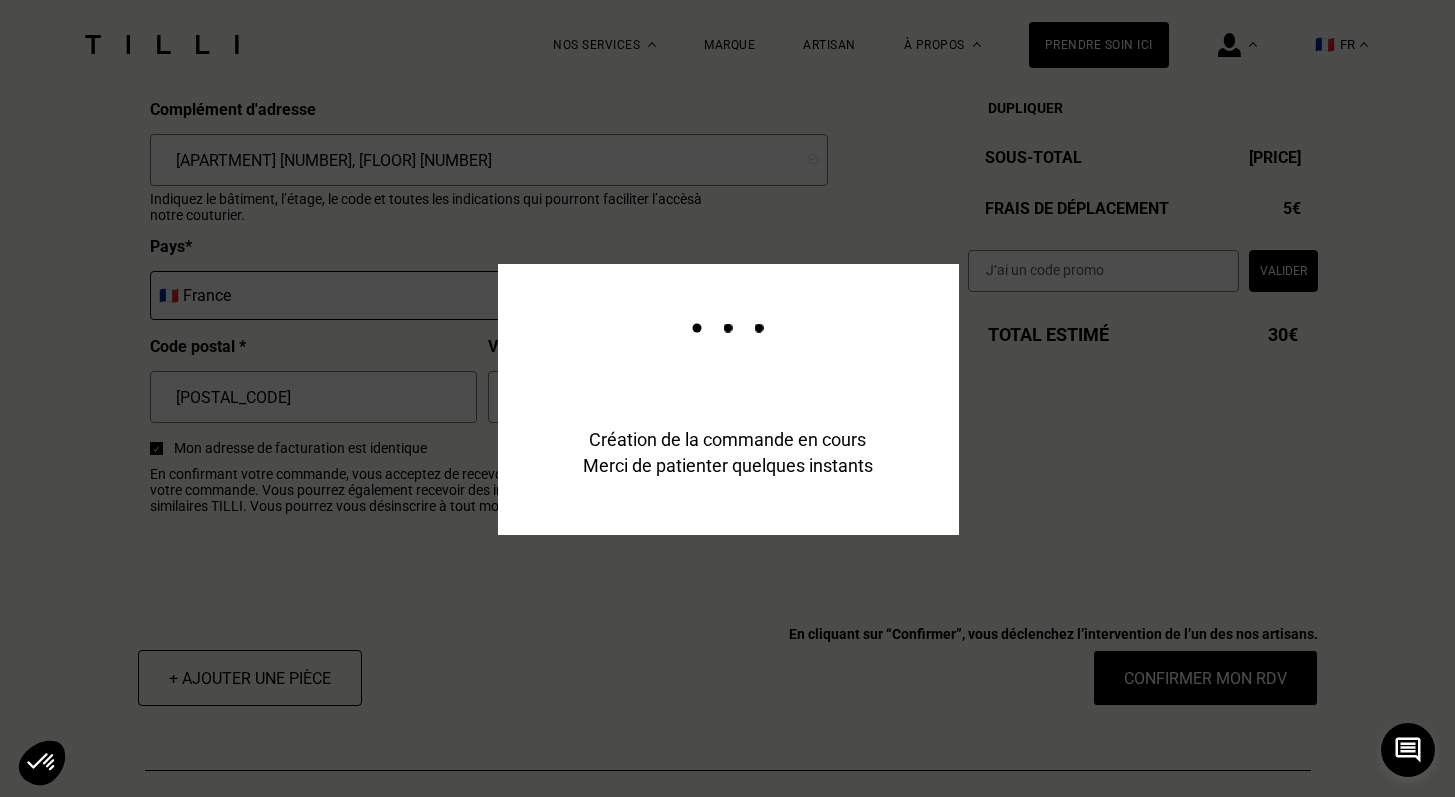 scroll, scrollTop: 0, scrollLeft: 0, axis: both 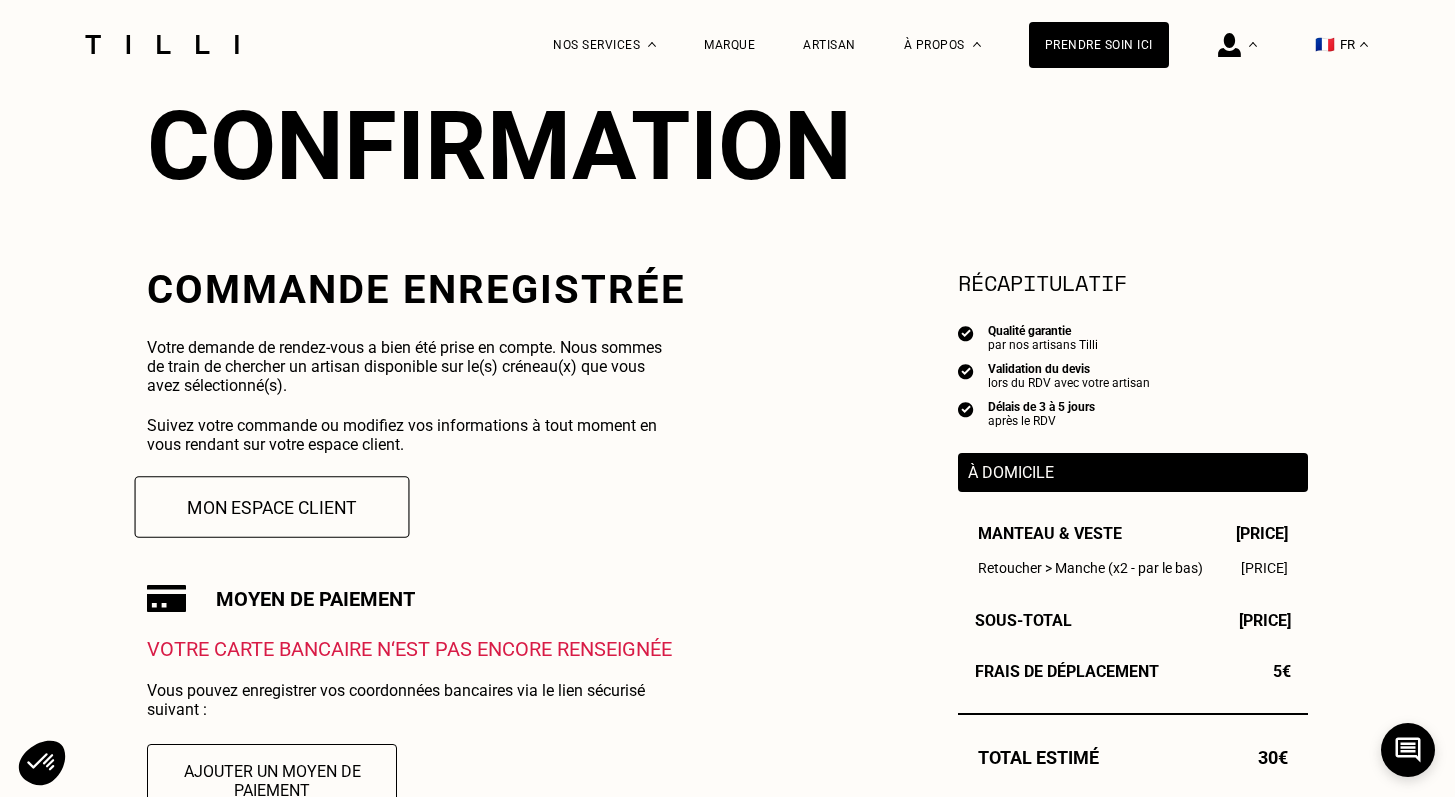 click on "Mon espace client" at bounding box center [272, 507] 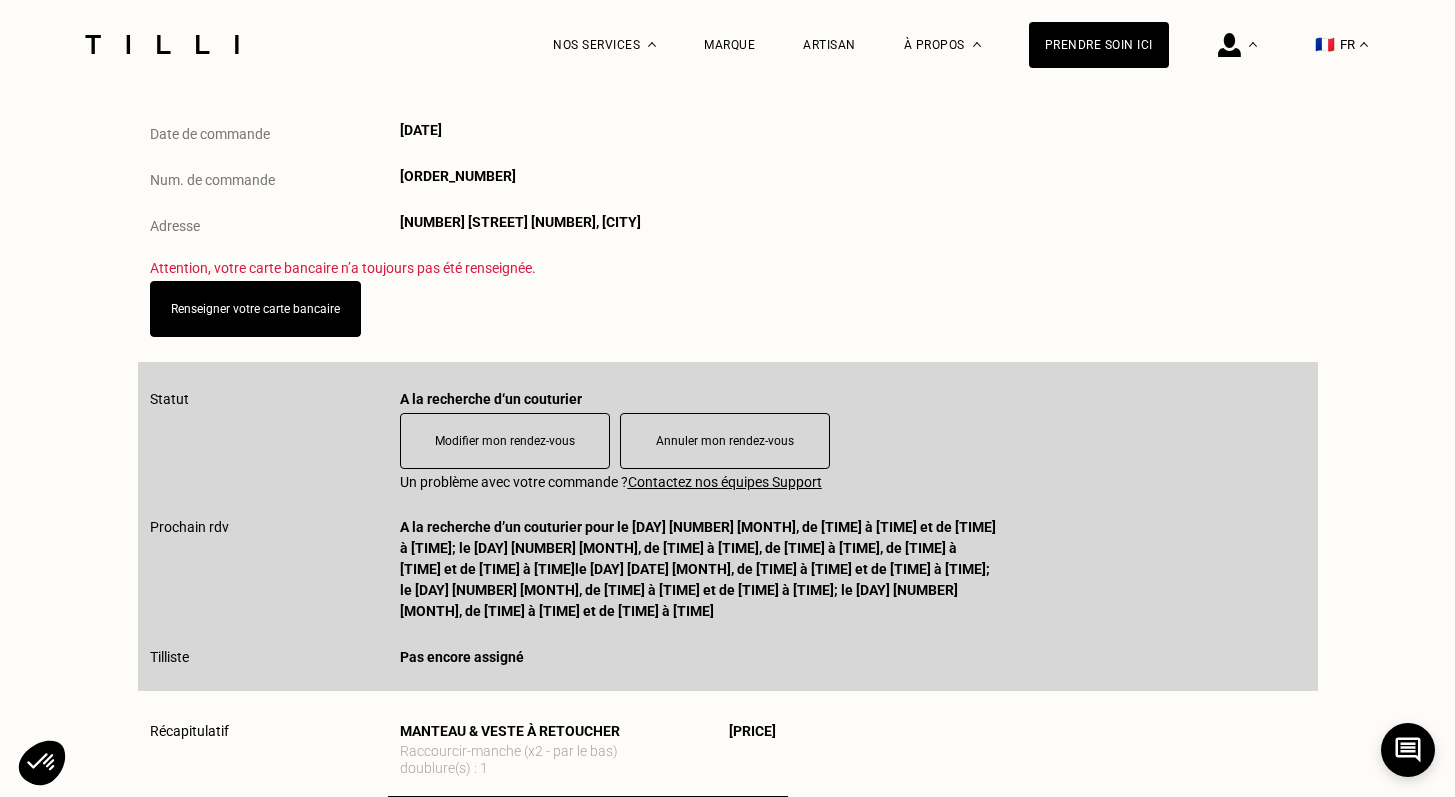 scroll, scrollTop: 0, scrollLeft: 0, axis: both 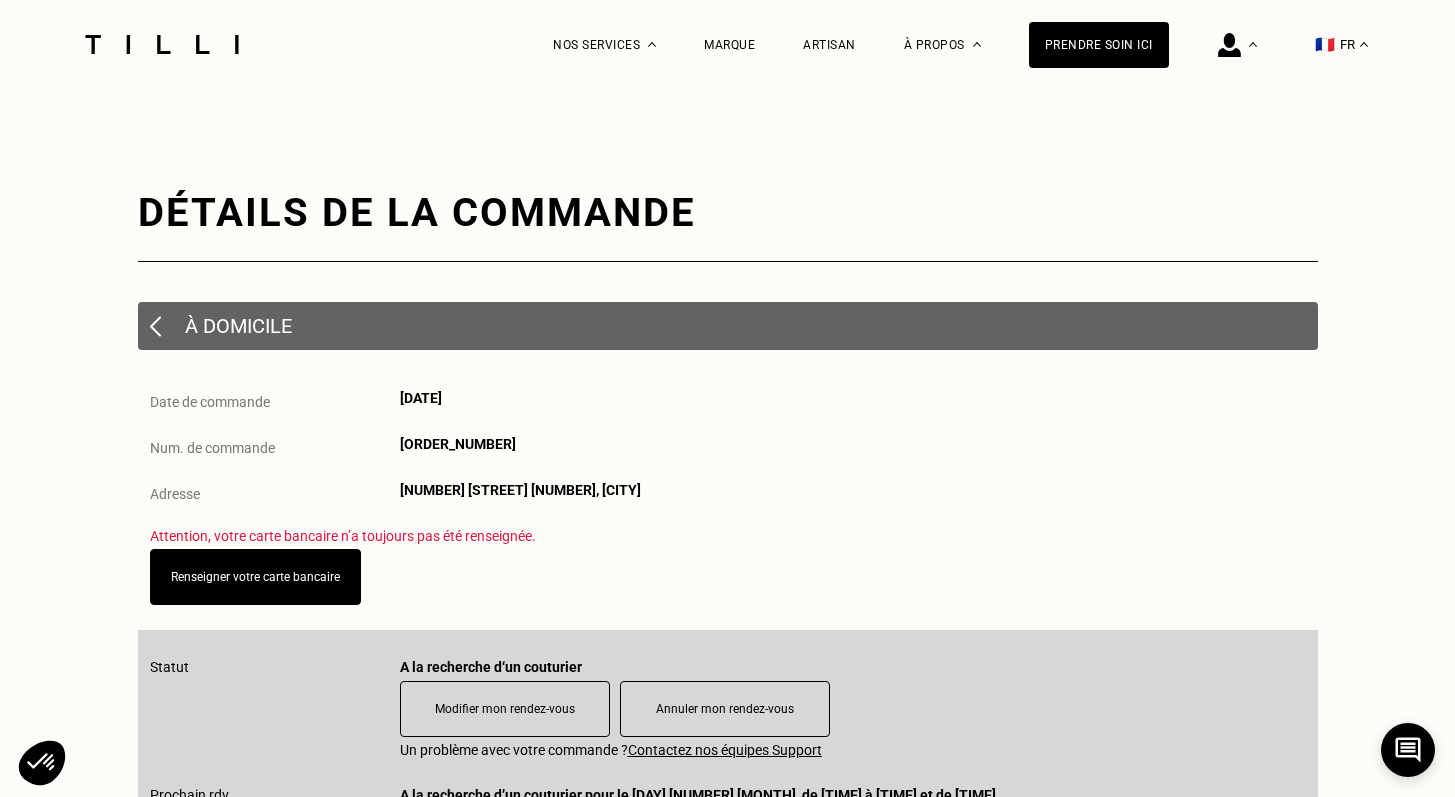 click on "Détails de la commande" at bounding box center (728, 212) 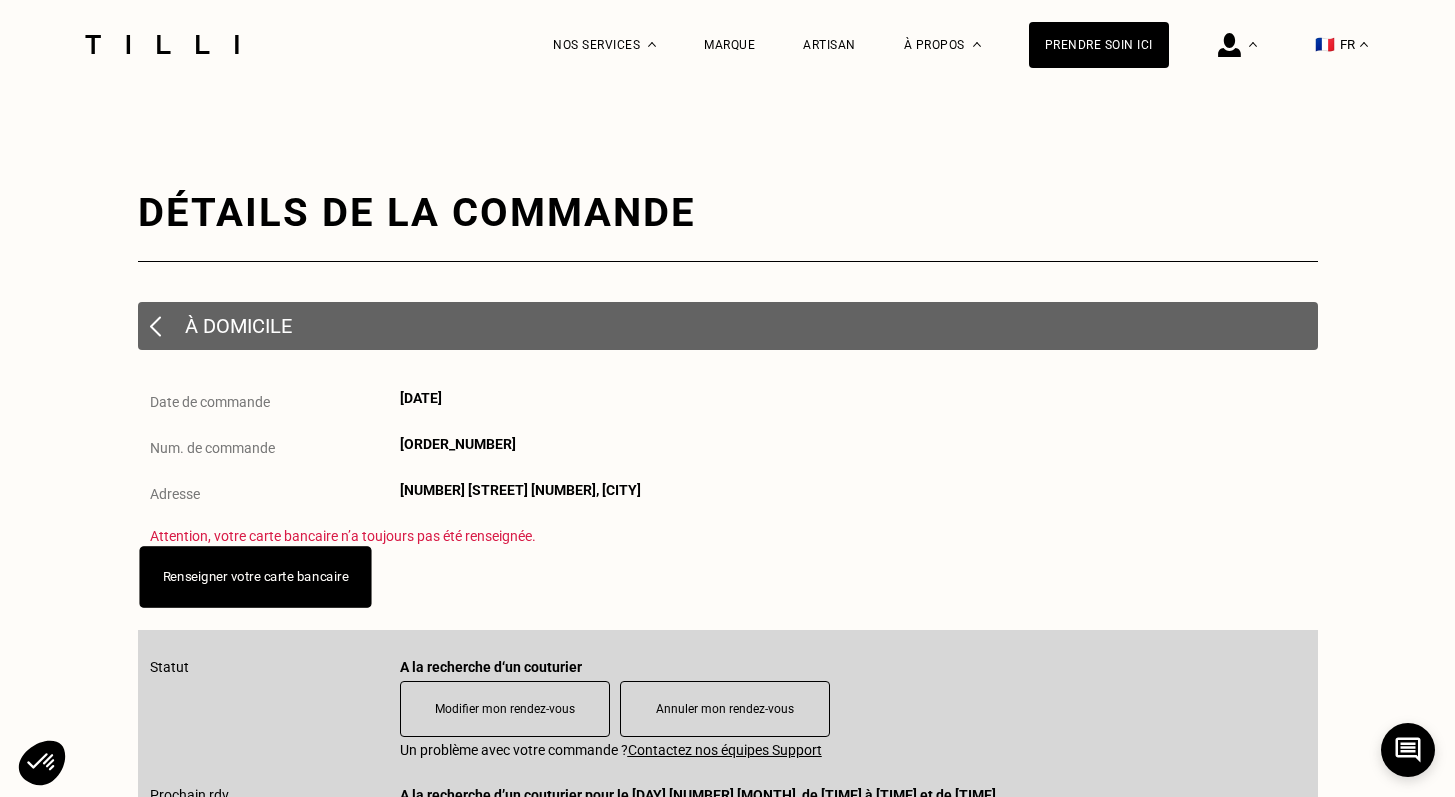click on "Renseigner votre carte bancaire" at bounding box center (255, 576) 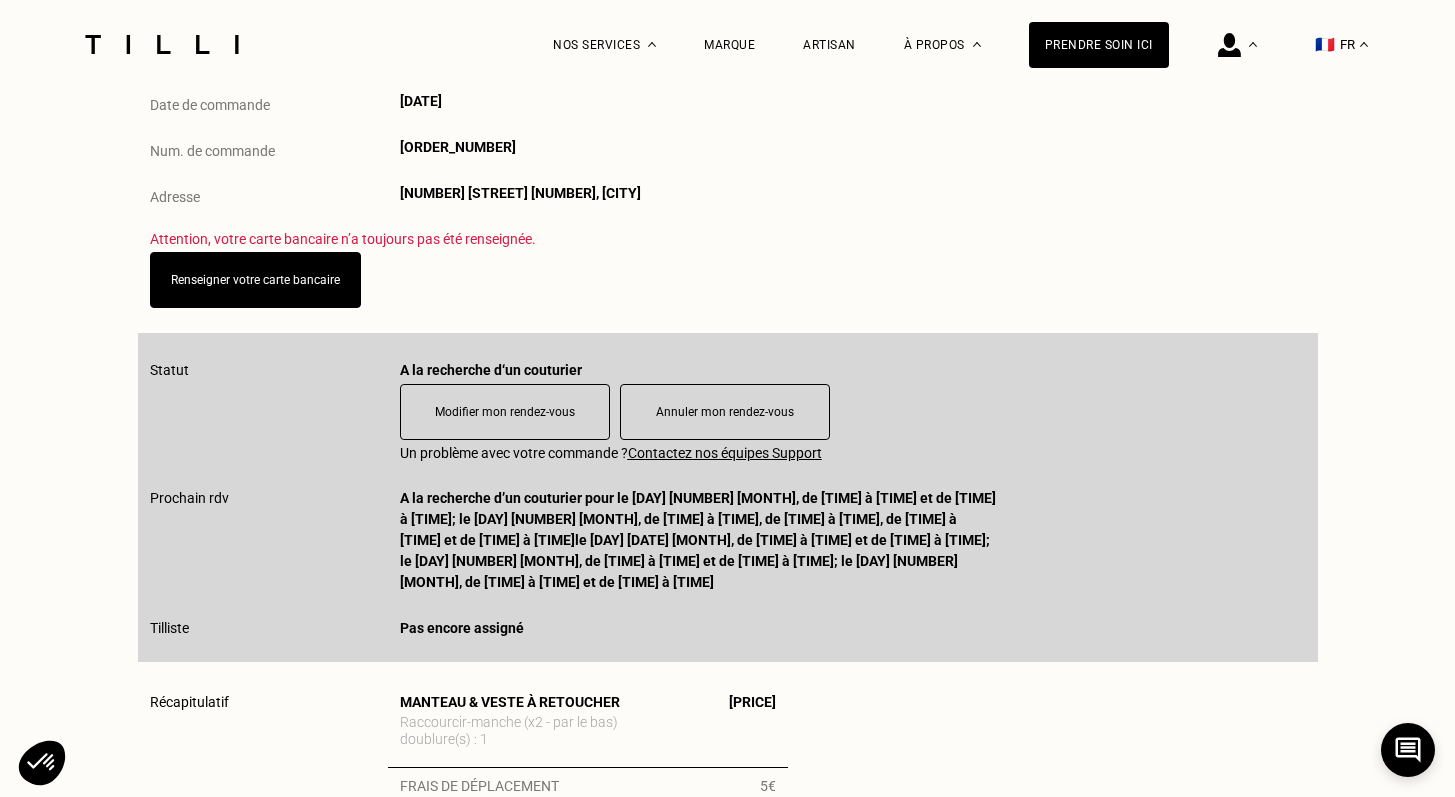 scroll, scrollTop: 298, scrollLeft: 0, axis: vertical 